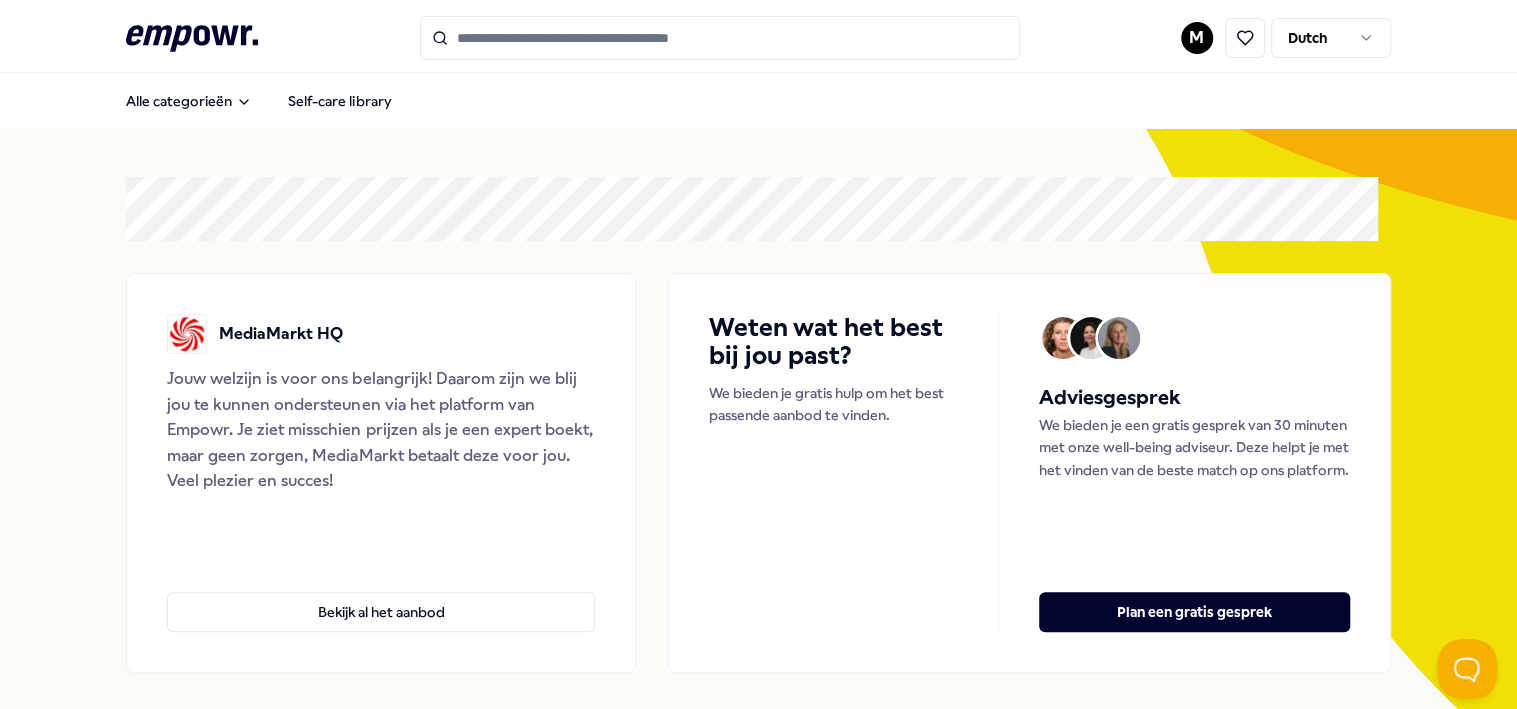 scroll, scrollTop: 0, scrollLeft: 0, axis: both 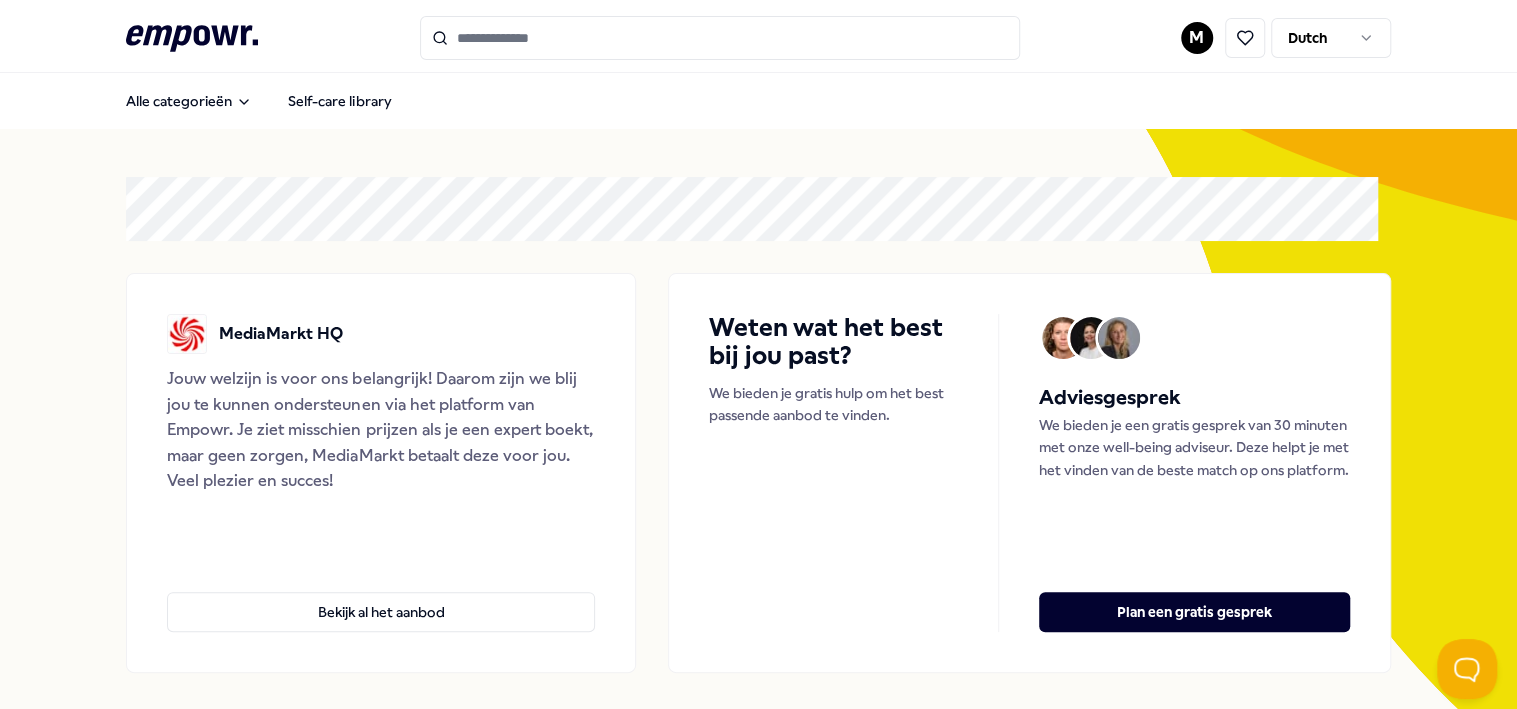 click on ".empowr-logo_svg__cls-1{fill:#03032f} M Dutch Alle categorieën   Self-care library MediaMarkt HQ Jouw welzijn is voor ons belangrijk! Daarom zijn we blij jou te kunnen ondersteunen via het platform van Empowr.  Je ziet misschien prijzen als je een expert boekt, maar geen zorgen, MediaMarkt betaalt deze voor jou. Veel plezier en succes! Bekijk al het aanbod Weten wat het best bij jou past? We bieden je gratis hulp om het best passende aanbod te vinden. Adviesgesprek We bieden je een gratis gesprek van 30 minuten met onze well-being adviseur. Deze helpt je met het vinden van de beste match op ons platform. Plan een gratis gesprek Categorieën Coaching Psychologen Adem Slaap Mindfulness & Meditatie Training & Workshops Voeding & Levensstijl Financieel Managers Coaching Psychologen Adem Slaap Mindfulness & Meditatie Training & Workshops Voeding & Levensstijl Financieel Managers Aanbevolen Coaching Regio  West  [COUNTRY]    + 1 Grenzen stellen [FIRST] [LAST] Engels, Nederlands Vanaf  € 135,- Coaching Regio  West  [COUNTRY]" at bounding box center [758, 354] 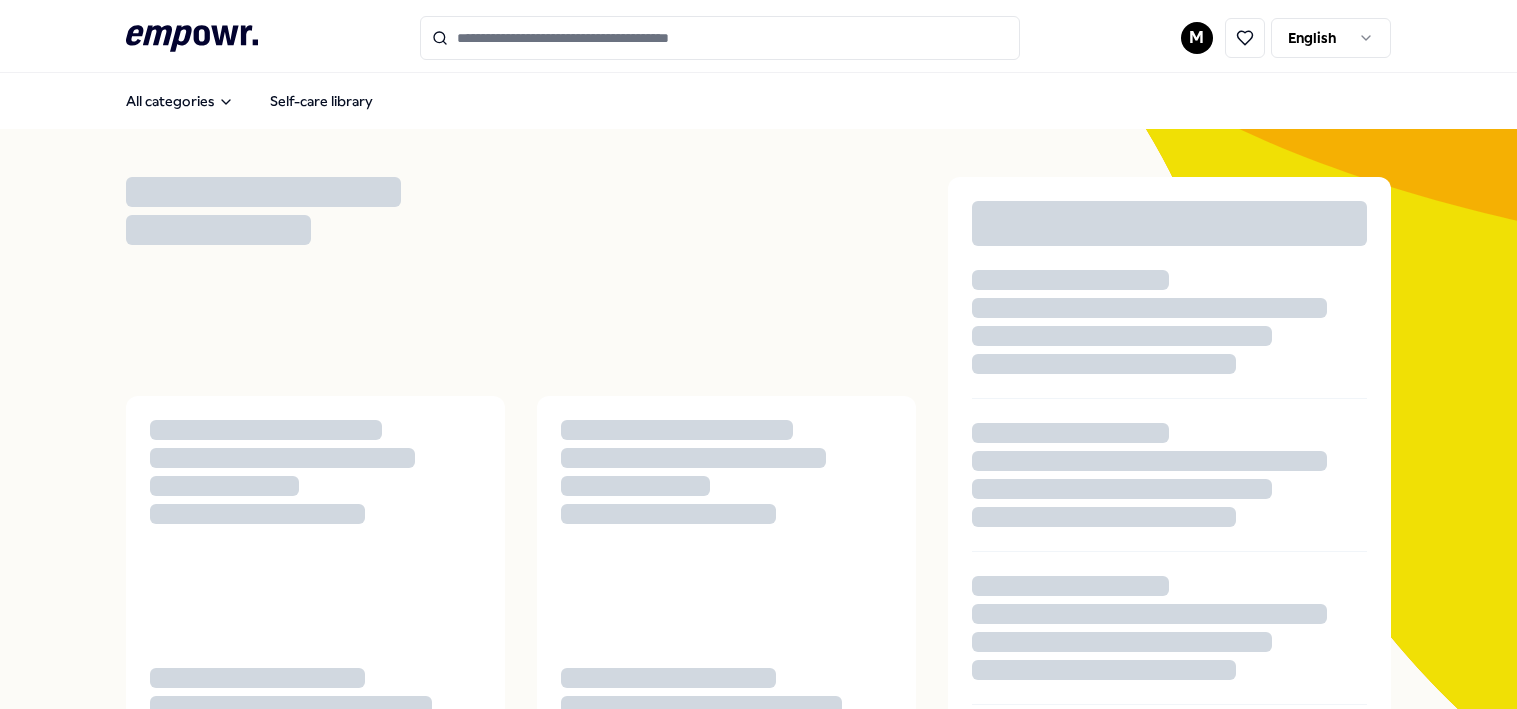 scroll, scrollTop: 0, scrollLeft: 0, axis: both 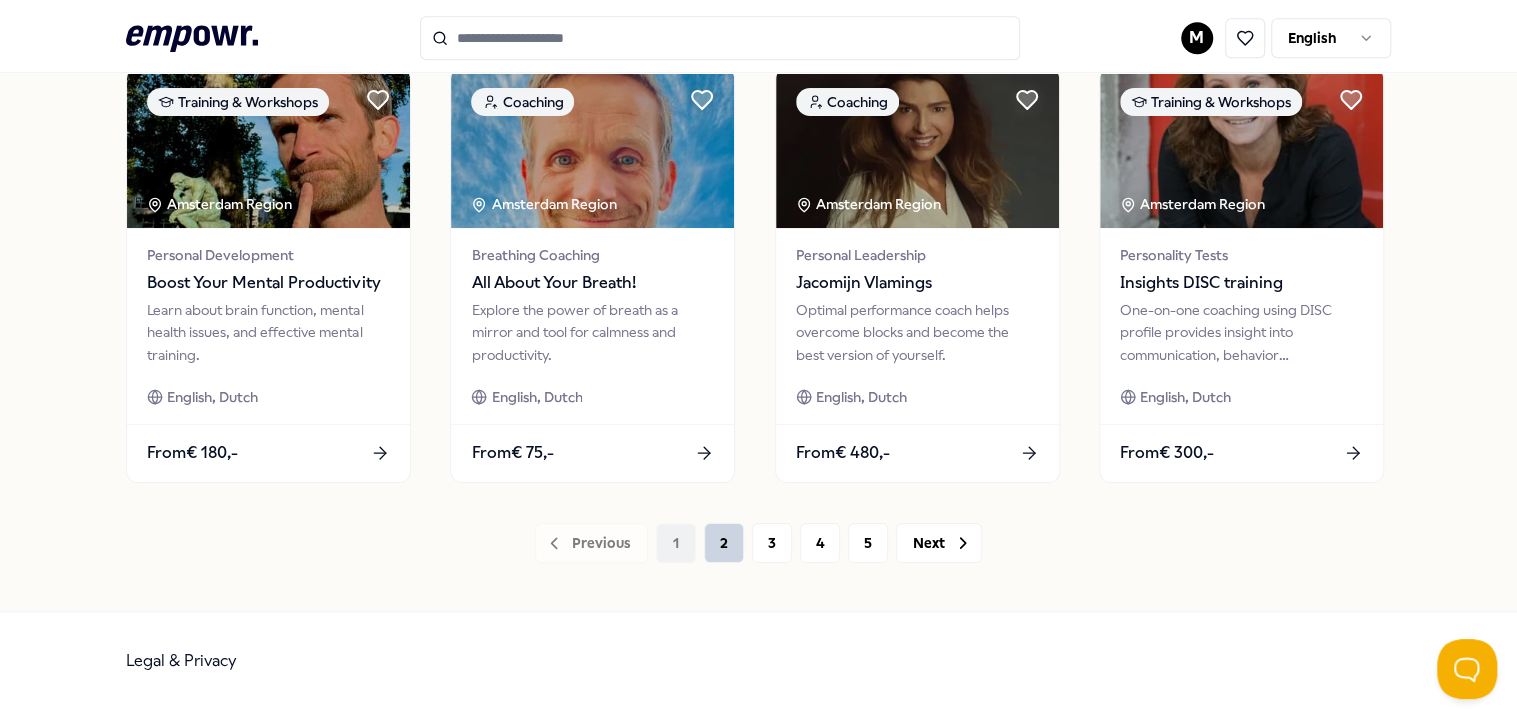 click on "2" at bounding box center [724, 543] 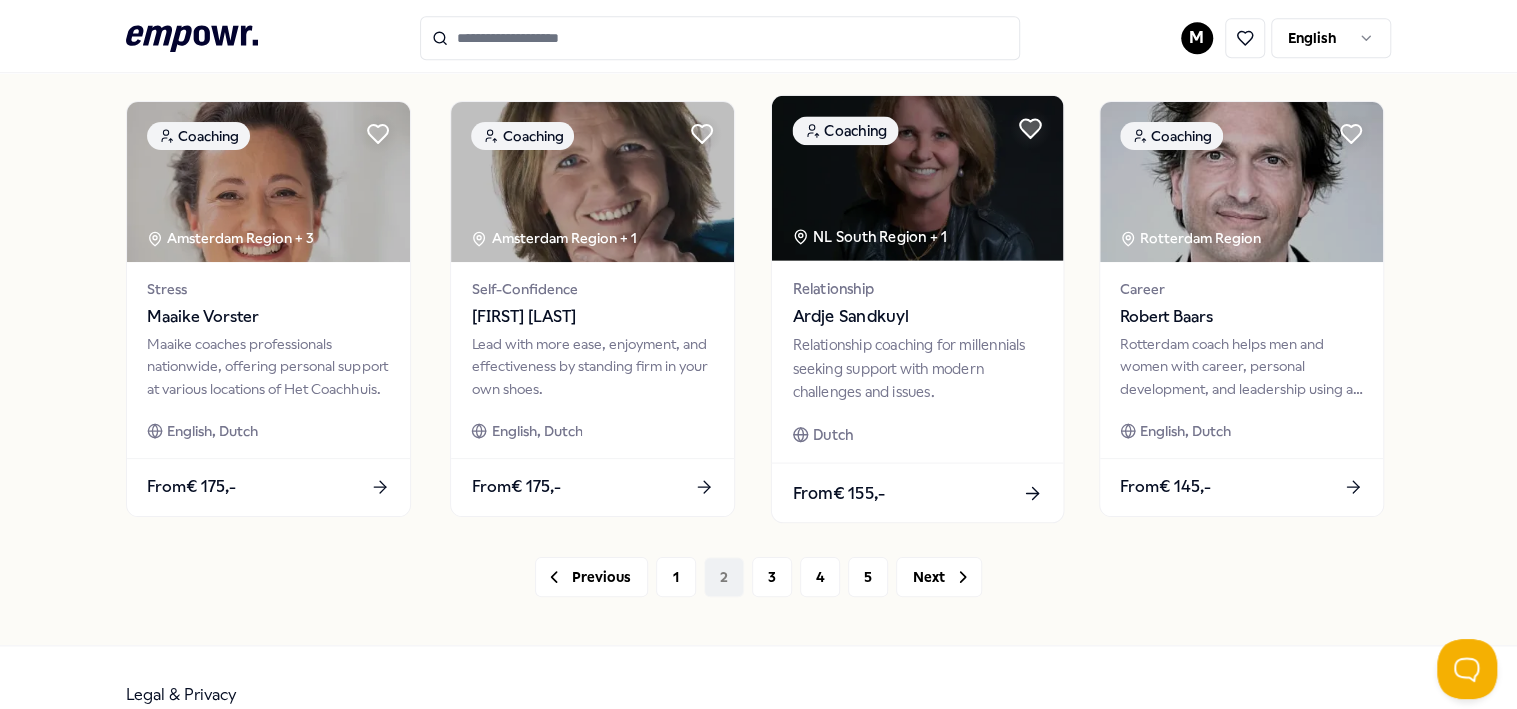 scroll, scrollTop: 1079, scrollLeft: 0, axis: vertical 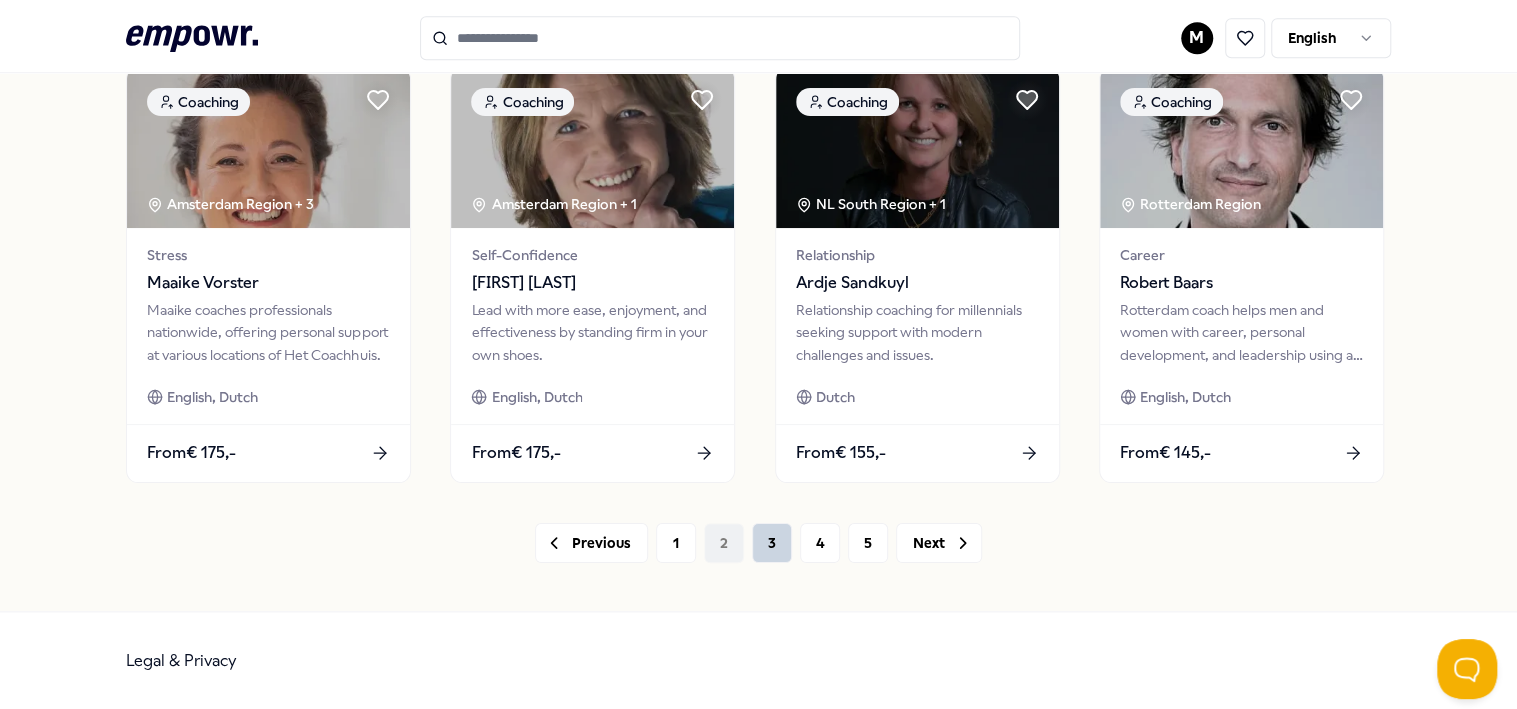 click on "3" at bounding box center [772, 543] 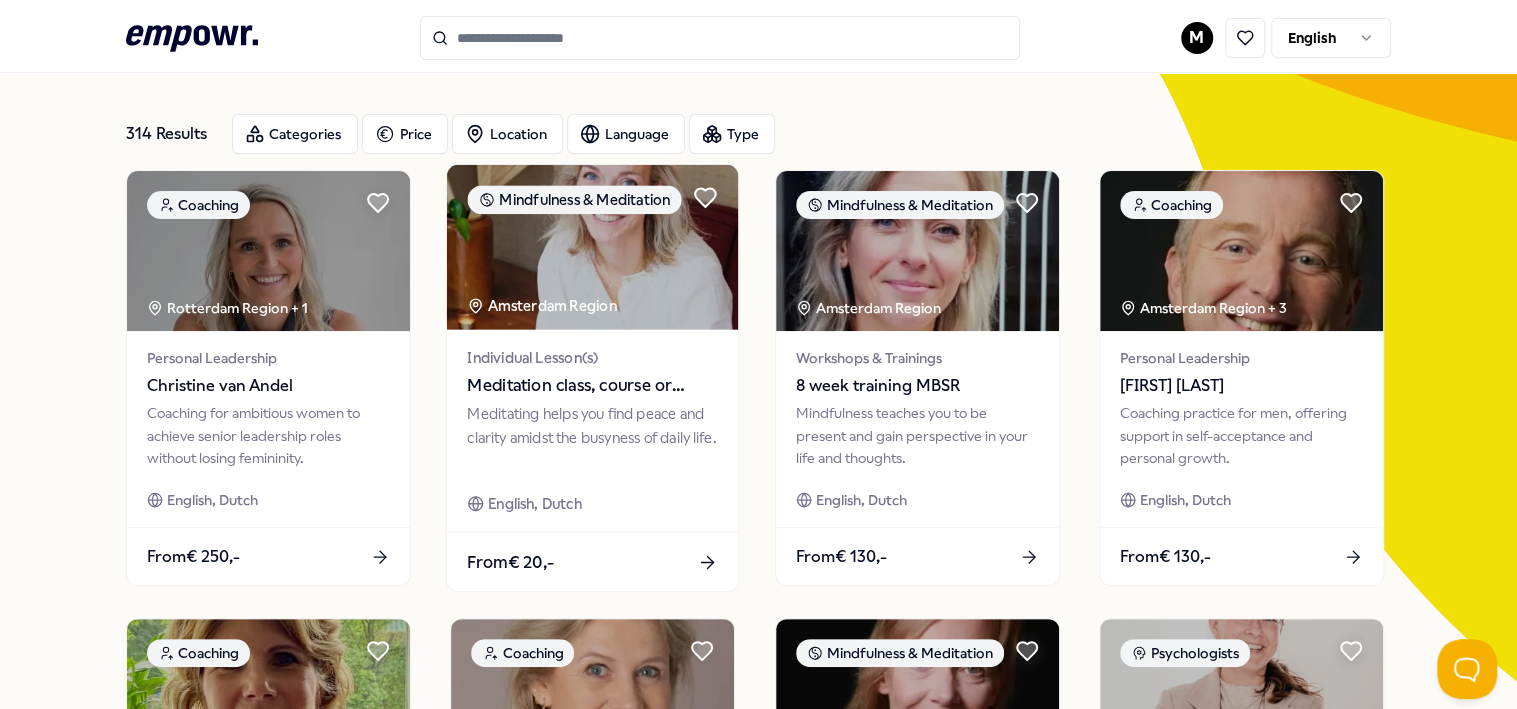 scroll, scrollTop: 0, scrollLeft: 0, axis: both 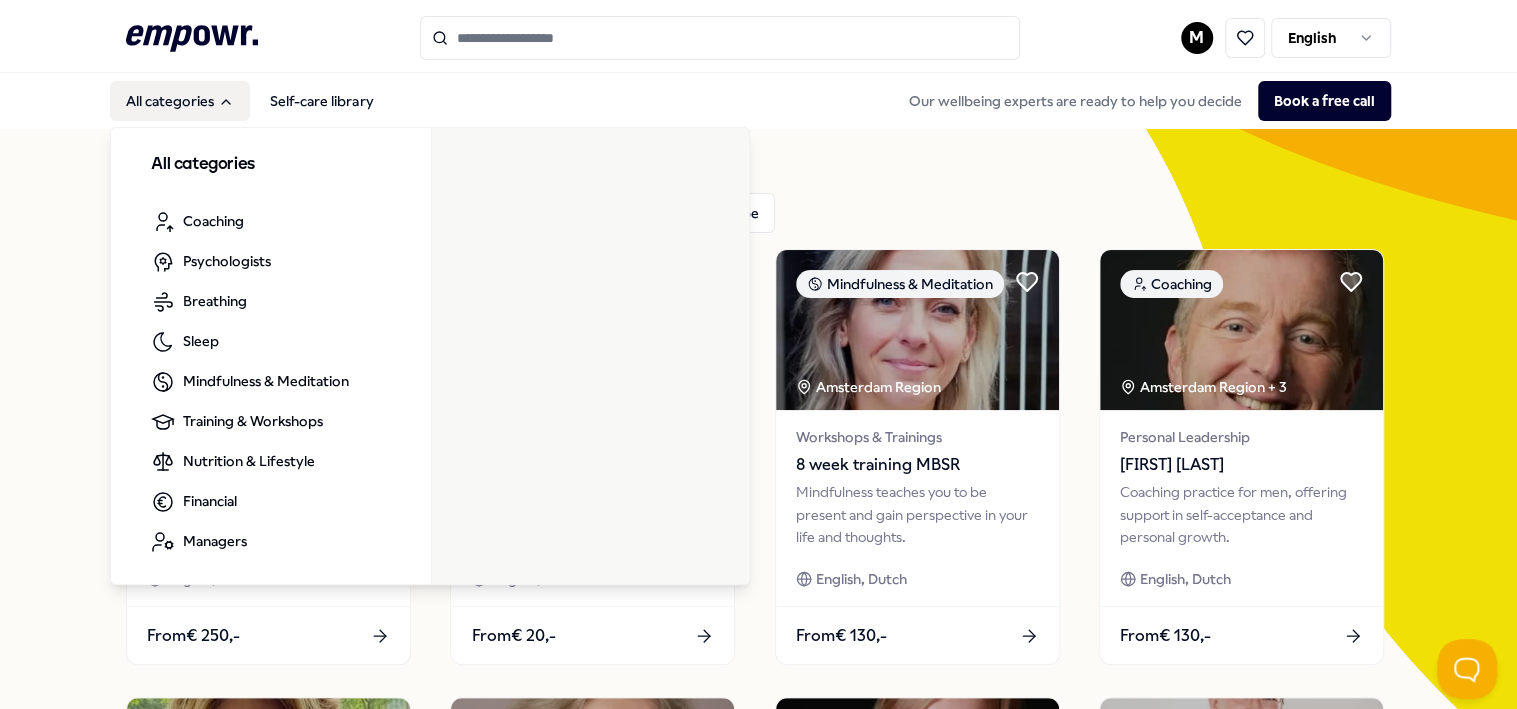 click on "All categories" at bounding box center (180, 101) 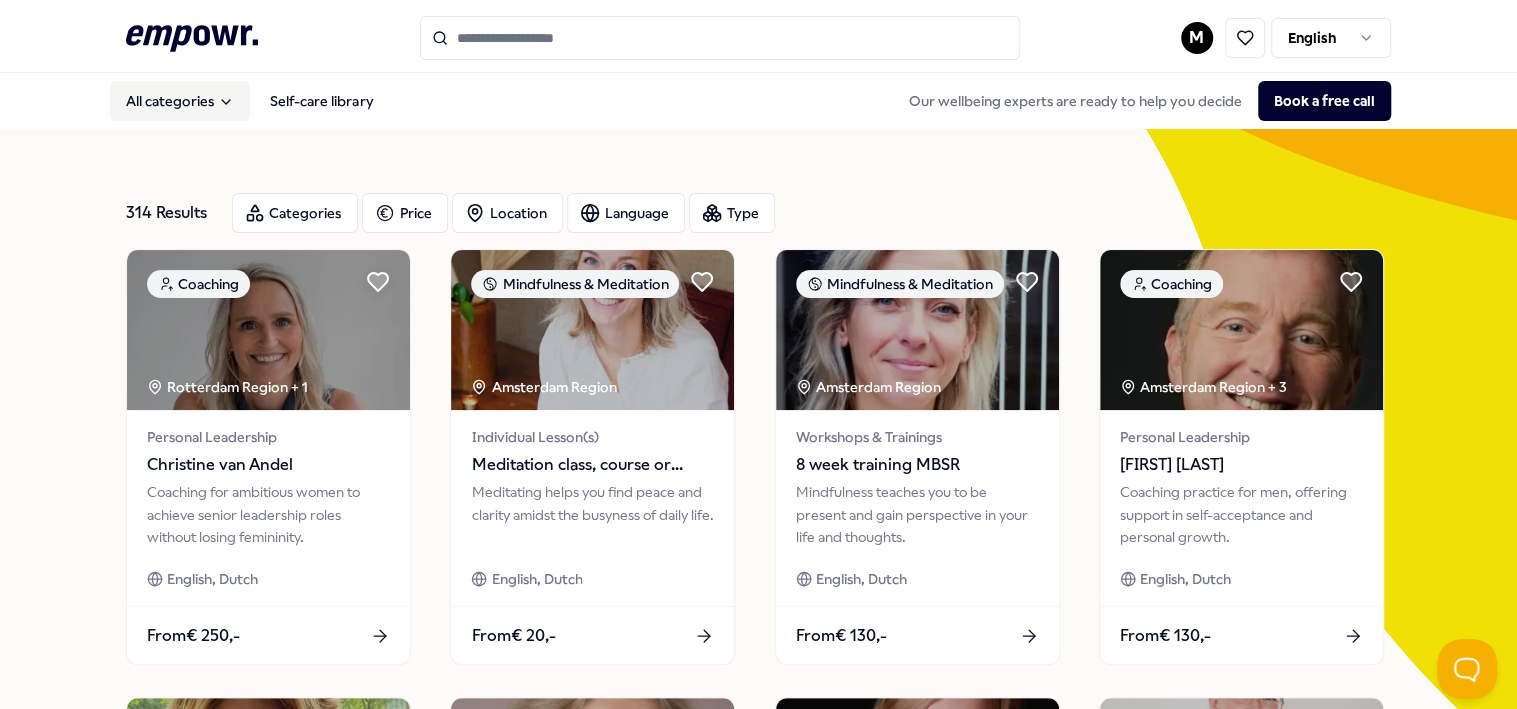 click on "All categories" at bounding box center (180, 101) 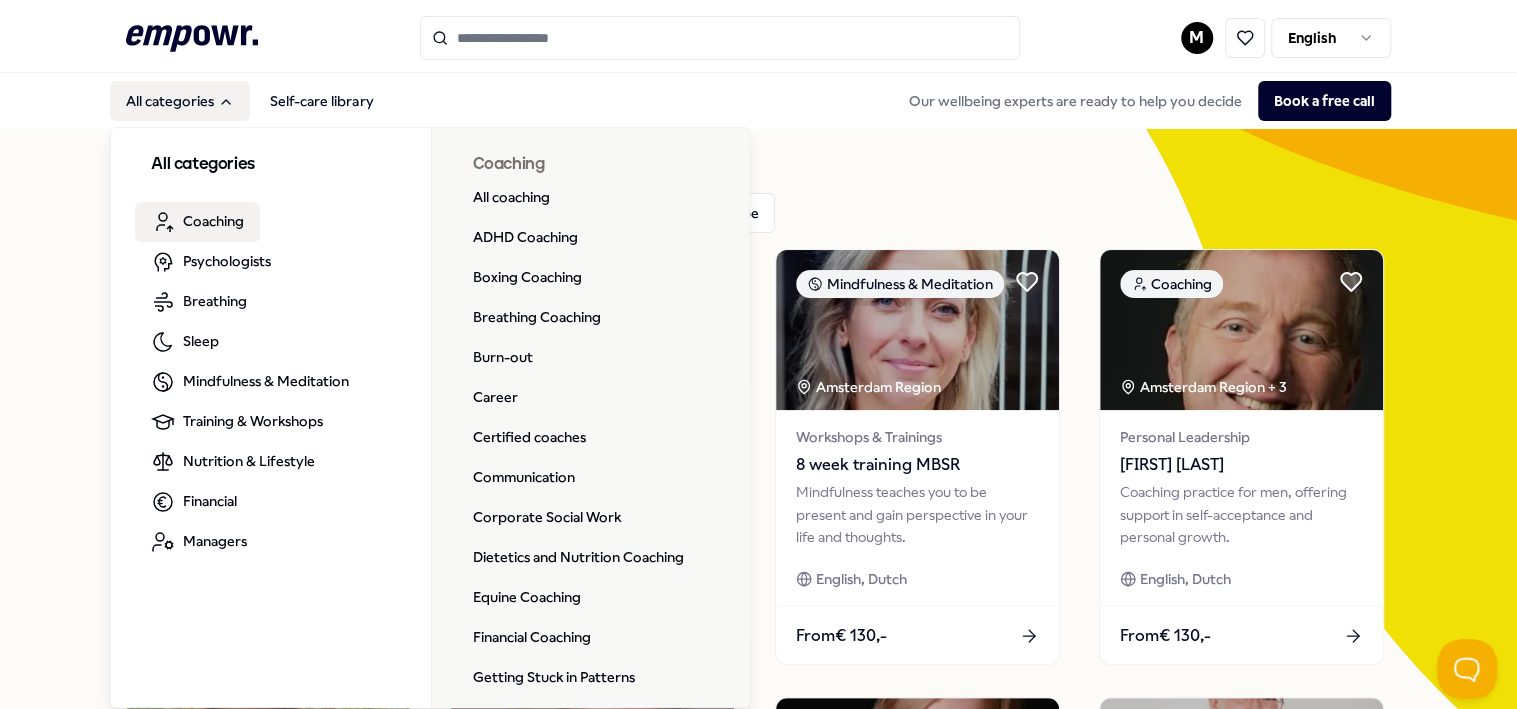 click on "Coaching" at bounding box center (213, 221) 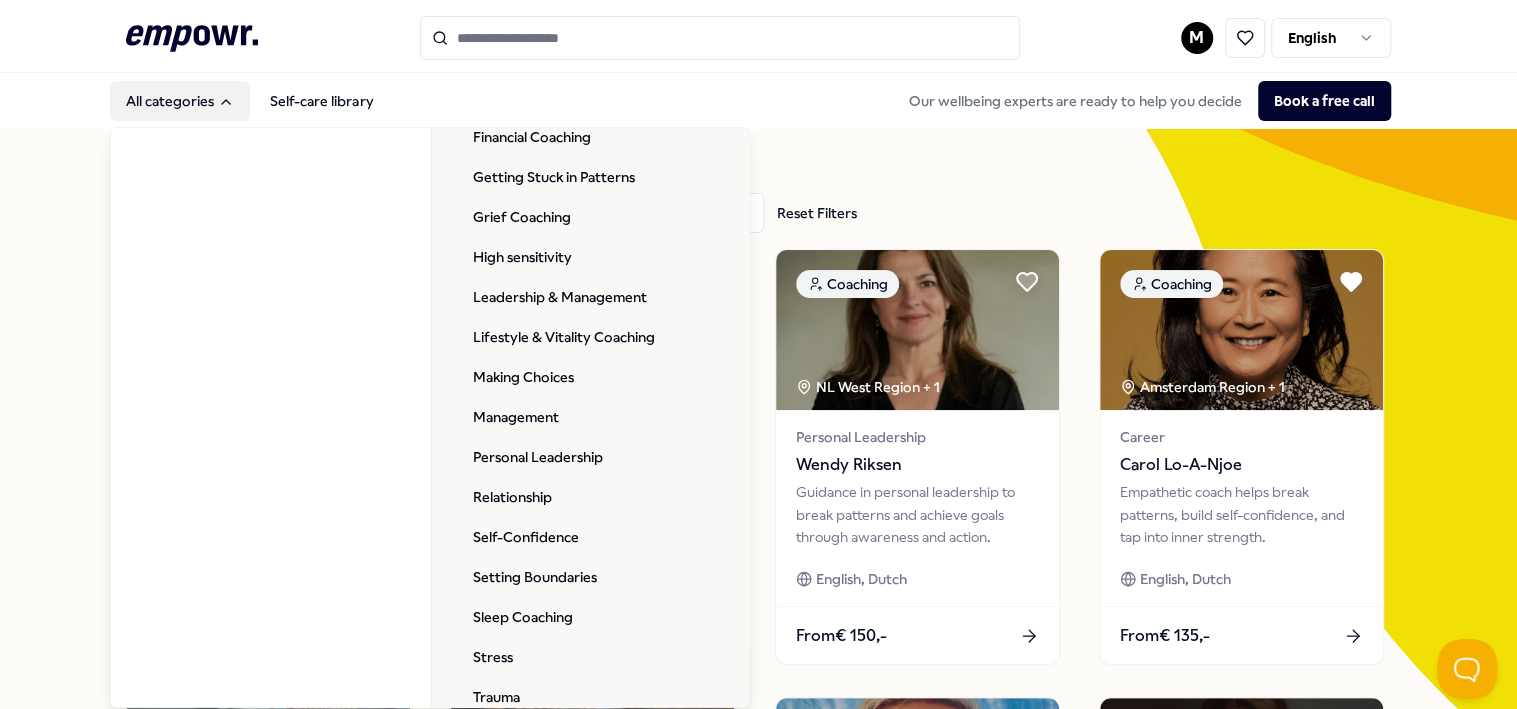 scroll, scrollTop: 532, scrollLeft: 0, axis: vertical 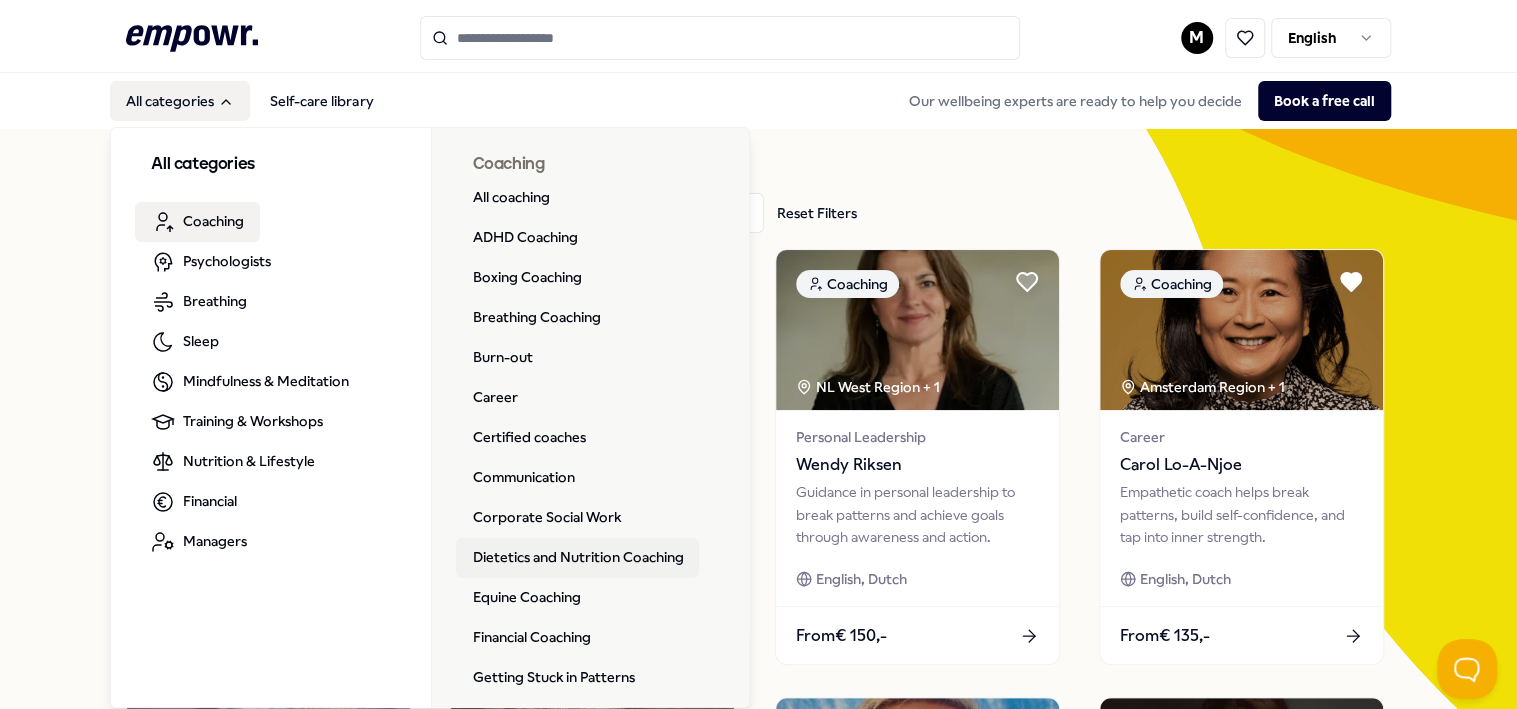 click on "Dietetics and Nutrition Coaching" at bounding box center [577, 558] 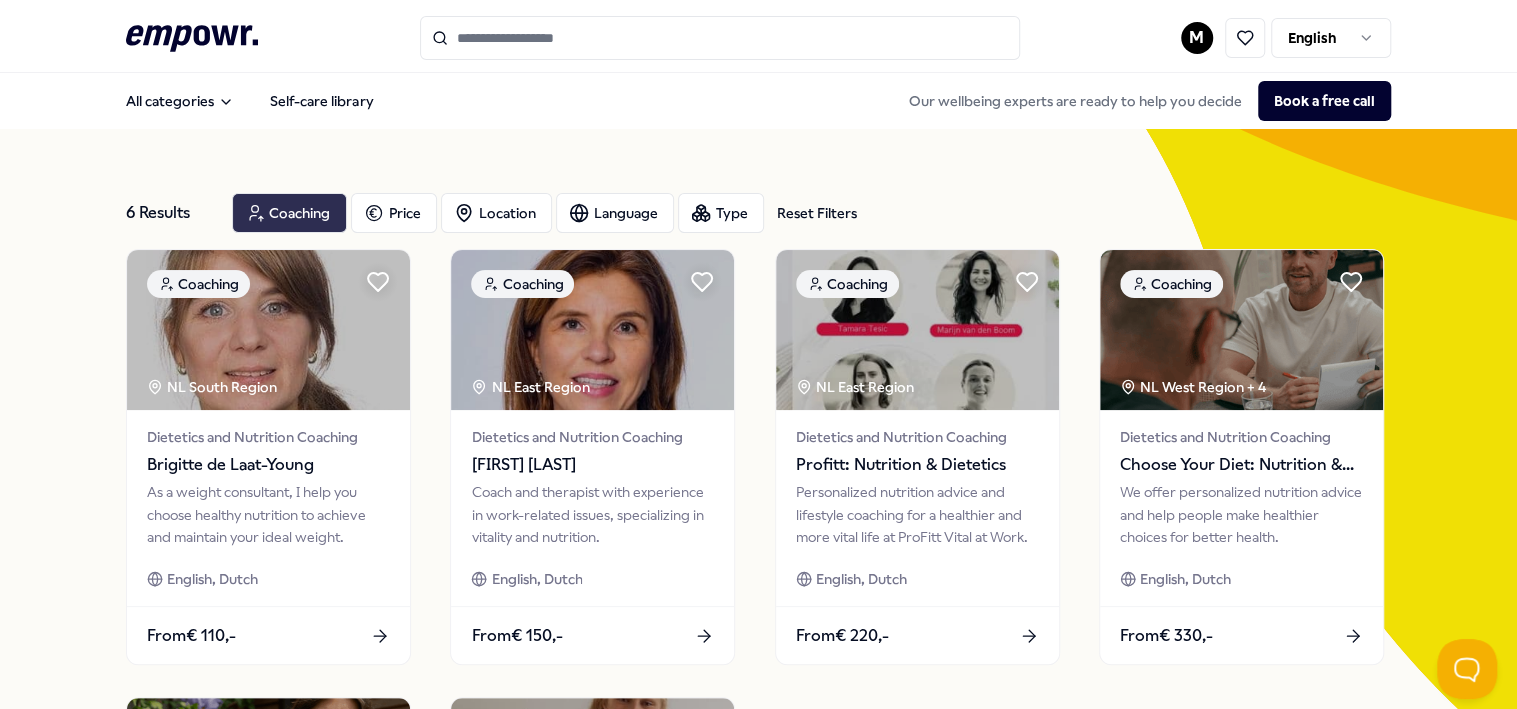 click on "Coaching" at bounding box center [289, 213] 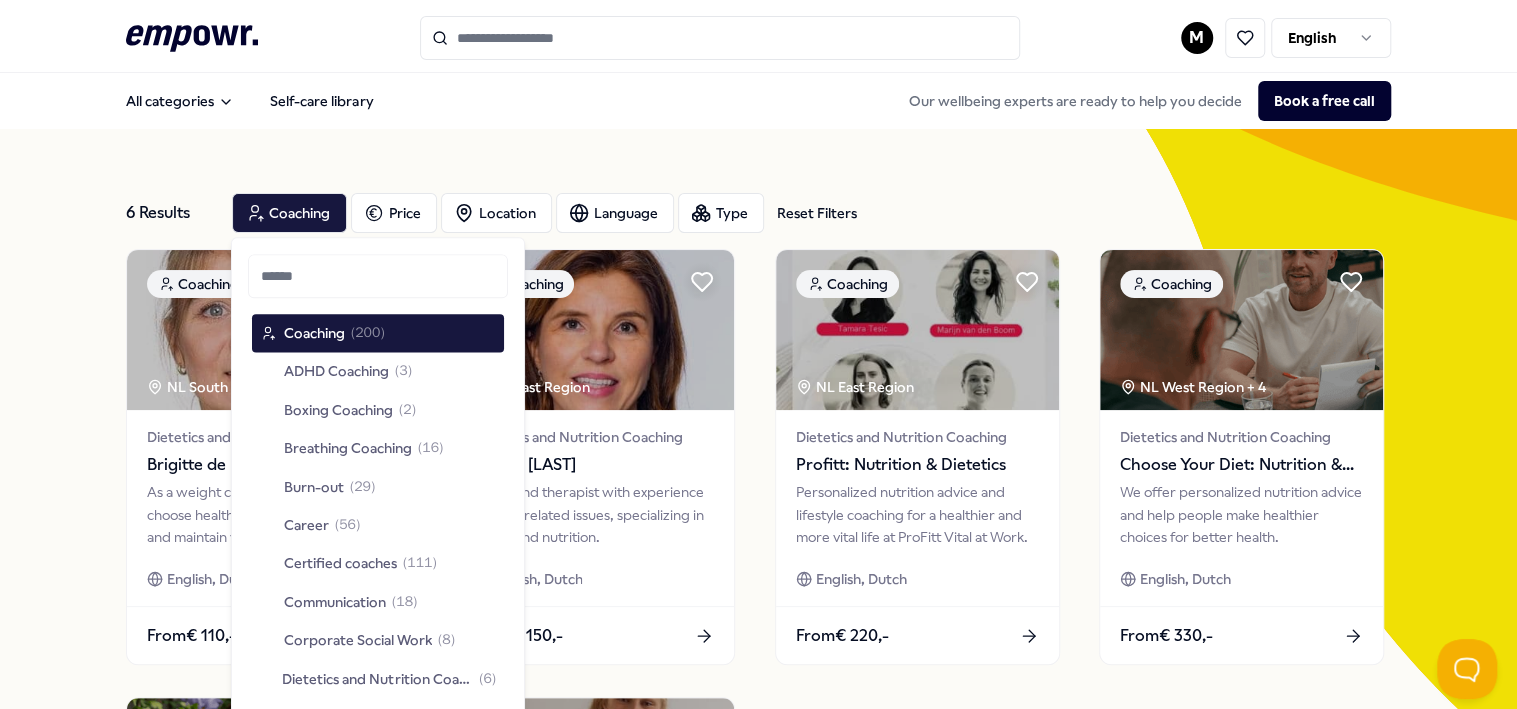 click on "6 Results Reset Filters Coaching Price Location Language Type Reset Filters Coaching NL South Region   Dietetics and Nutrition Coaching Brigitte de Laat-Young As a weight consultant, I help you choose healthy nutrition to achieve and
maintain your ideal weight. English, Dutch From  € 110,- Coaching NL East Region   Dietetics and Nutrition Coaching Jacqueline Straathof Coach and therapist with experience in work-related issues, specializing in
vitality and nutrition. English, Dutch From  € 150,- Coaching NL East Region   Dietetics and Nutrition Coaching Profitt: Nutrition & Dietetics Personalized nutrition advice and lifestyle coaching for a healthier and more
vital life at ProFitt Vital at Work. English, Dutch From  € 220,- Coaching NL West Region   + 4 Dietetics and Nutrition Coaching Choose Your Diet: Nutrition & Dietetics We offer personalized nutrition advice and help people make healthier choices
for better health. English, Dutch From  € 330,- Coaching NL West Region   + 1 Emma Brincat 1" at bounding box center (758, 685) 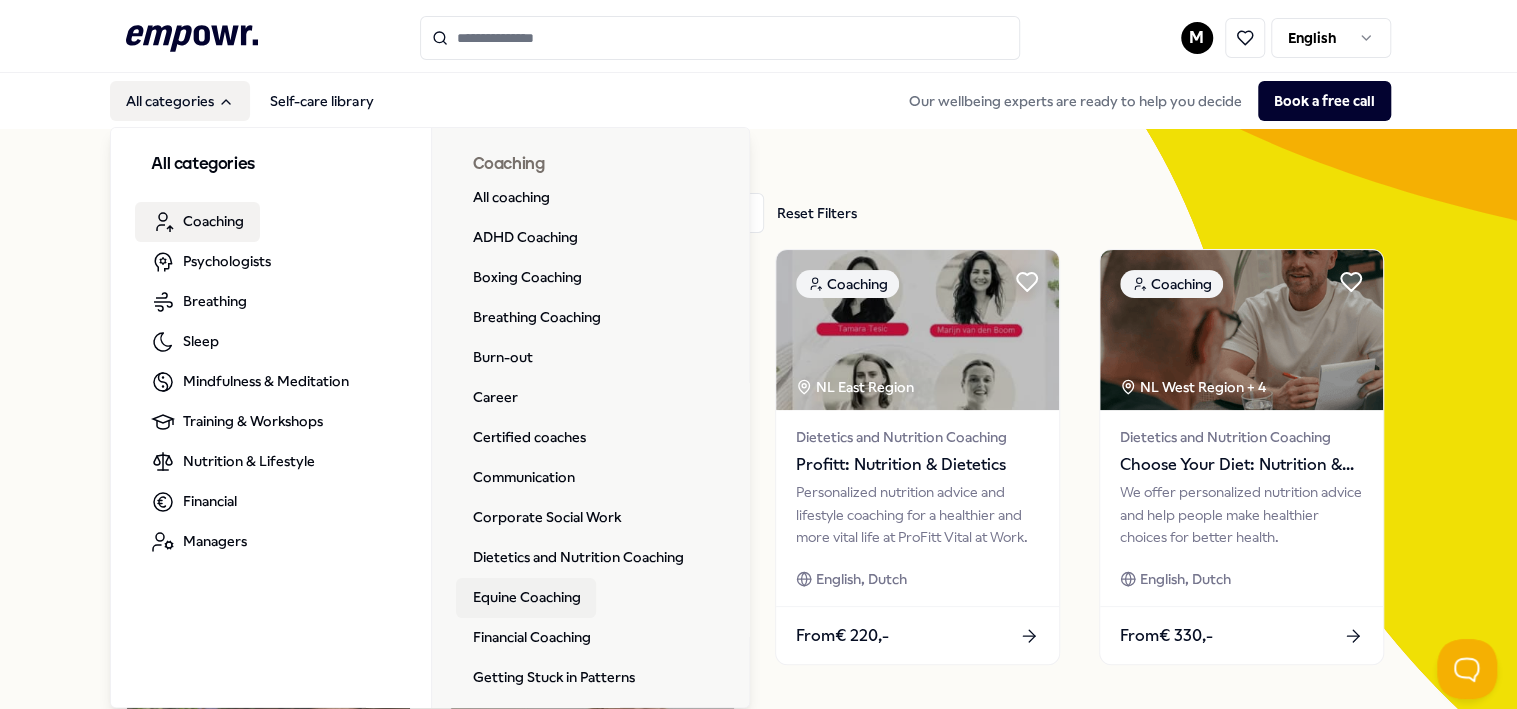 click on "Equine Coaching" at bounding box center [526, 598] 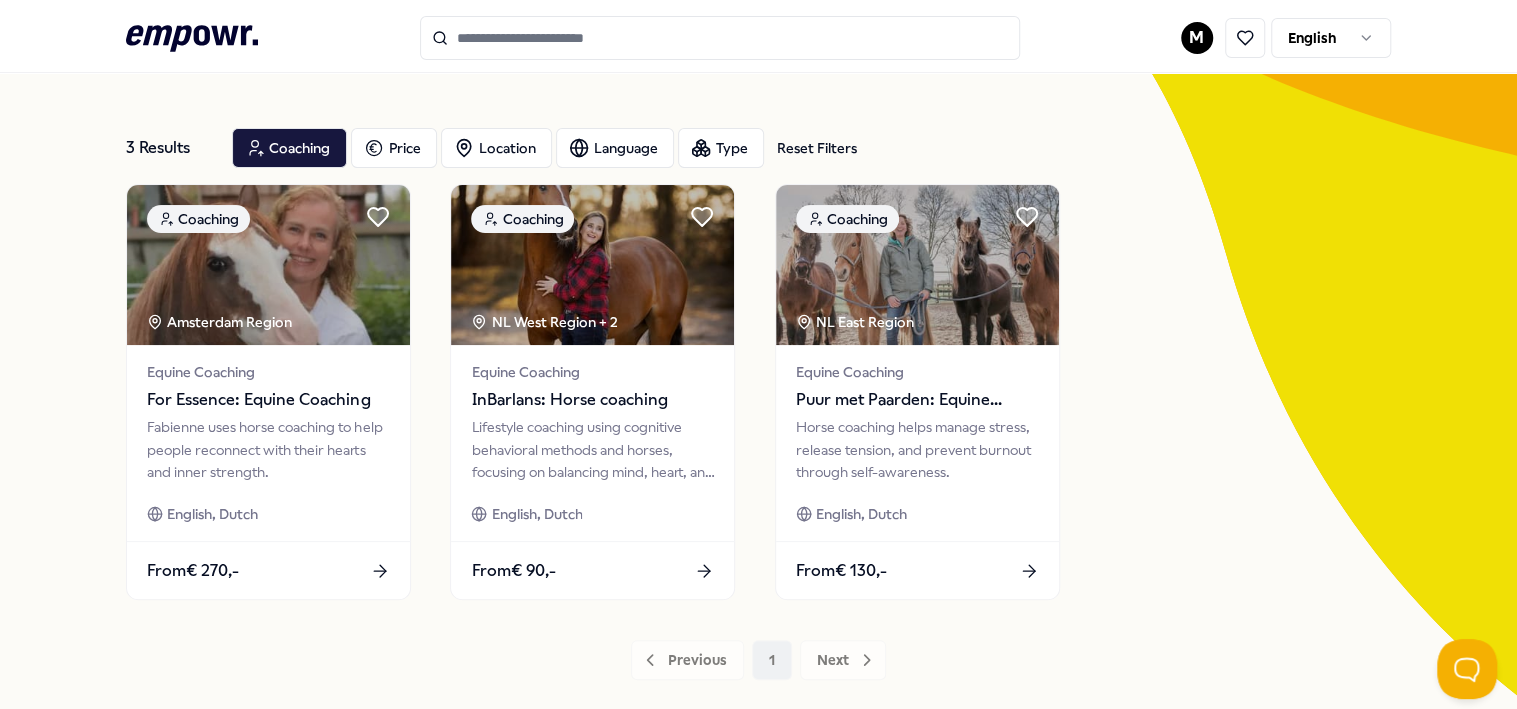 scroll, scrollTop: 100, scrollLeft: 0, axis: vertical 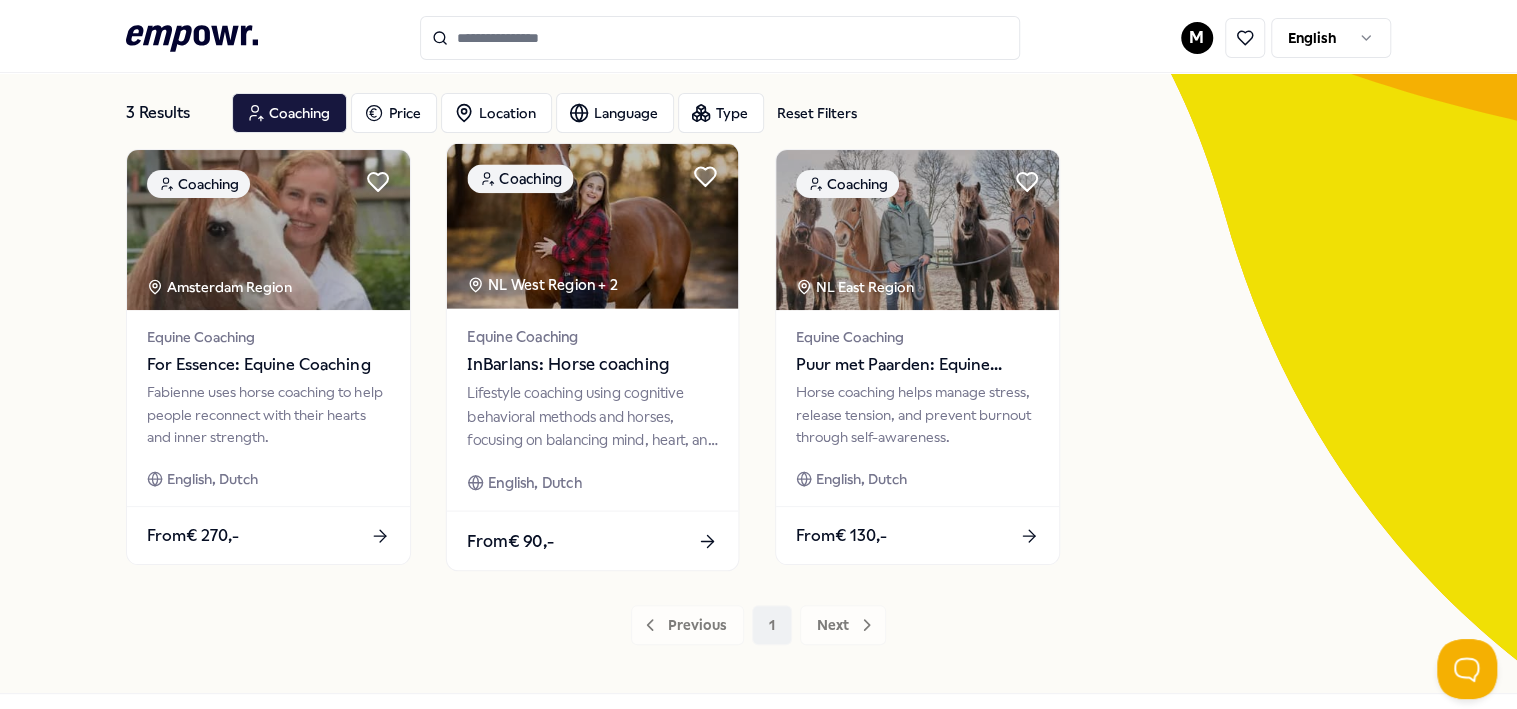 click on "NL West Region   + 2" at bounding box center (543, 284) 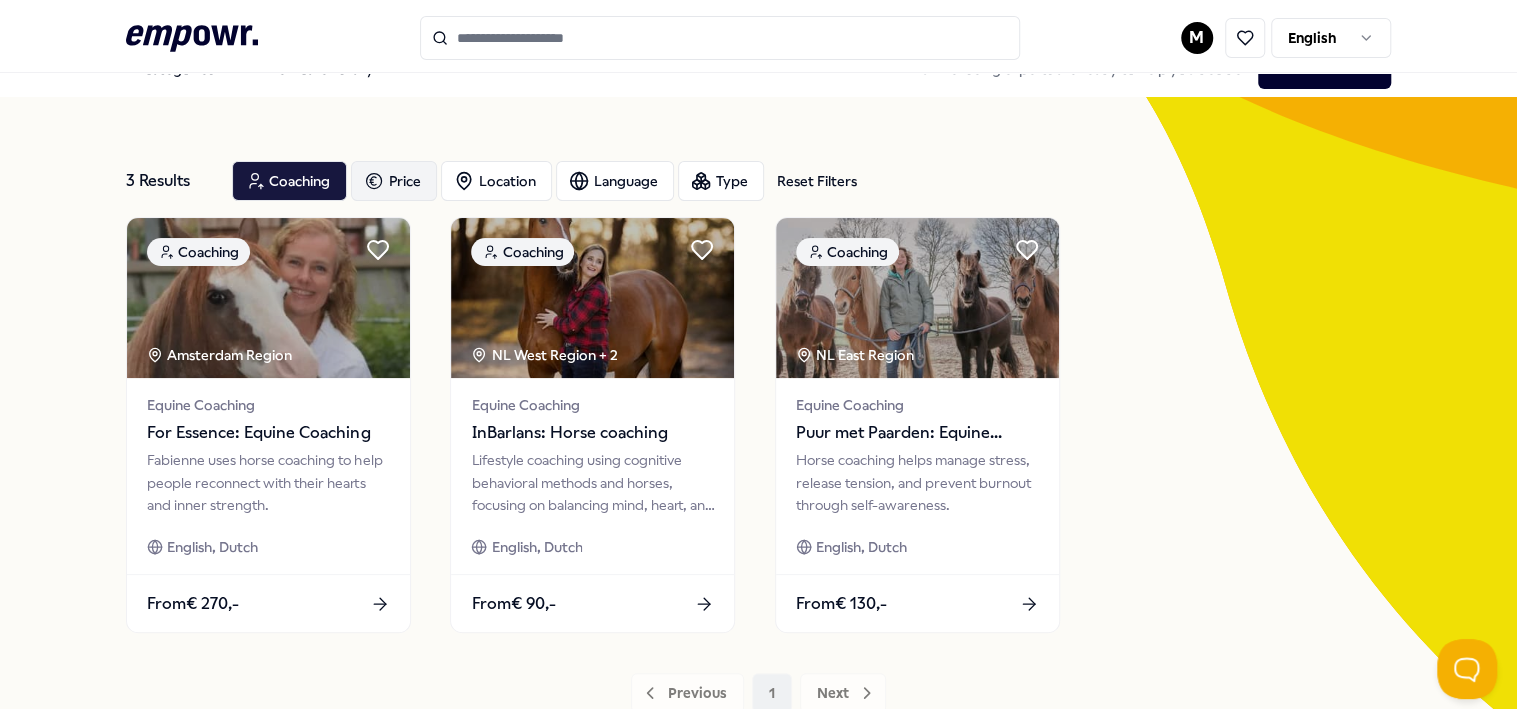 scroll, scrollTop: 0, scrollLeft: 0, axis: both 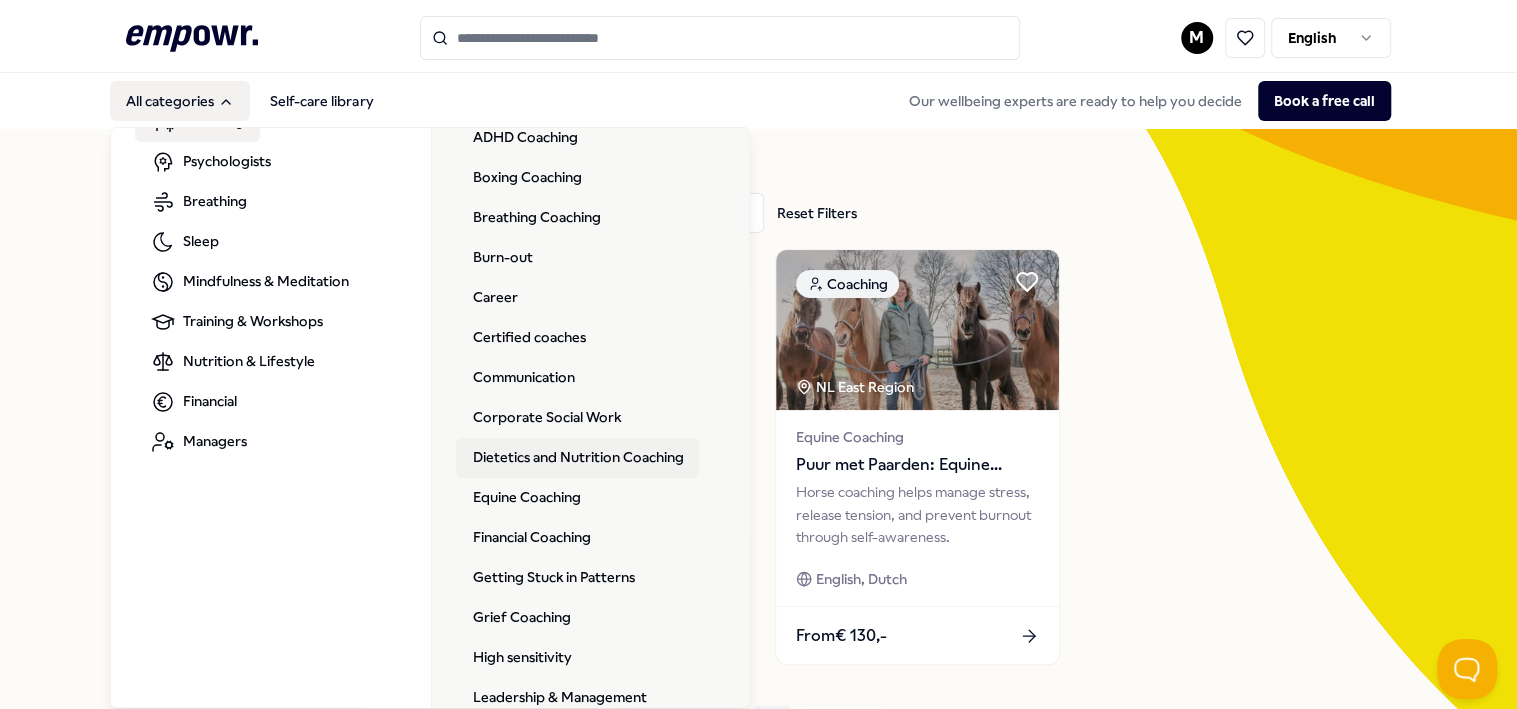 click on "Dietetics and Nutrition Coaching" at bounding box center (577, 458) 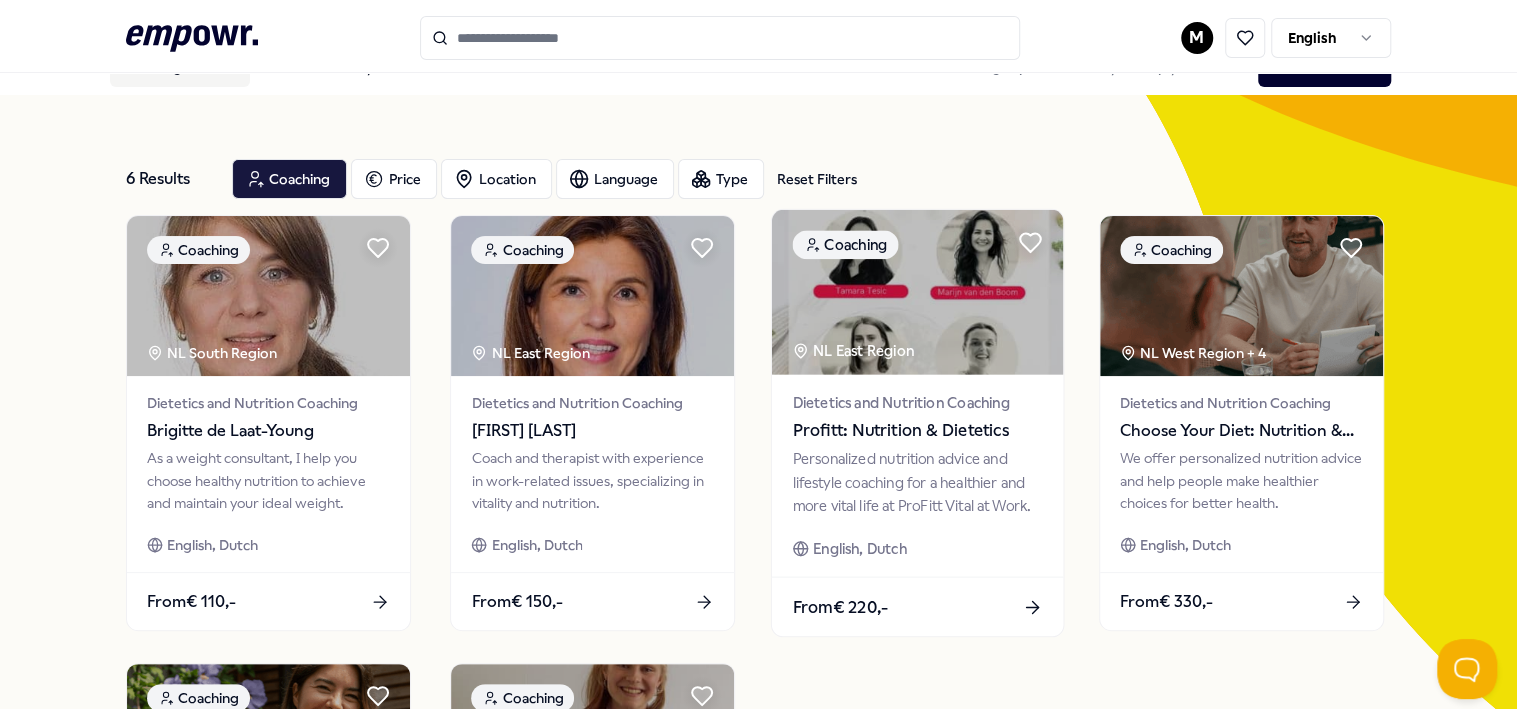 scroll, scrollTop: 0, scrollLeft: 0, axis: both 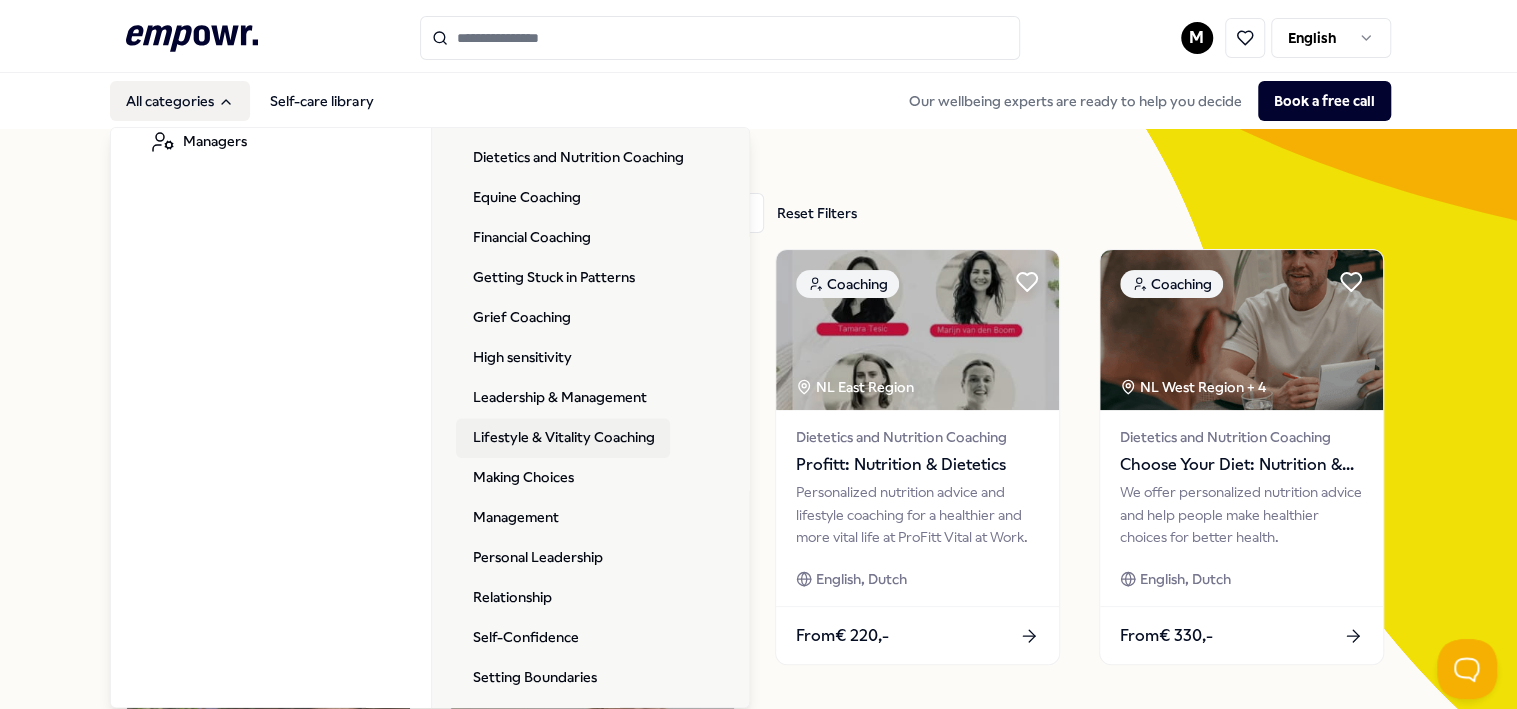click on "Lifestyle & Vitality Coaching" at bounding box center [563, 438] 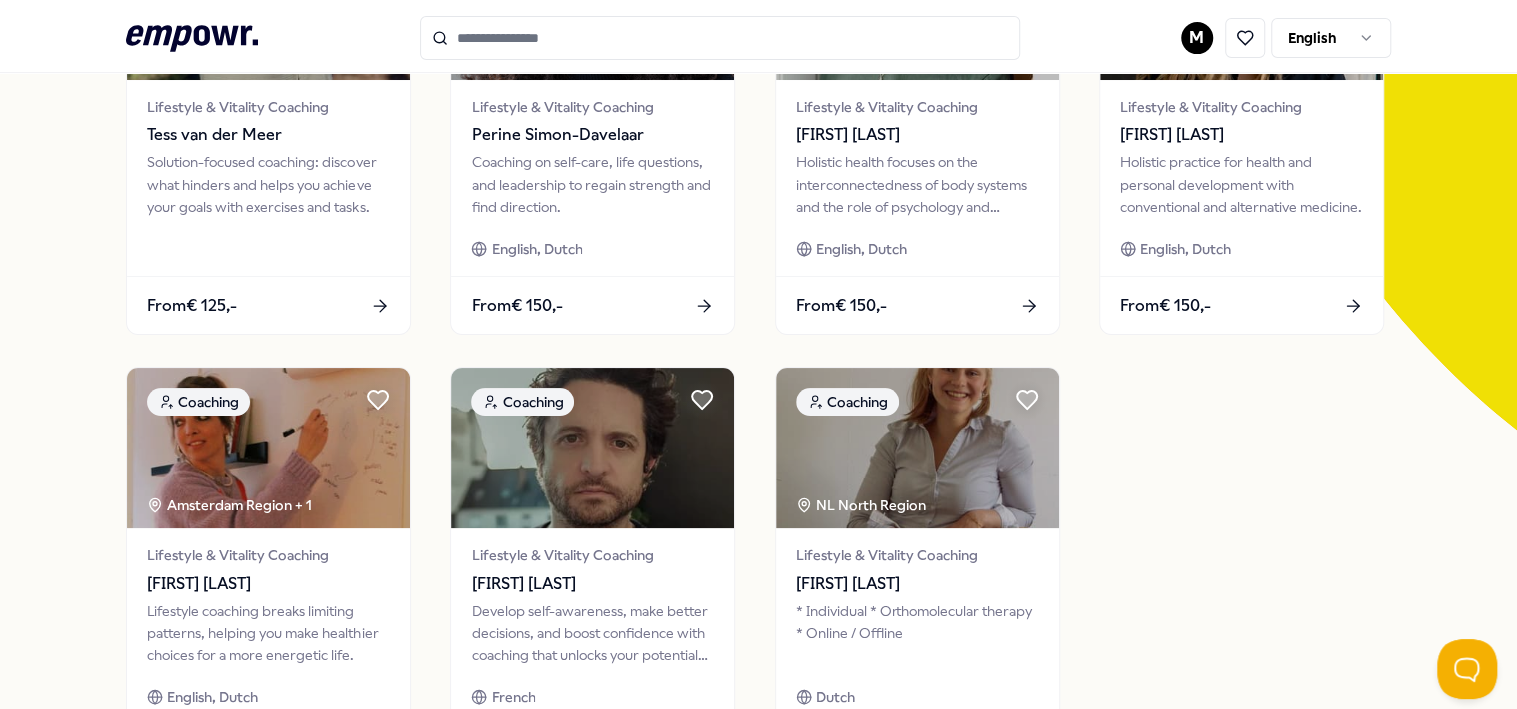 scroll, scrollTop: 0, scrollLeft: 0, axis: both 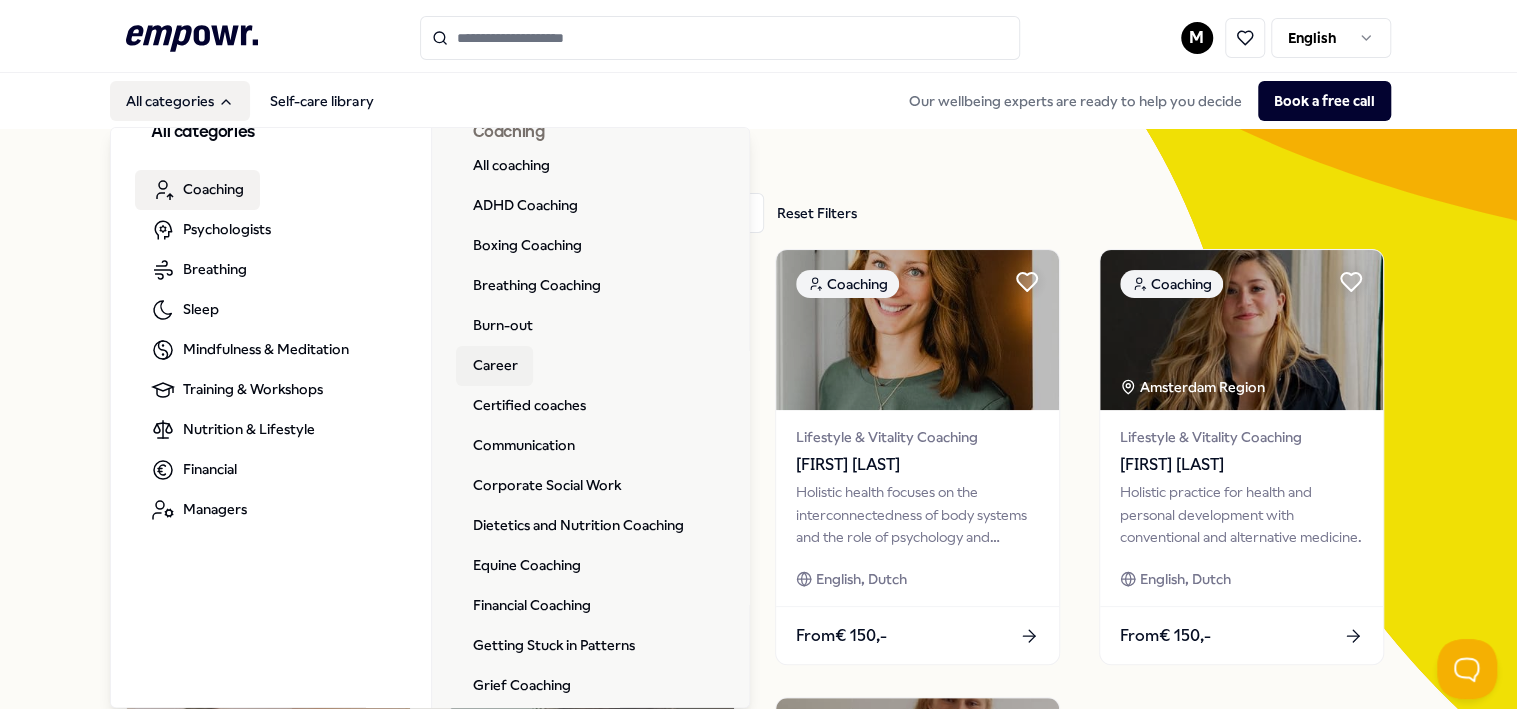 click on "Career" at bounding box center (494, 366) 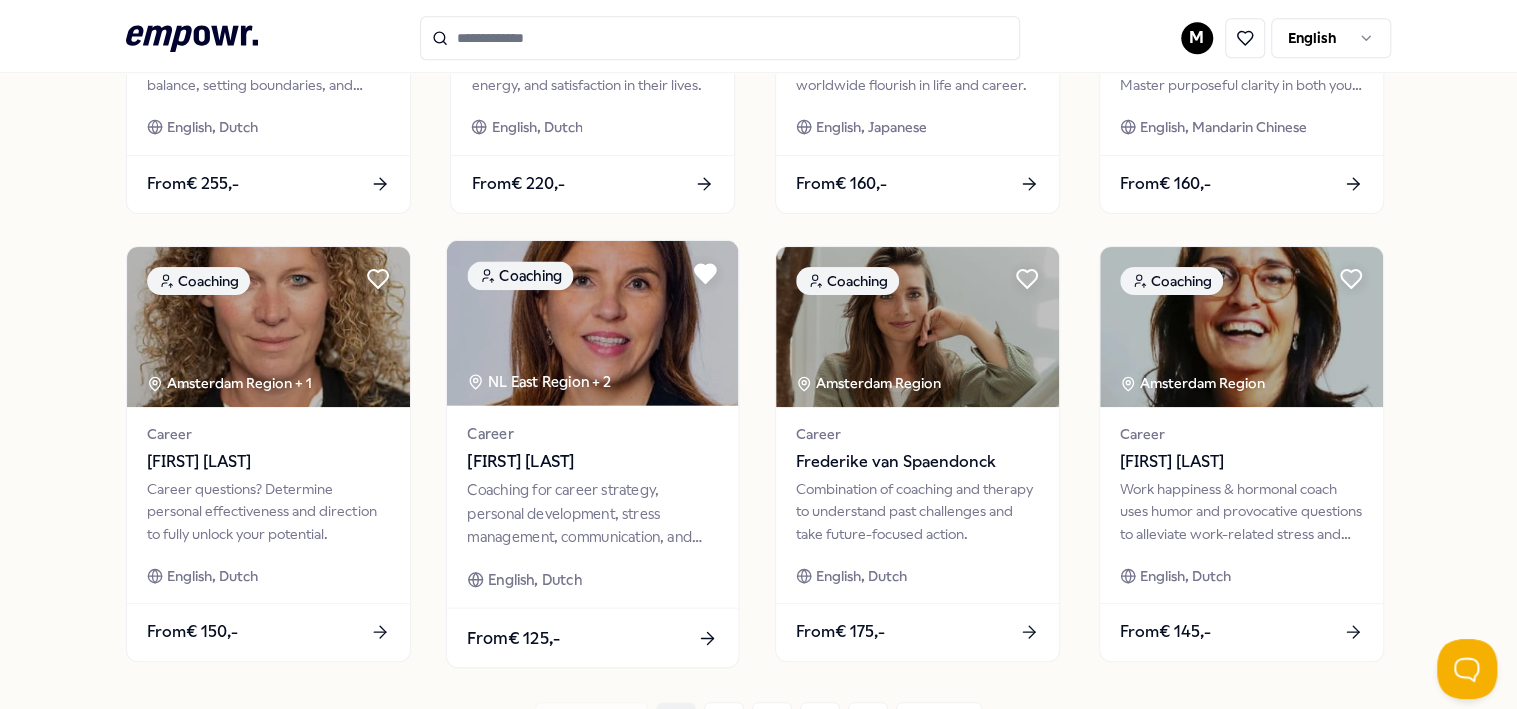 scroll, scrollTop: 1079, scrollLeft: 0, axis: vertical 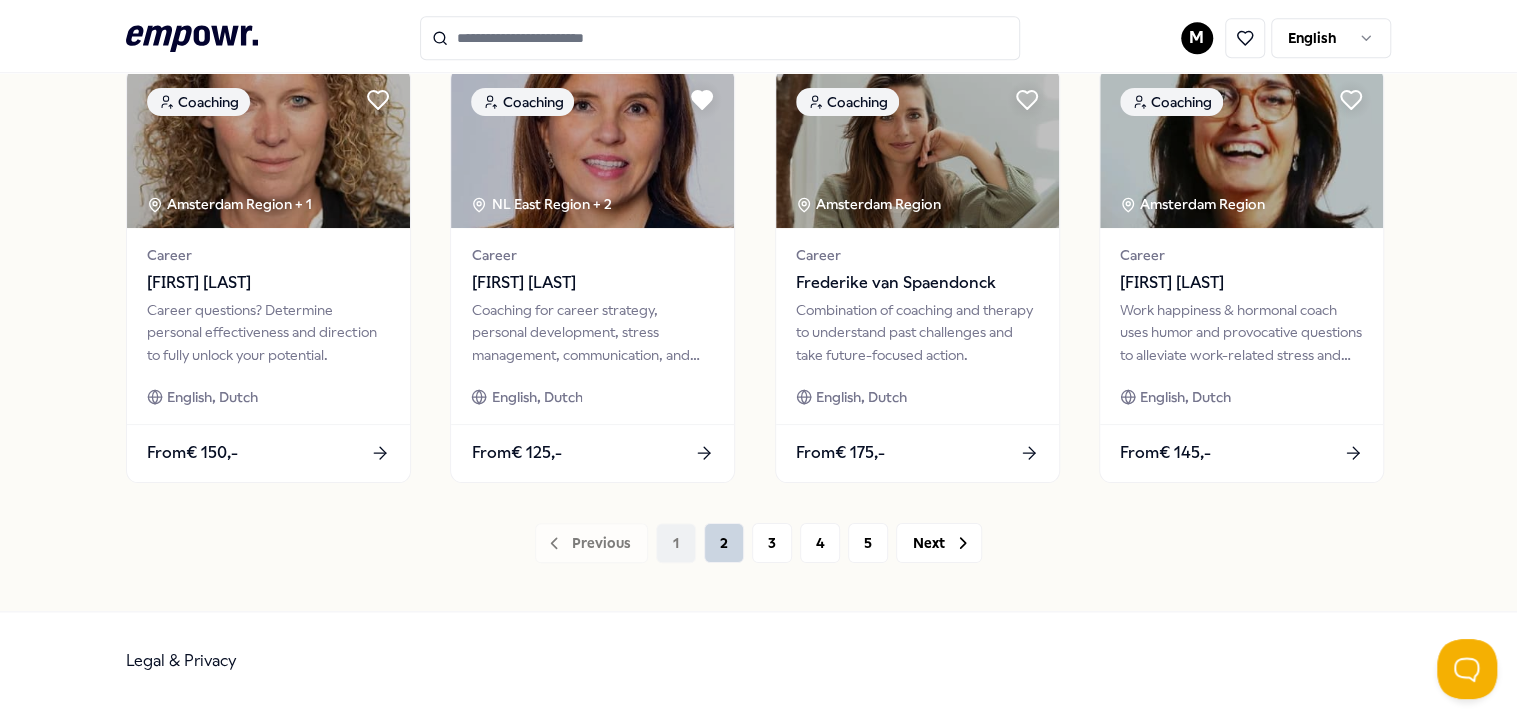 click on "2" at bounding box center [724, 543] 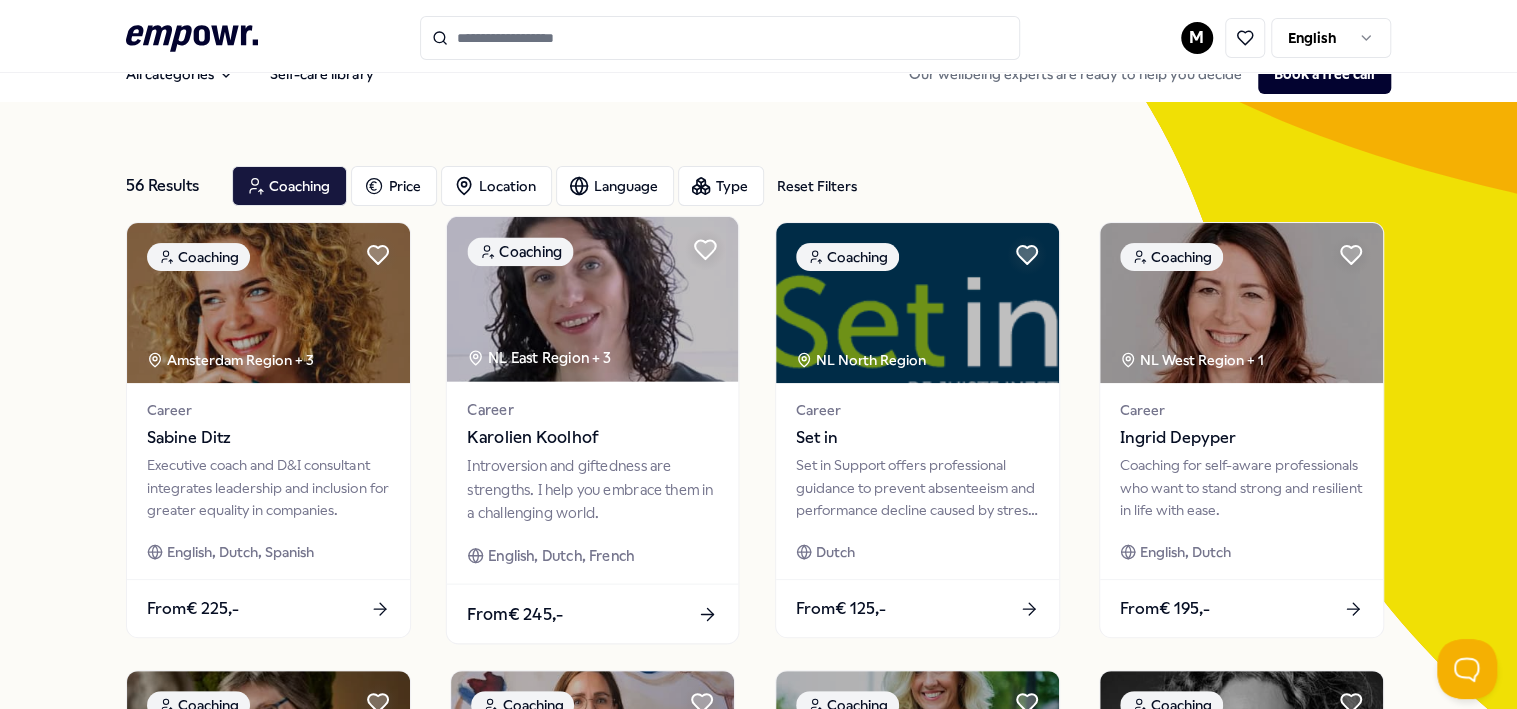 scroll, scrollTop: 0, scrollLeft: 0, axis: both 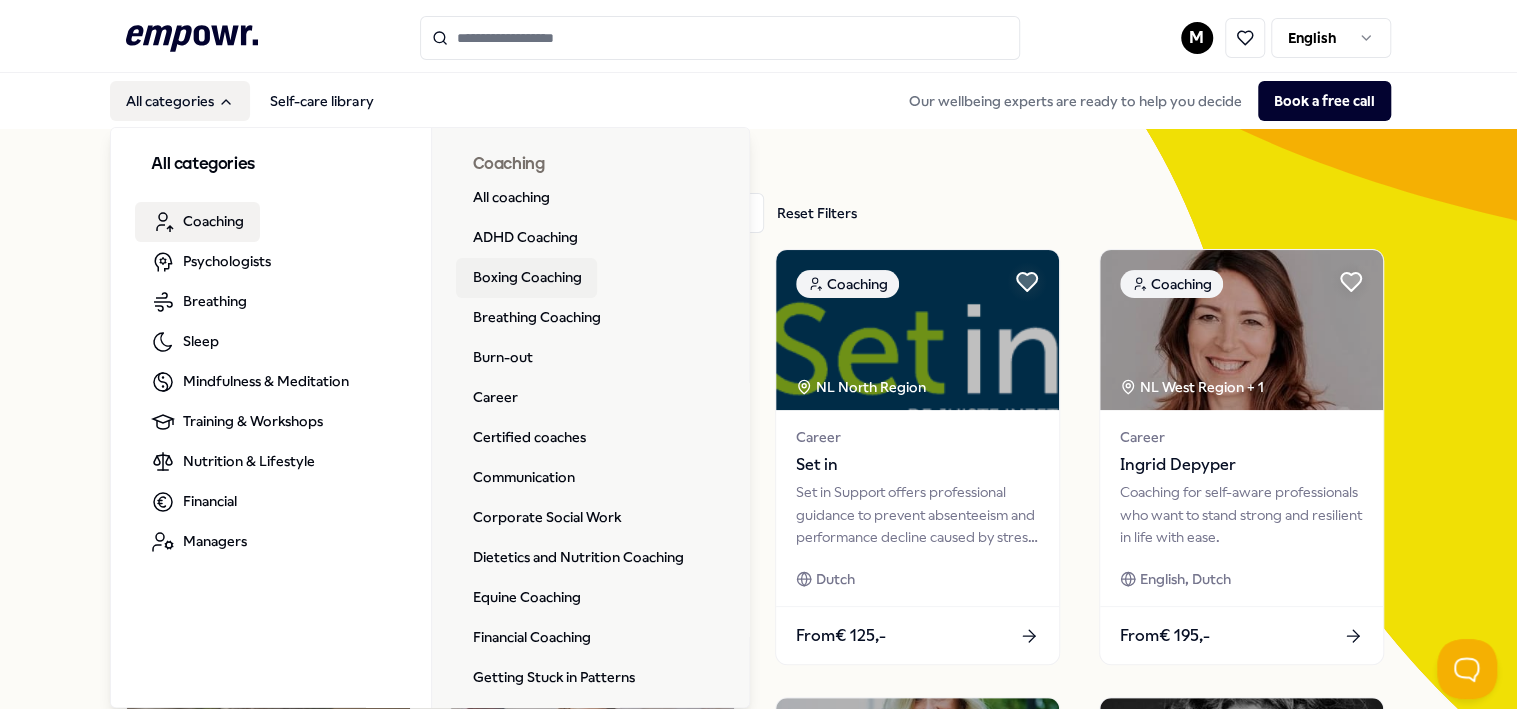 click on "Boxing Coaching" at bounding box center [526, 278] 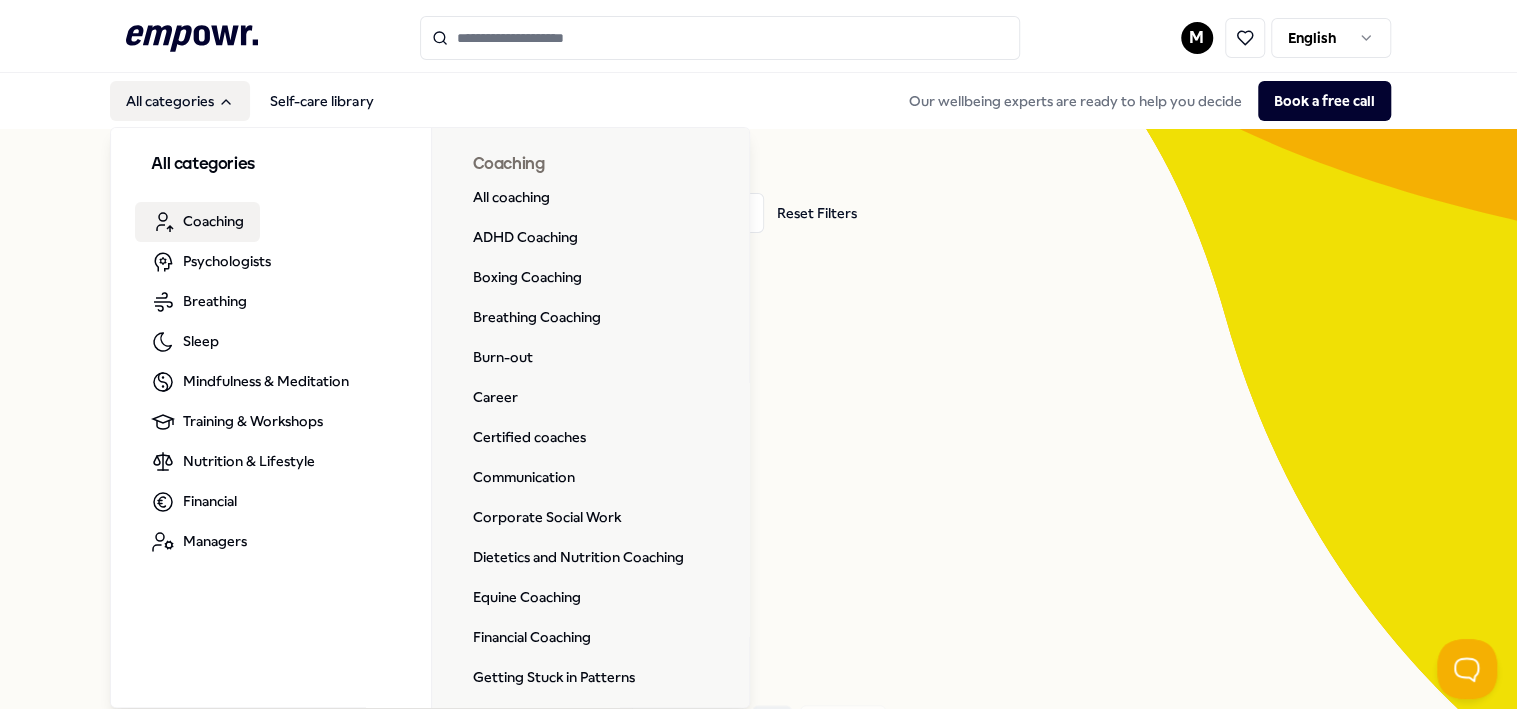 scroll, scrollTop: 100, scrollLeft: 0, axis: vertical 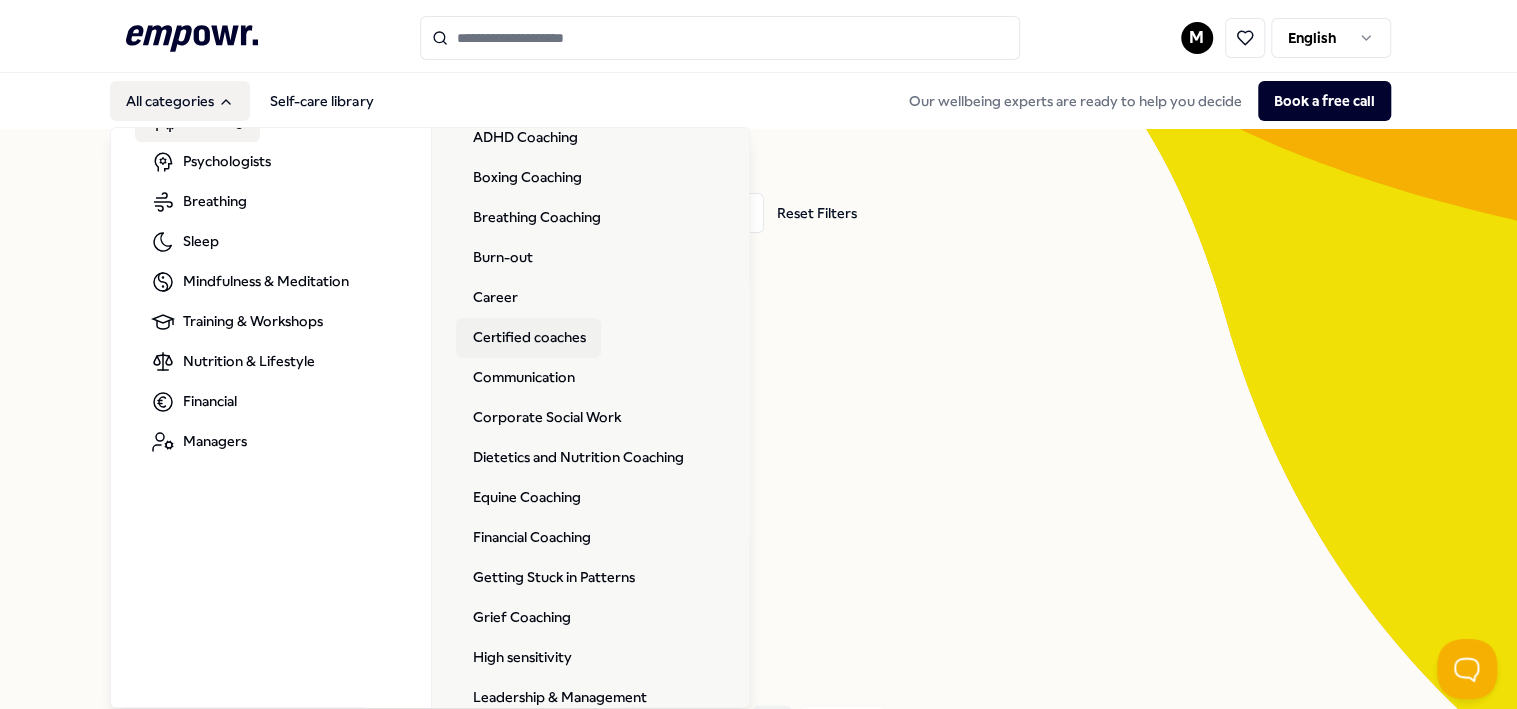 click on "Certified coaches" at bounding box center (528, 338) 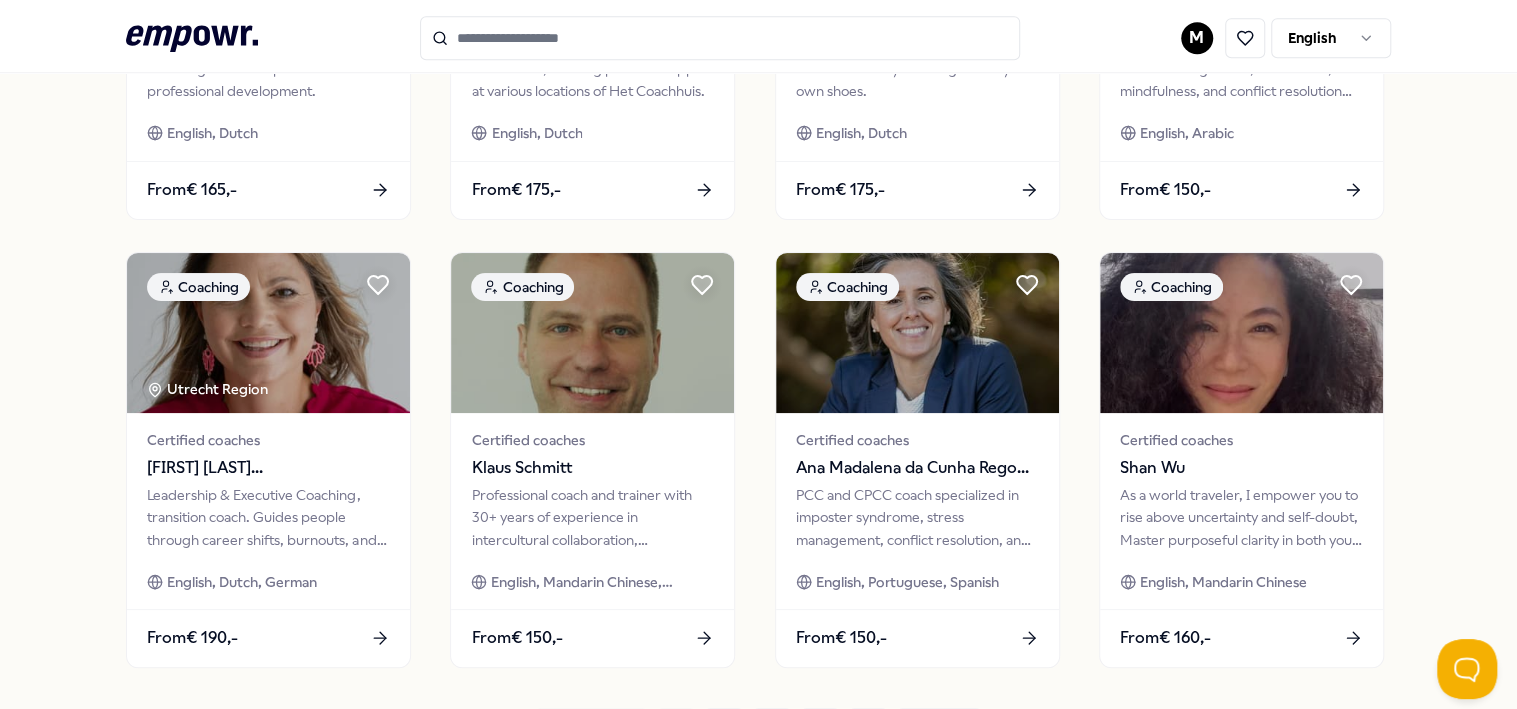 scroll, scrollTop: 1000, scrollLeft: 0, axis: vertical 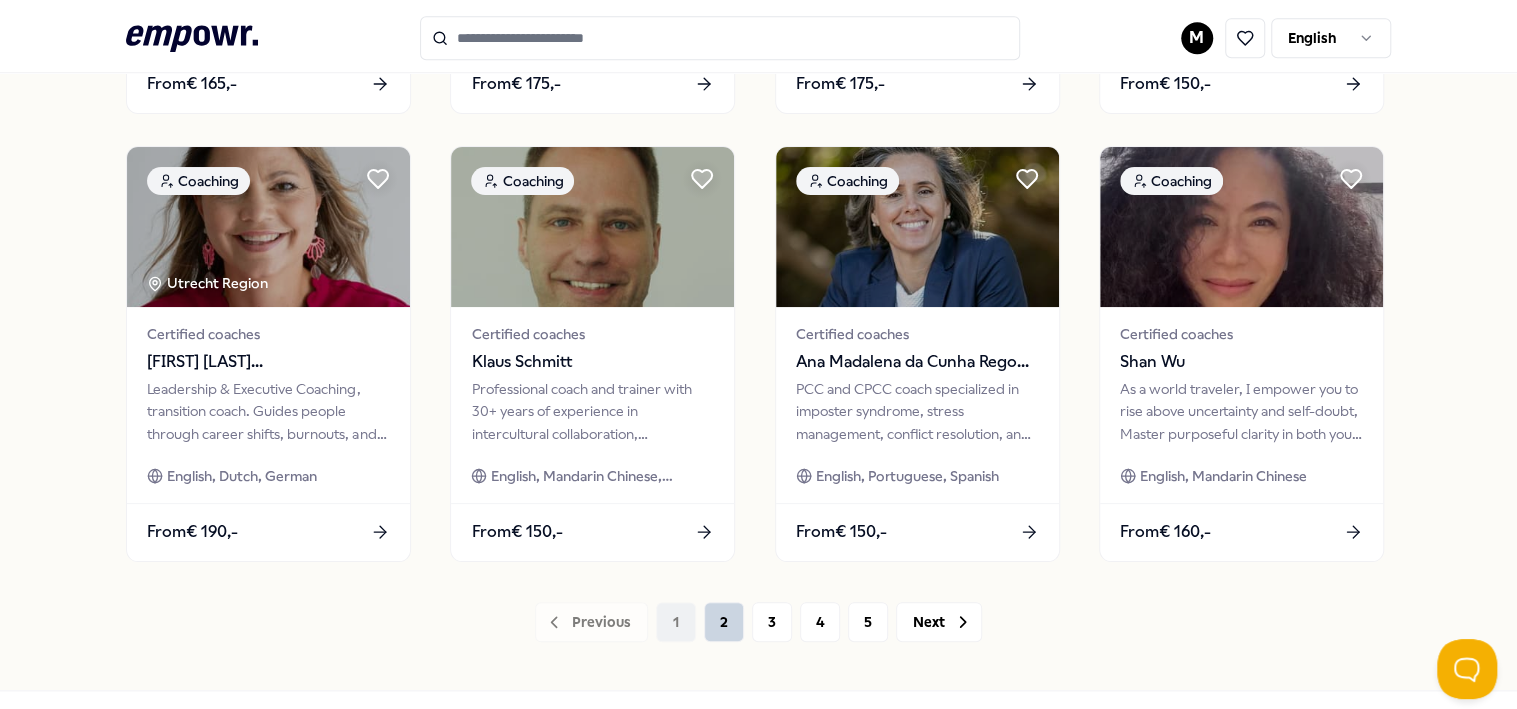 click on "2" at bounding box center (724, 622) 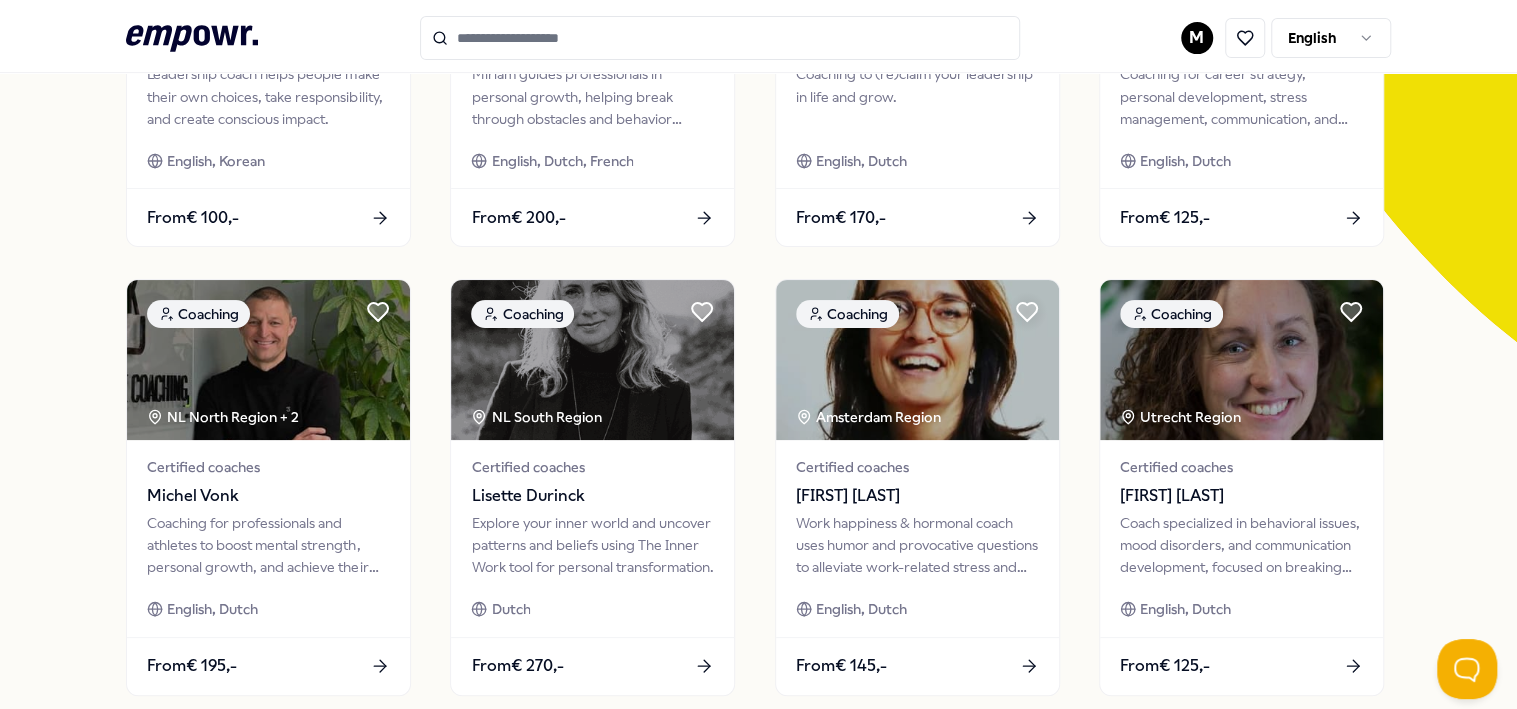 scroll, scrollTop: 0, scrollLeft: 0, axis: both 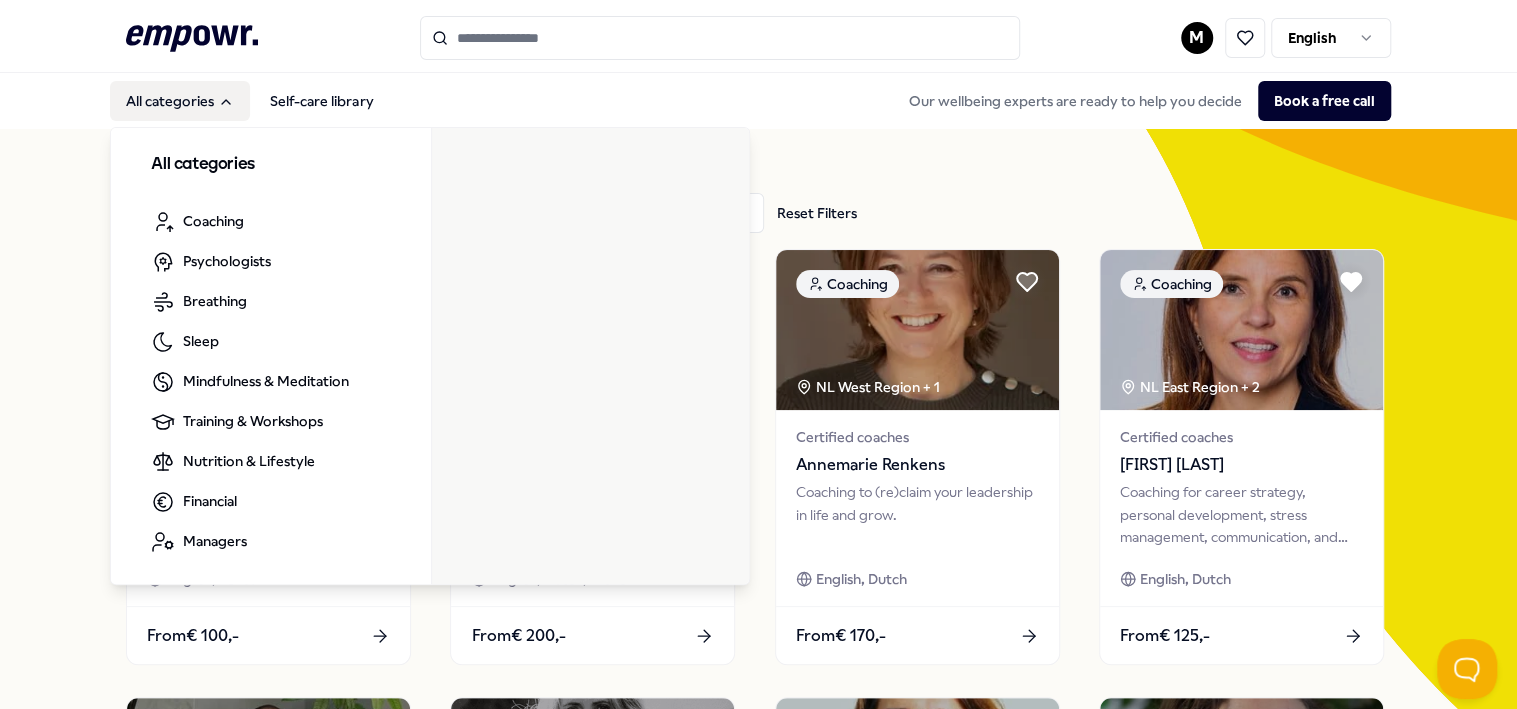 click 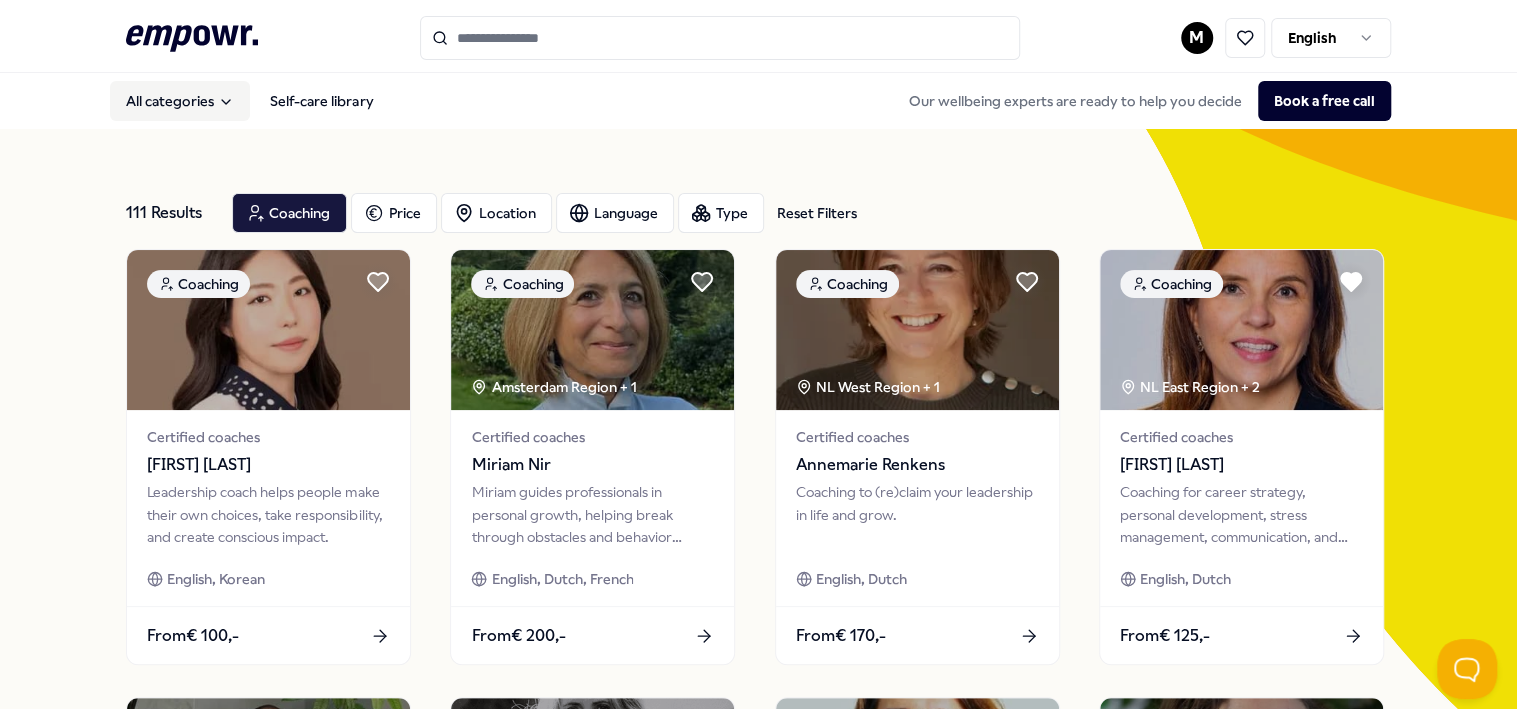 click 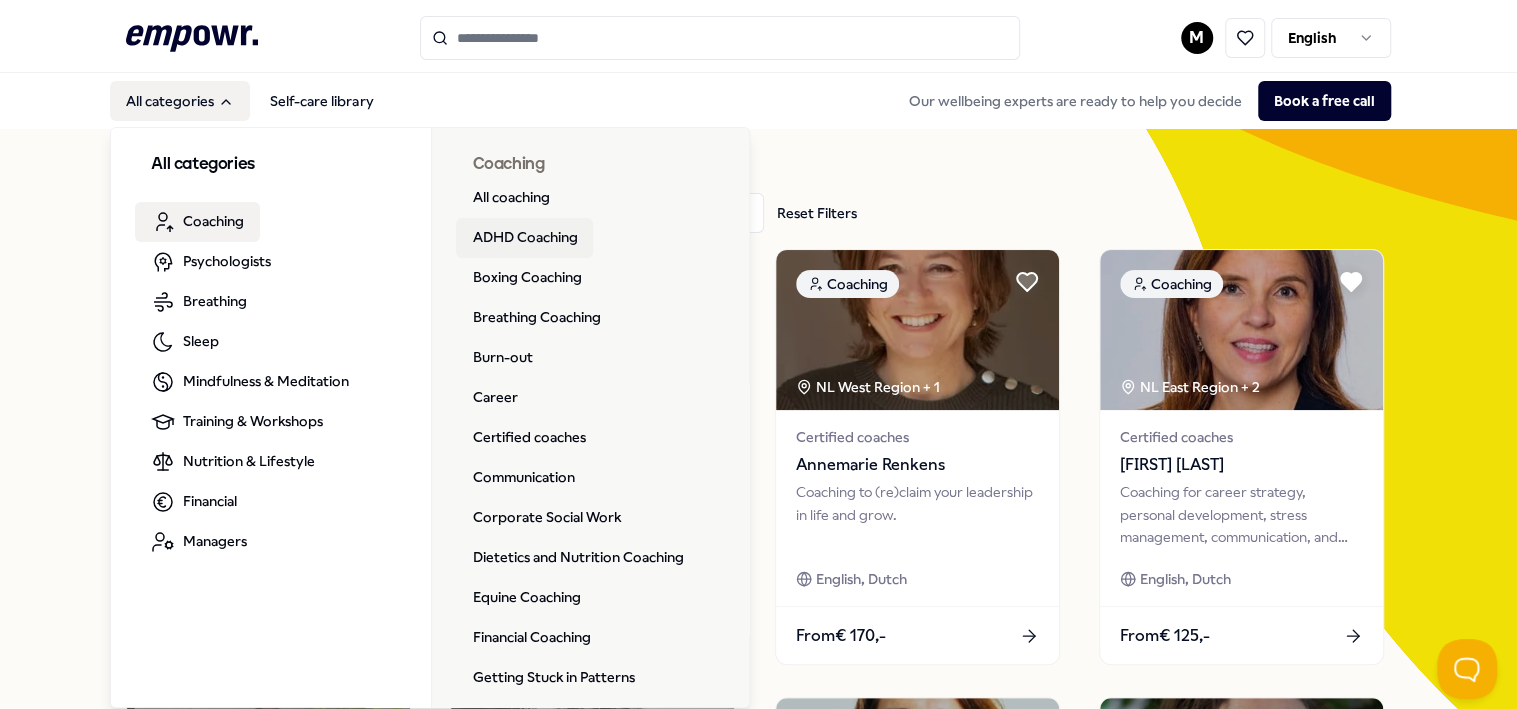 click on "ADHD Coaching" at bounding box center (524, 238) 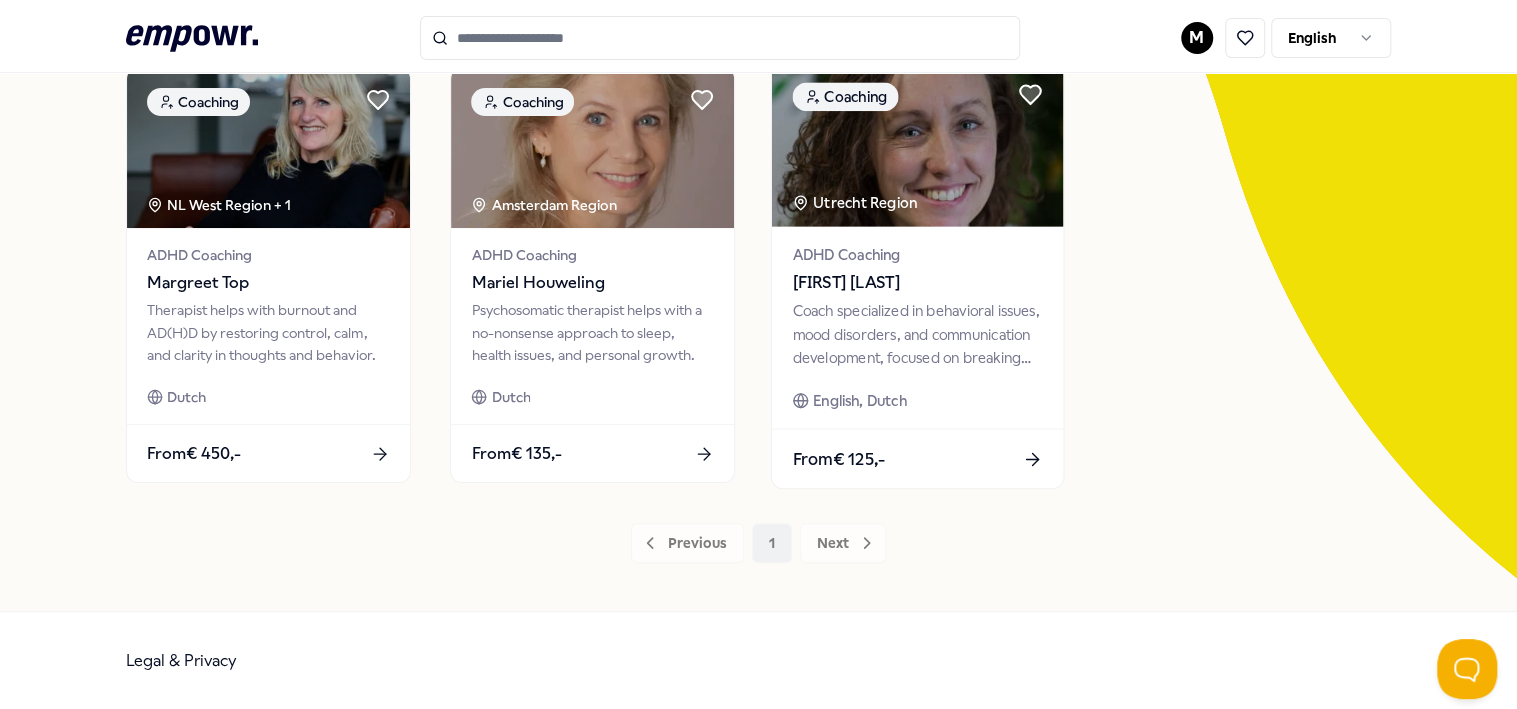 scroll, scrollTop: 0, scrollLeft: 0, axis: both 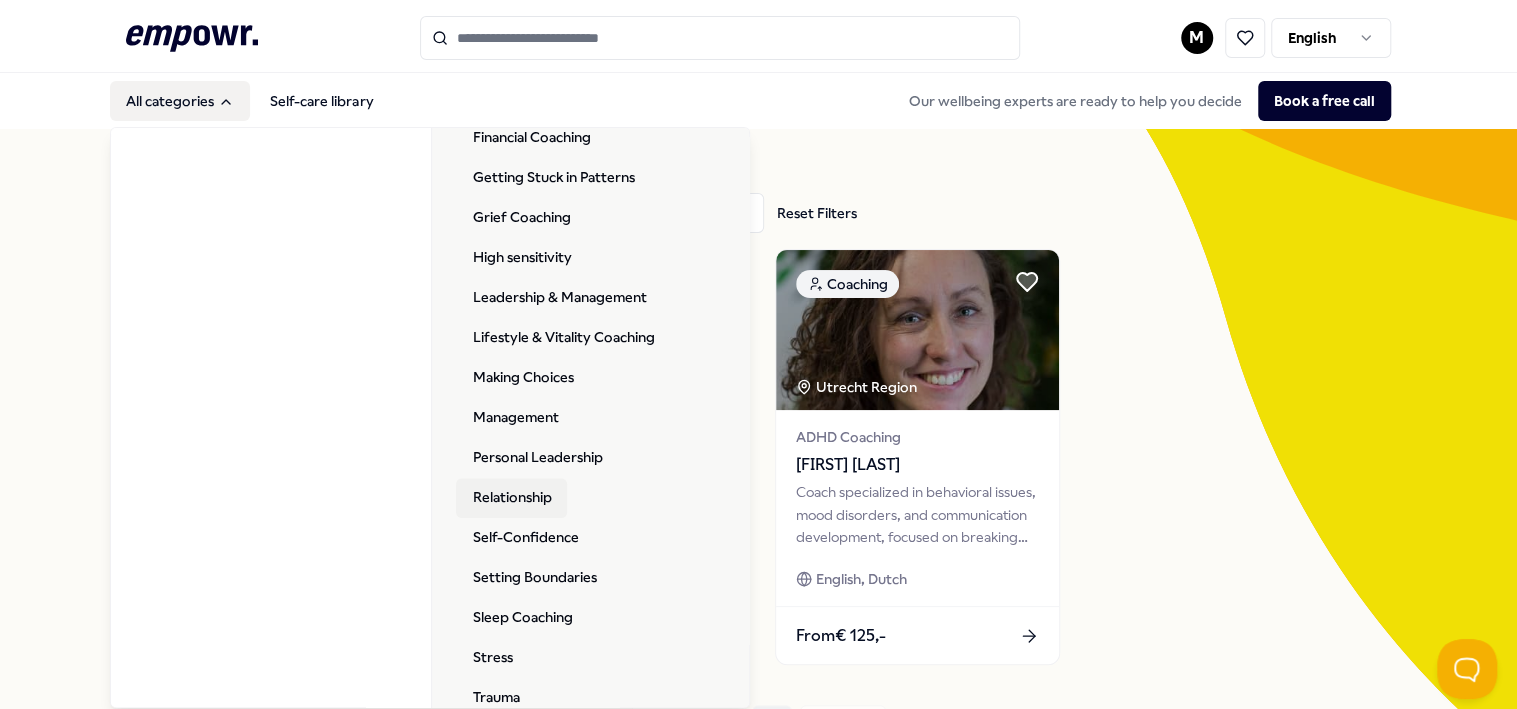 click on "Relationship" at bounding box center (511, 498) 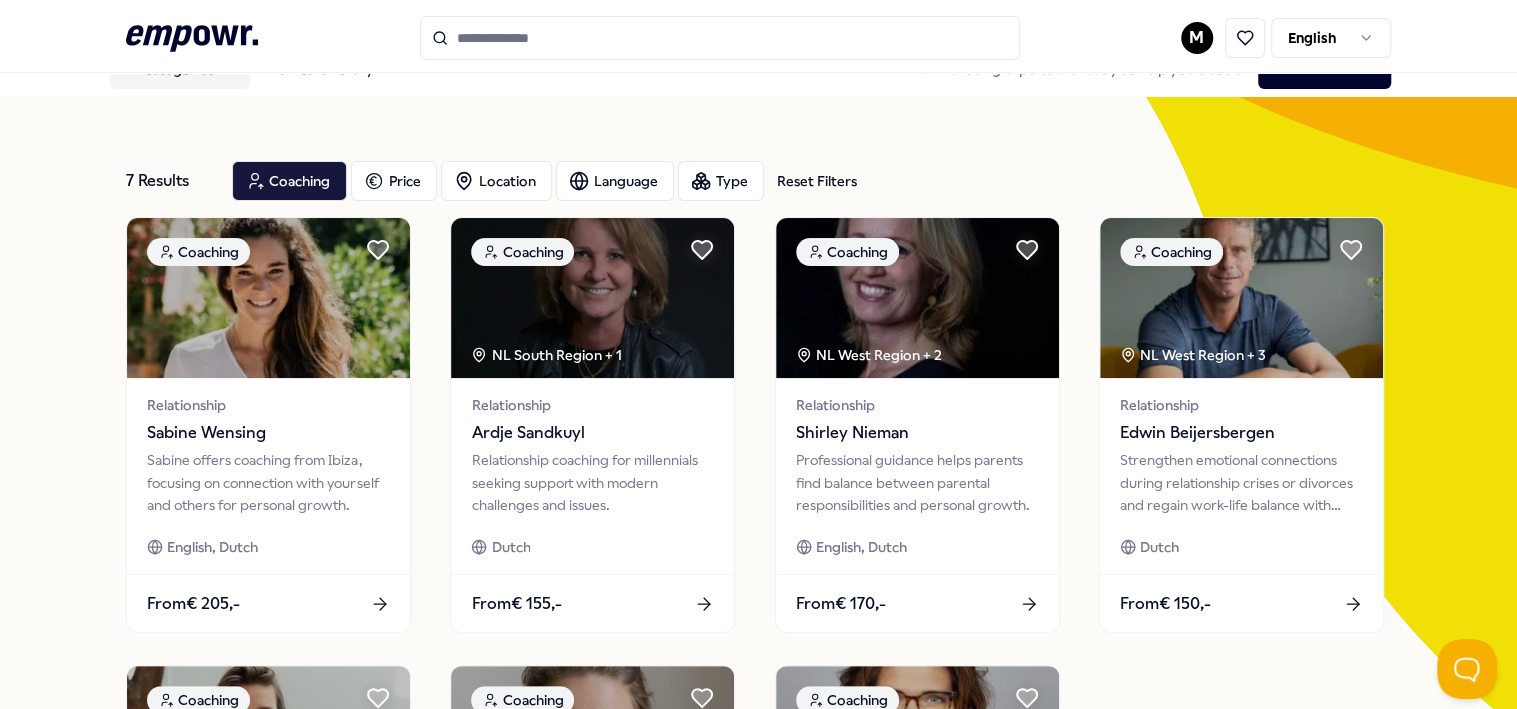 scroll, scrollTop: 0, scrollLeft: 0, axis: both 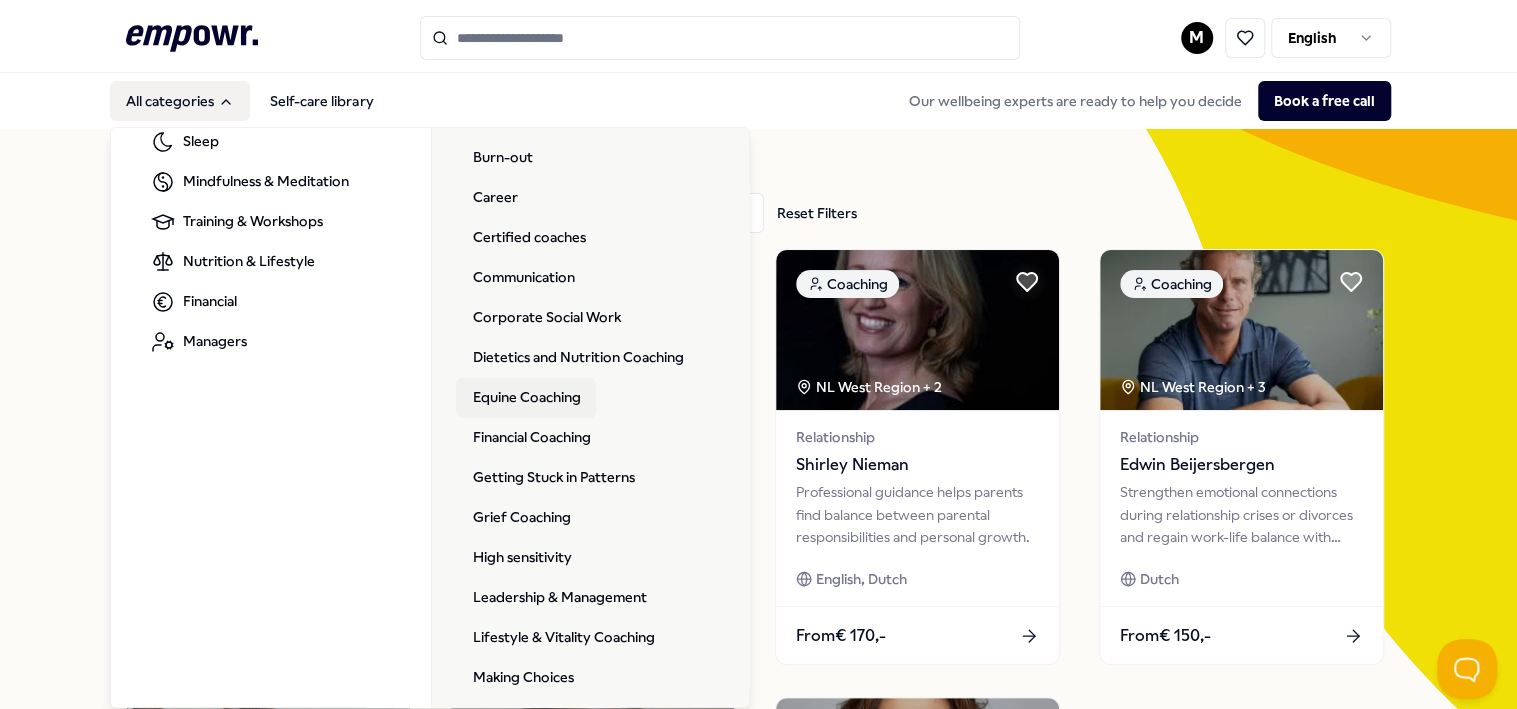 click on "Equine Coaching" at bounding box center (526, 398) 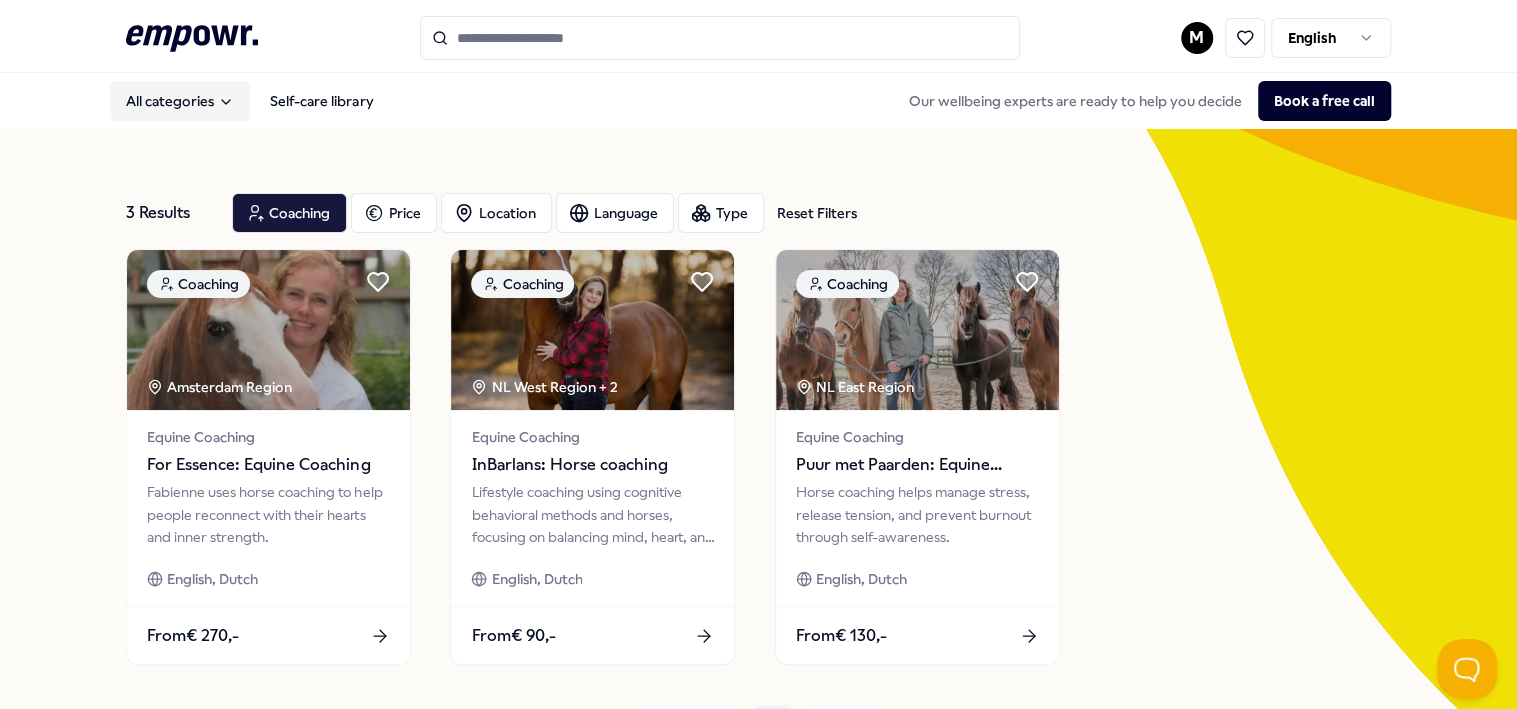 scroll, scrollTop: 100, scrollLeft: 0, axis: vertical 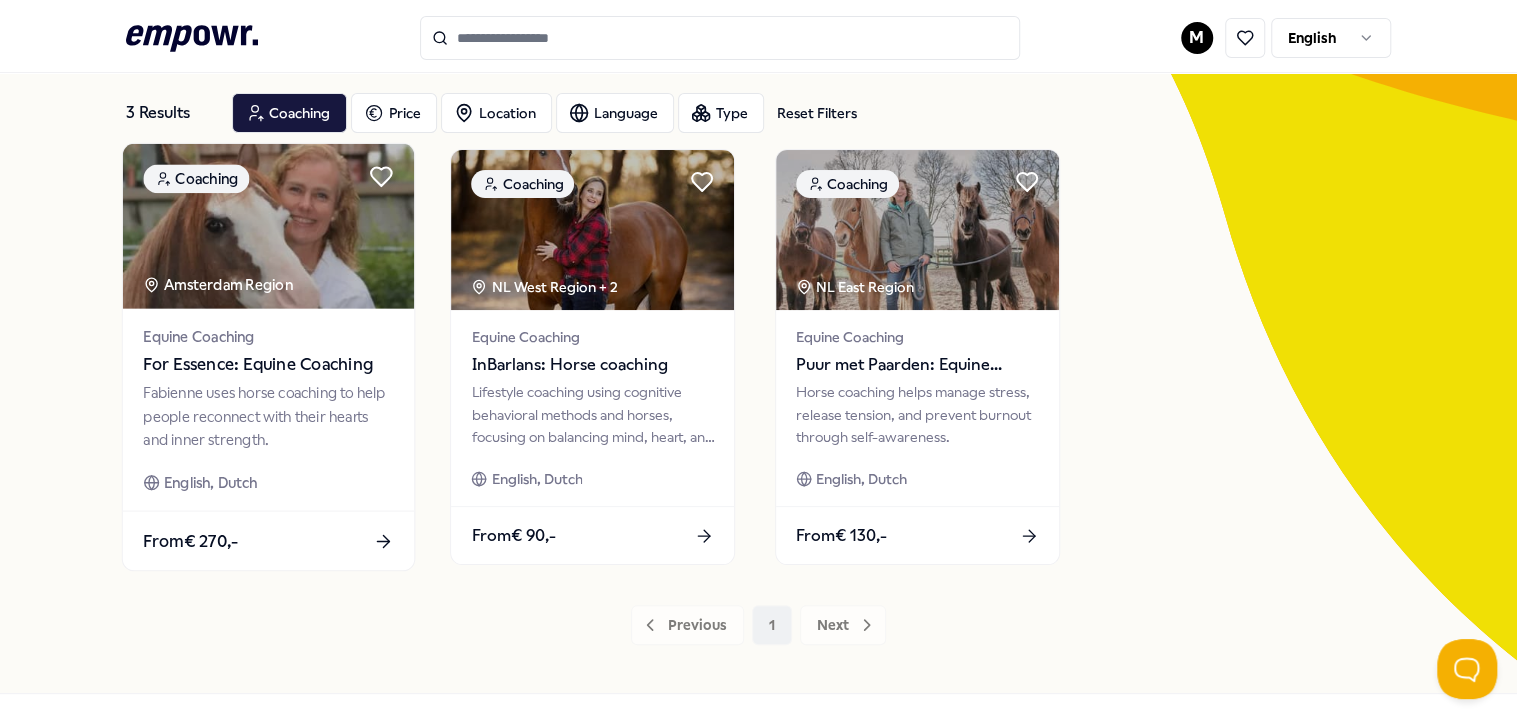 click on "For Essence: Equine Coaching" at bounding box center (269, 365) 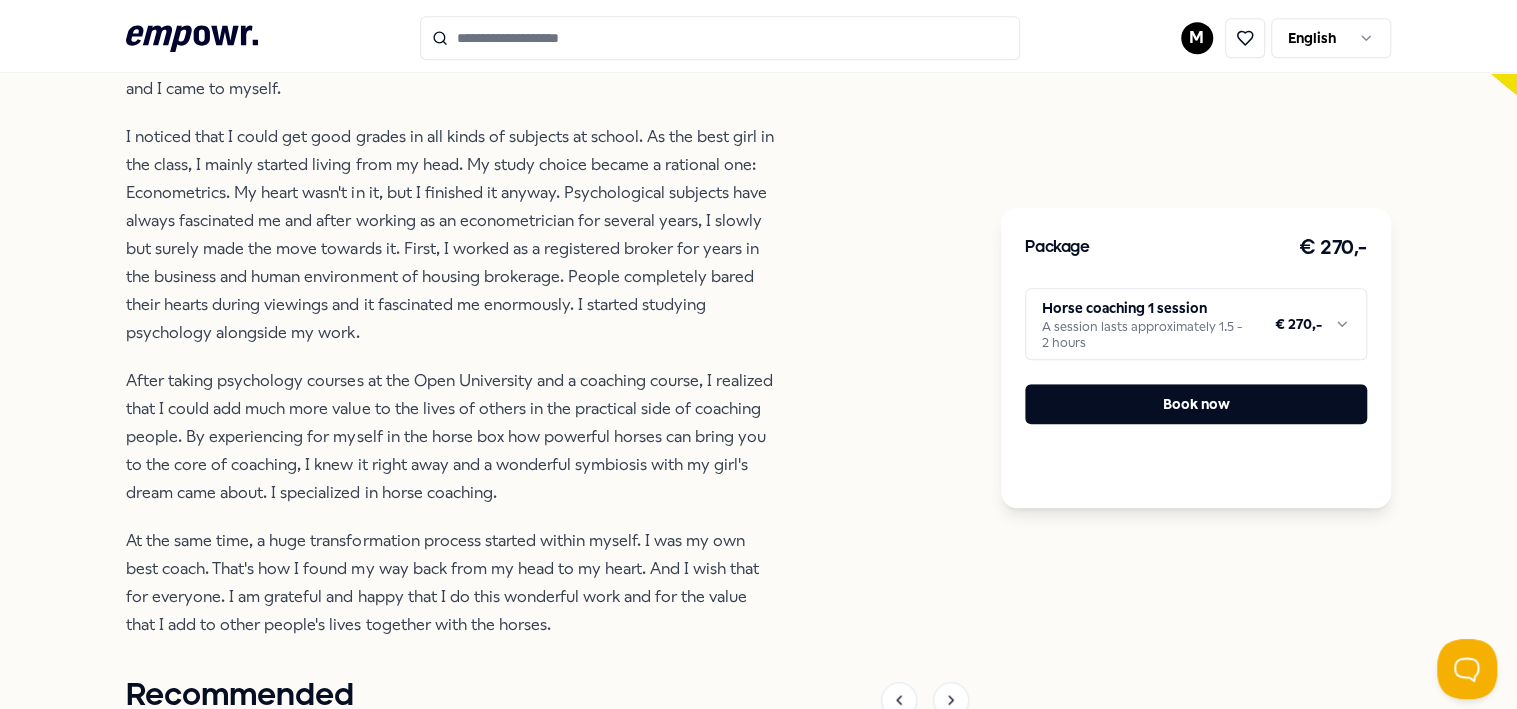 scroll, scrollTop: 700, scrollLeft: 0, axis: vertical 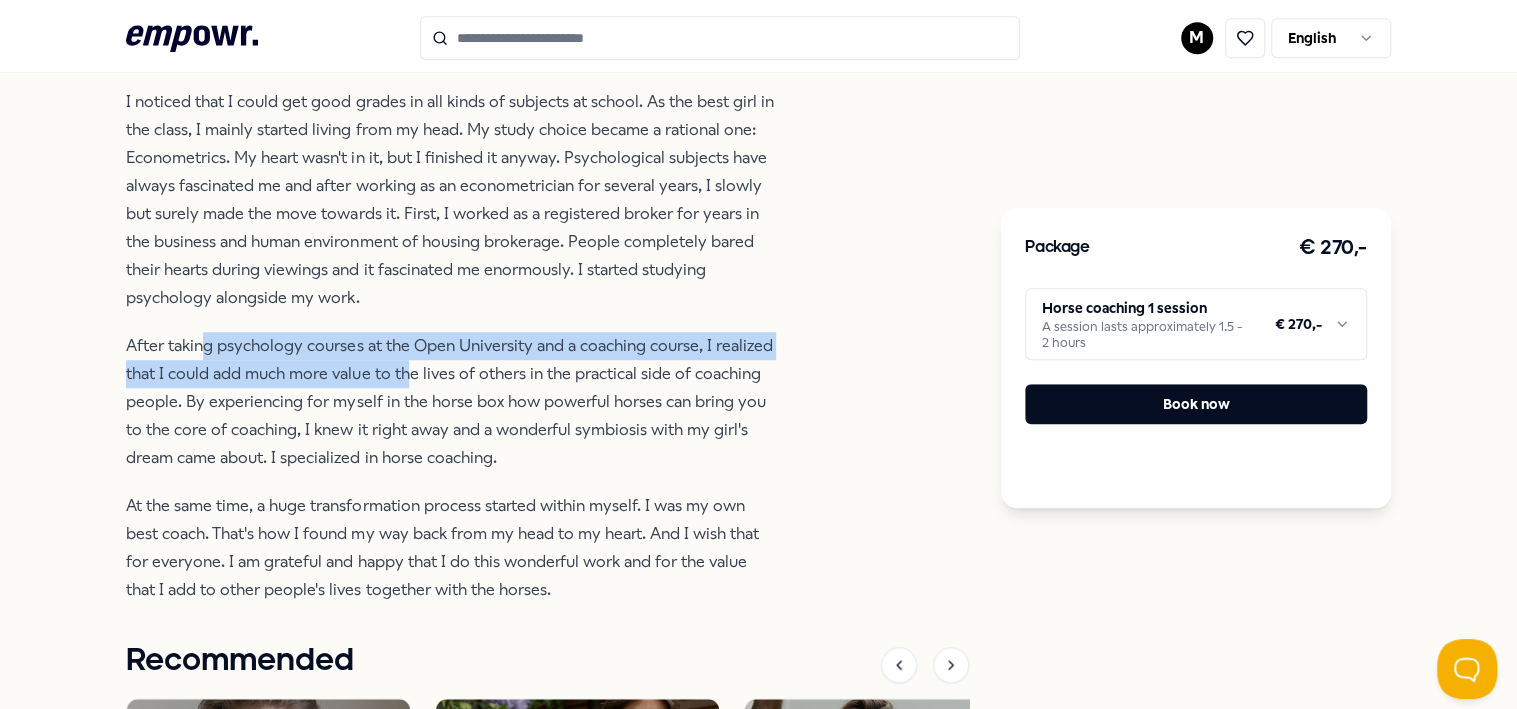 drag, startPoint x: 203, startPoint y: 334, endPoint x: 420, endPoint y: 360, distance: 218.55205 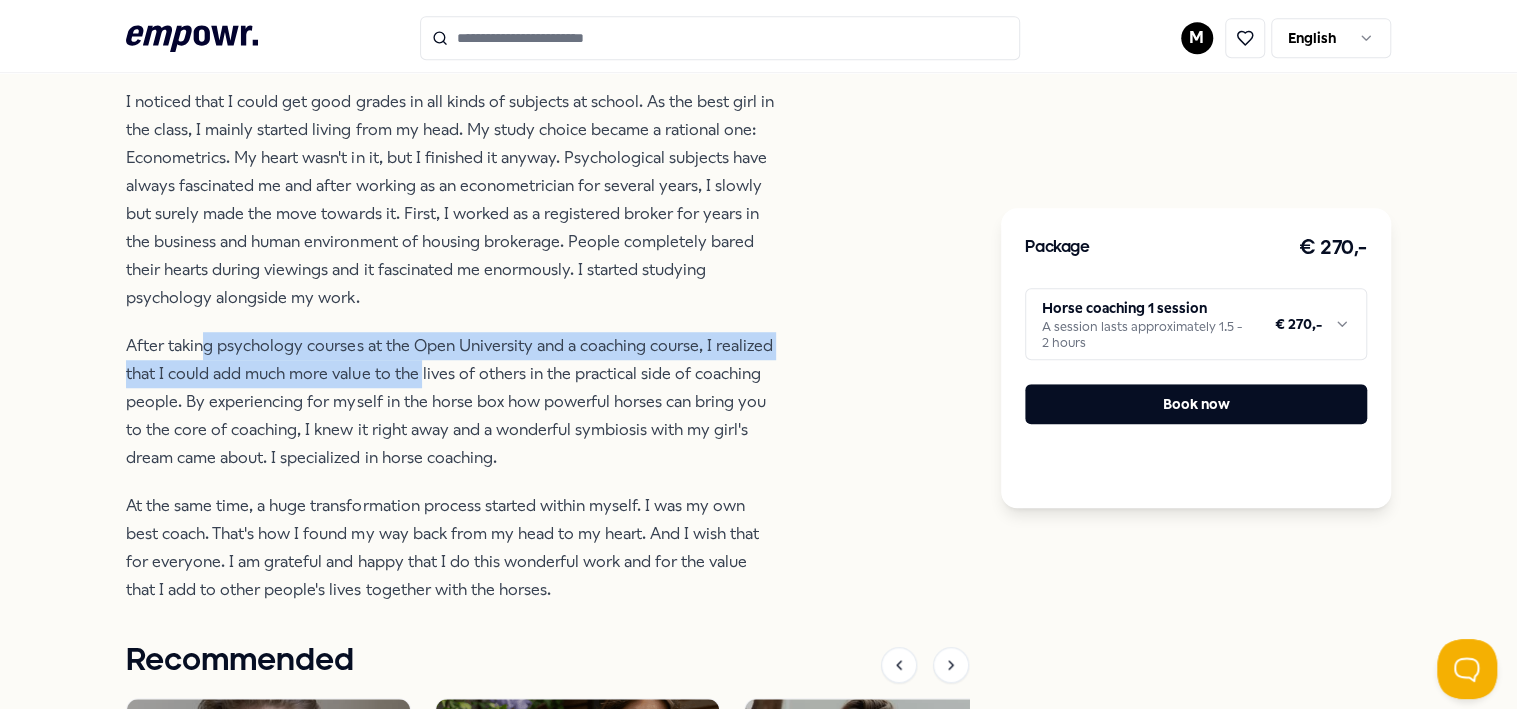 drag, startPoint x: 420, startPoint y: 360, endPoint x: 530, endPoint y: 362, distance: 110.01818 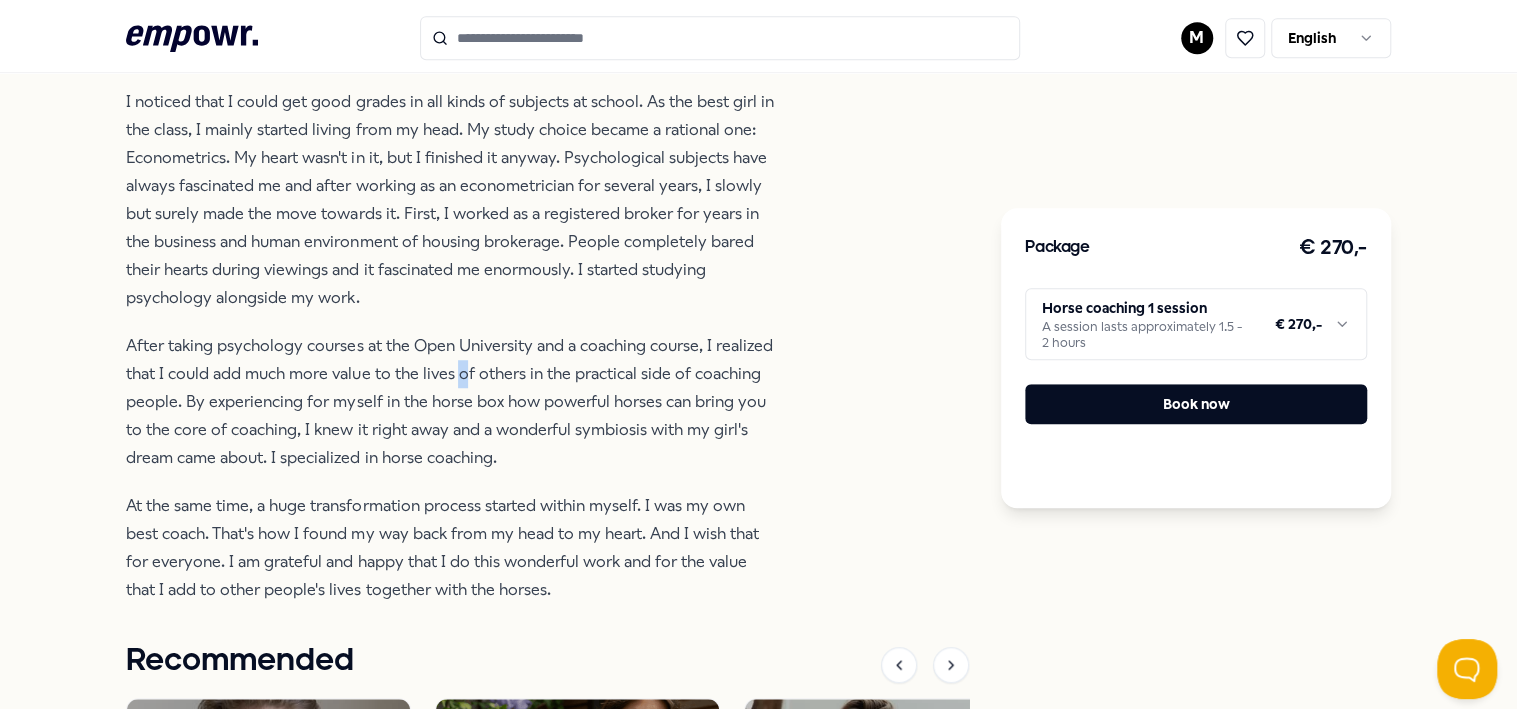 click on "After taking psychology courses at the Open University and a coaching course, I realized that I could add much more value to the lives of others in the practical side of coaching people. By experiencing for myself in the horse box how powerful horses can bring you to the core of coaching, I knew it right away and a wonderful symbiosis with my girl's dream came about. I specialized in horse coaching." at bounding box center (451, 402) 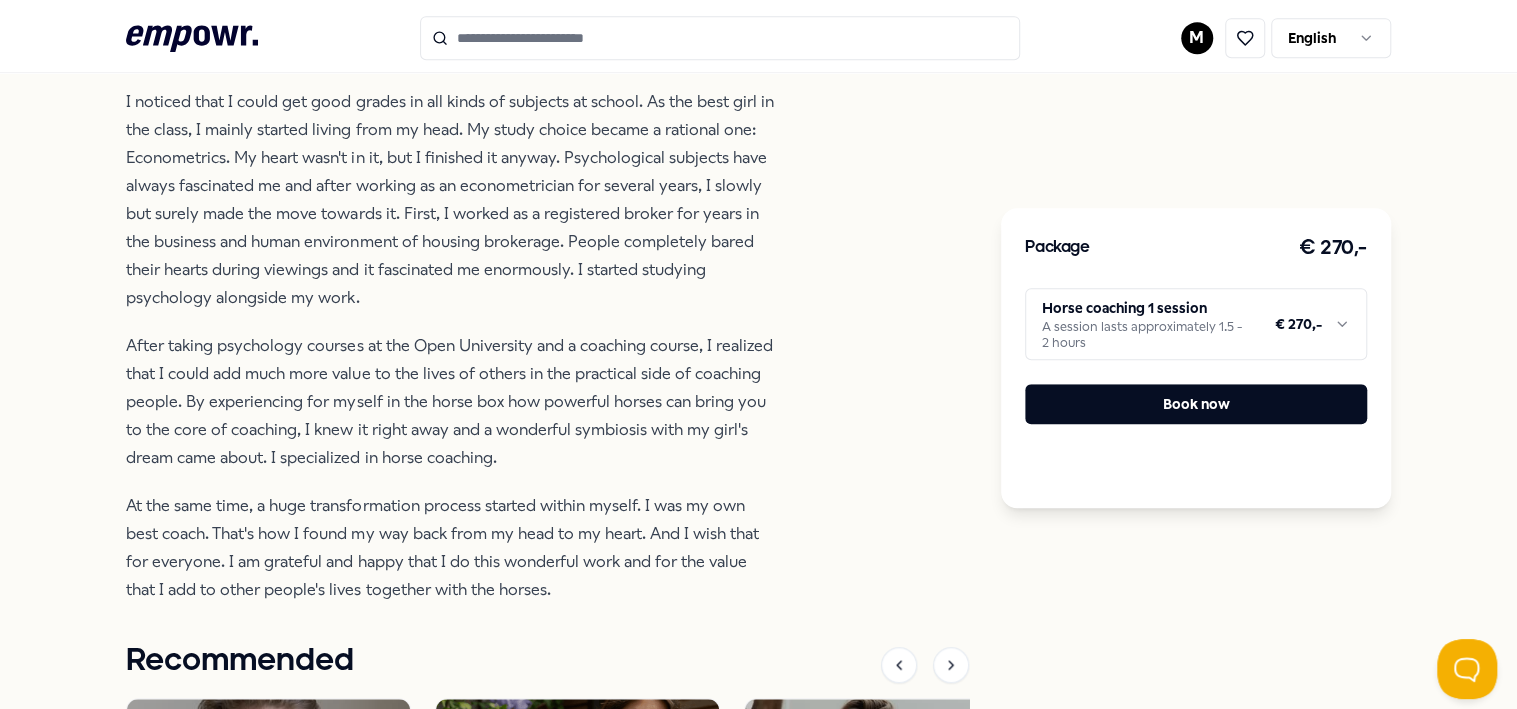drag, startPoint x: 530, startPoint y: 362, endPoint x: 568, endPoint y: 363, distance: 38.013157 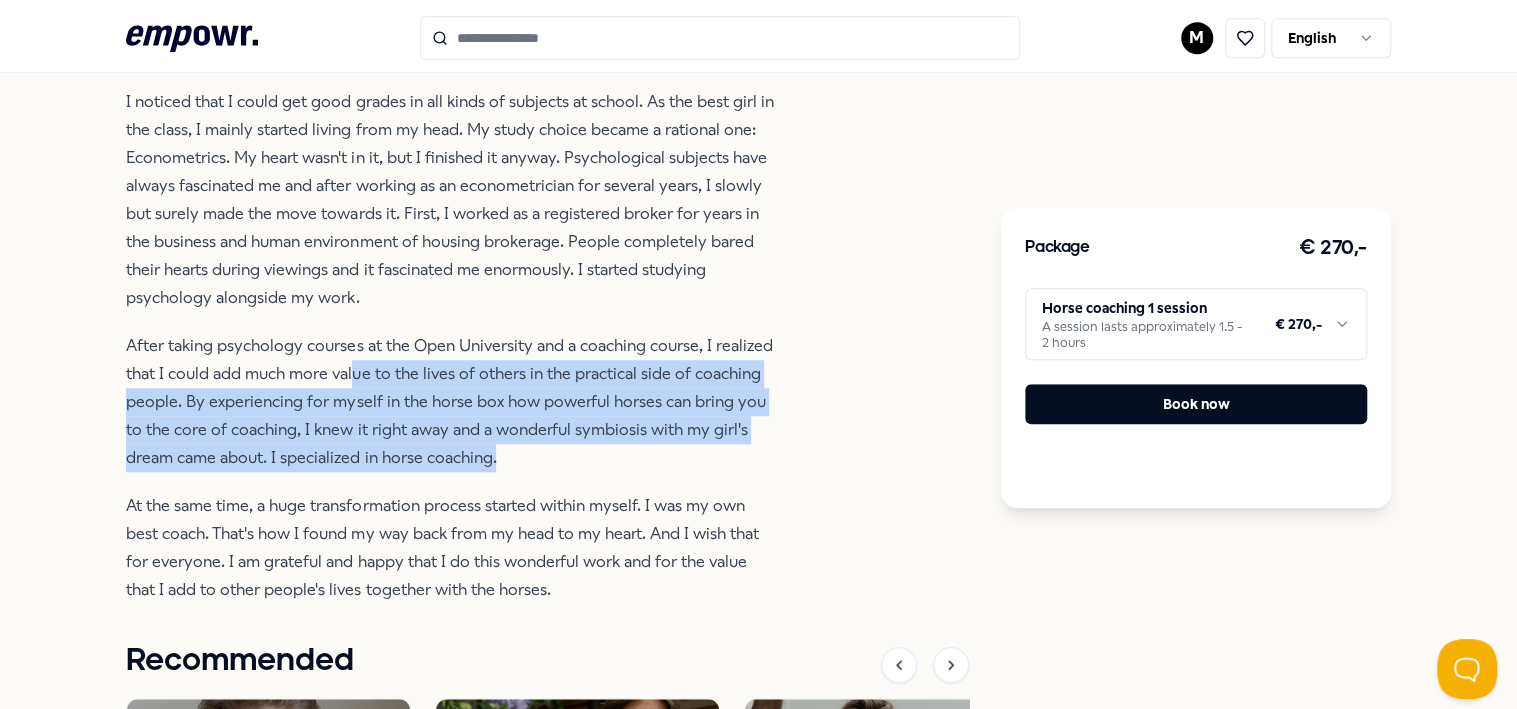 drag, startPoint x: 355, startPoint y: 368, endPoint x: 565, endPoint y: 443, distance: 222.99103 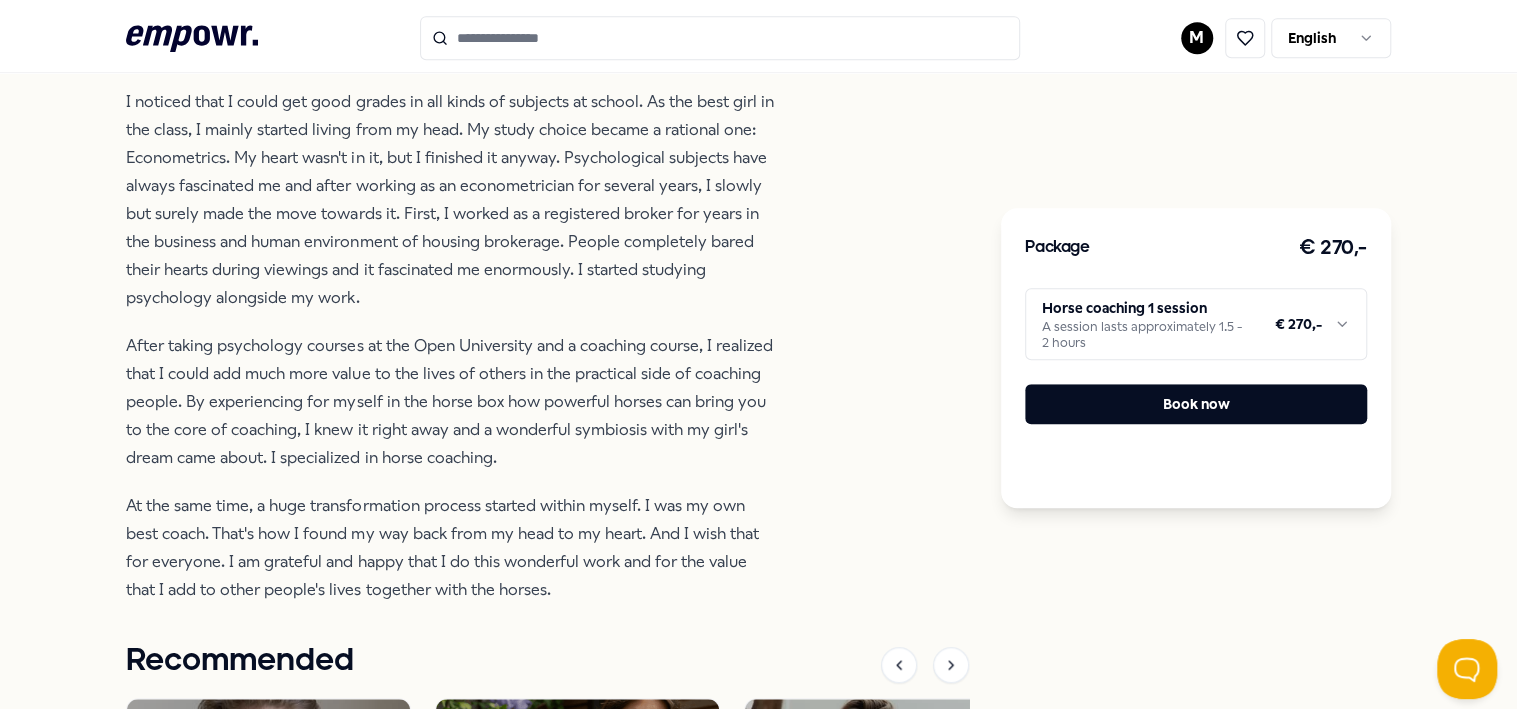 drag, startPoint x: 565, startPoint y: 443, endPoint x: 635, endPoint y: 469, distance: 74.672615 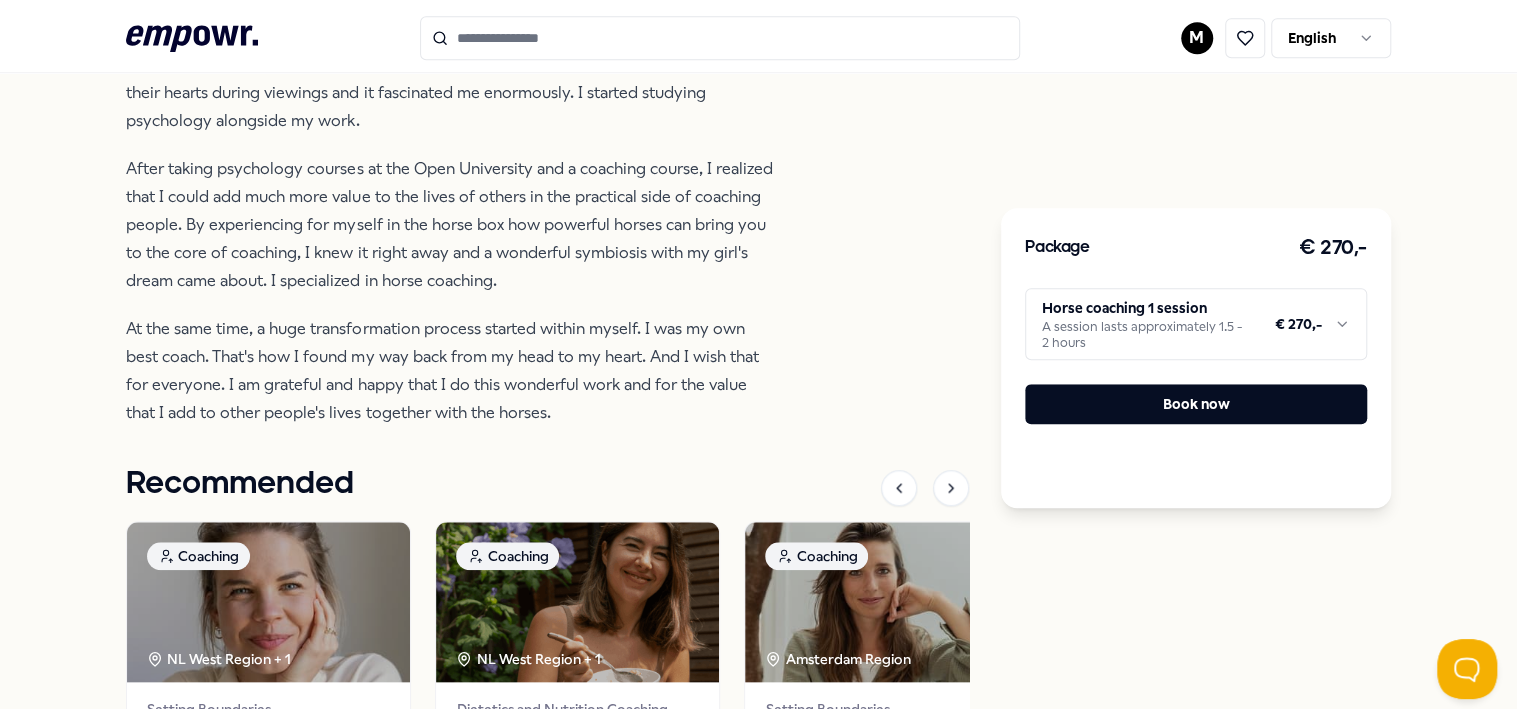 scroll, scrollTop: 900, scrollLeft: 0, axis: vertical 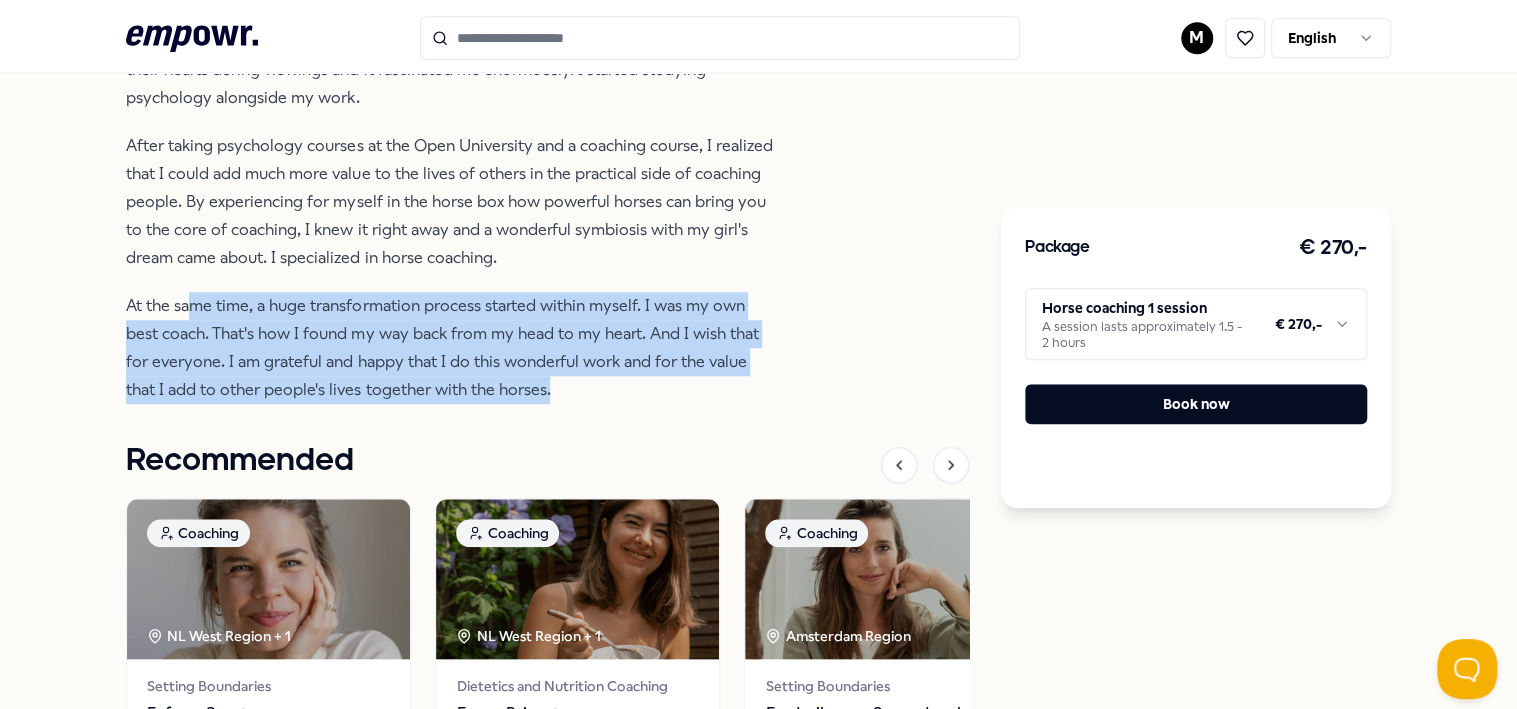drag, startPoint x: 188, startPoint y: 300, endPoint x: 662, endPoint y: 380, distance: 480.70364 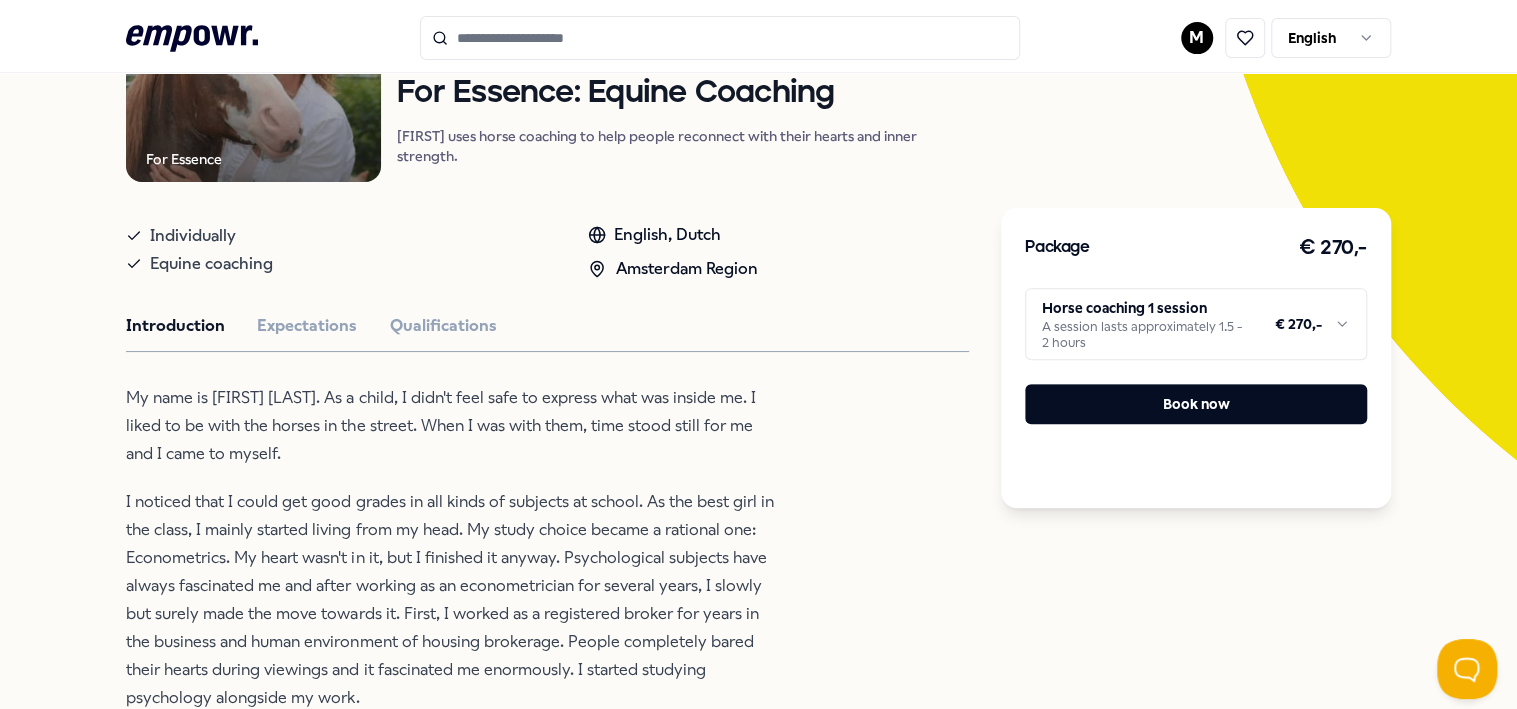 scroll, scrollTop: 200, scrollLeft: 0, axis: vertical 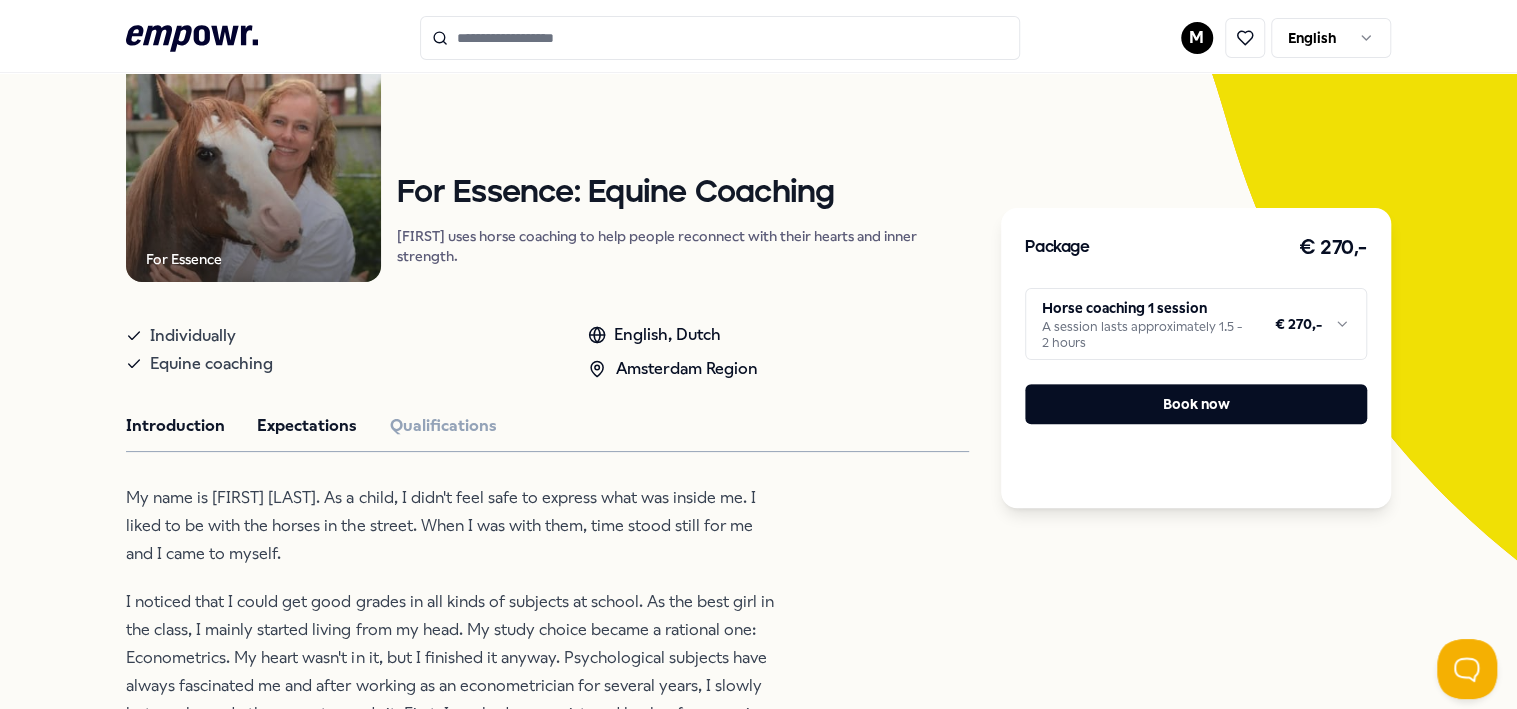 click on "Expectations" at bounding box center (307, 426) 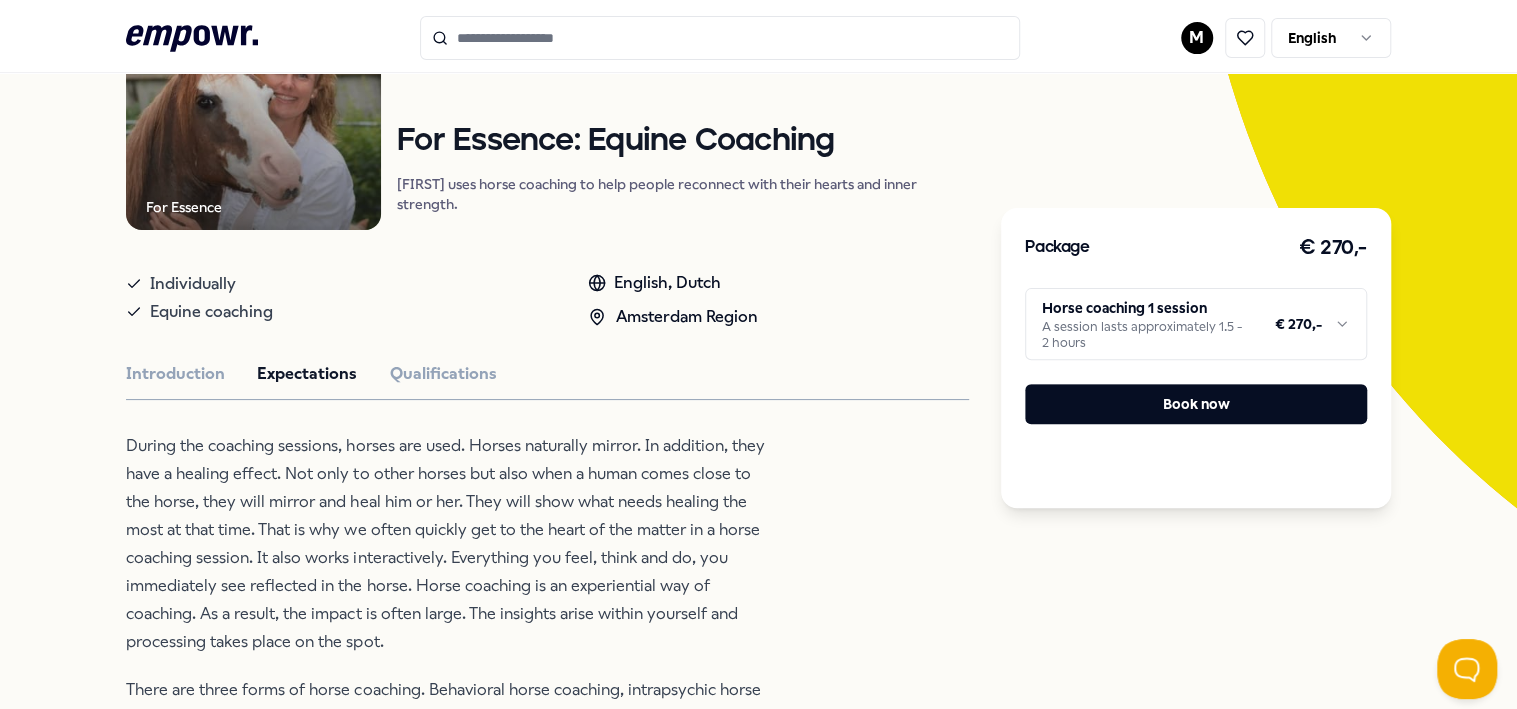 scroll, scrollTop: 400, scrollLeft: 0, axis: vertical 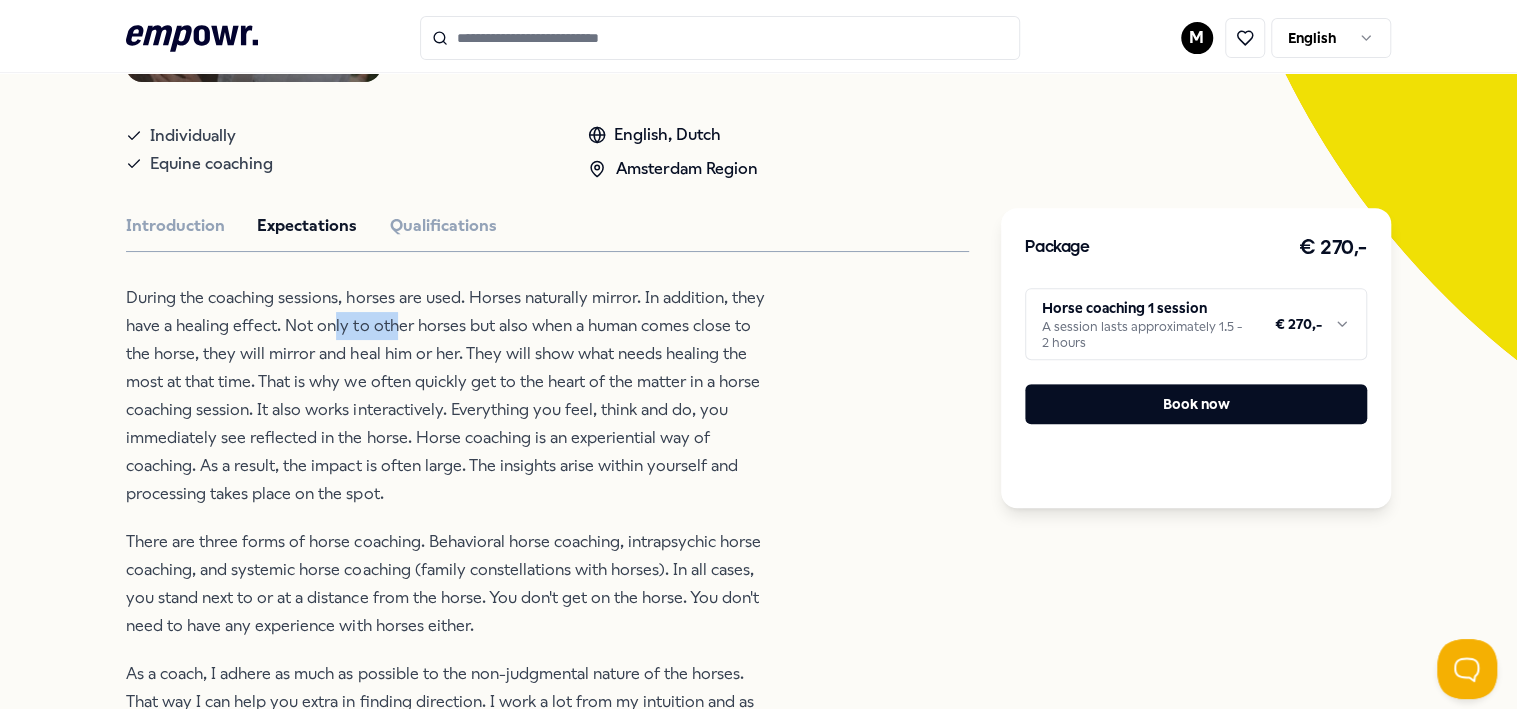 drag, startPoint x: 333, startPoint y: 308, endPoint x: 396, endPoint y: 322, distance: 64.53681 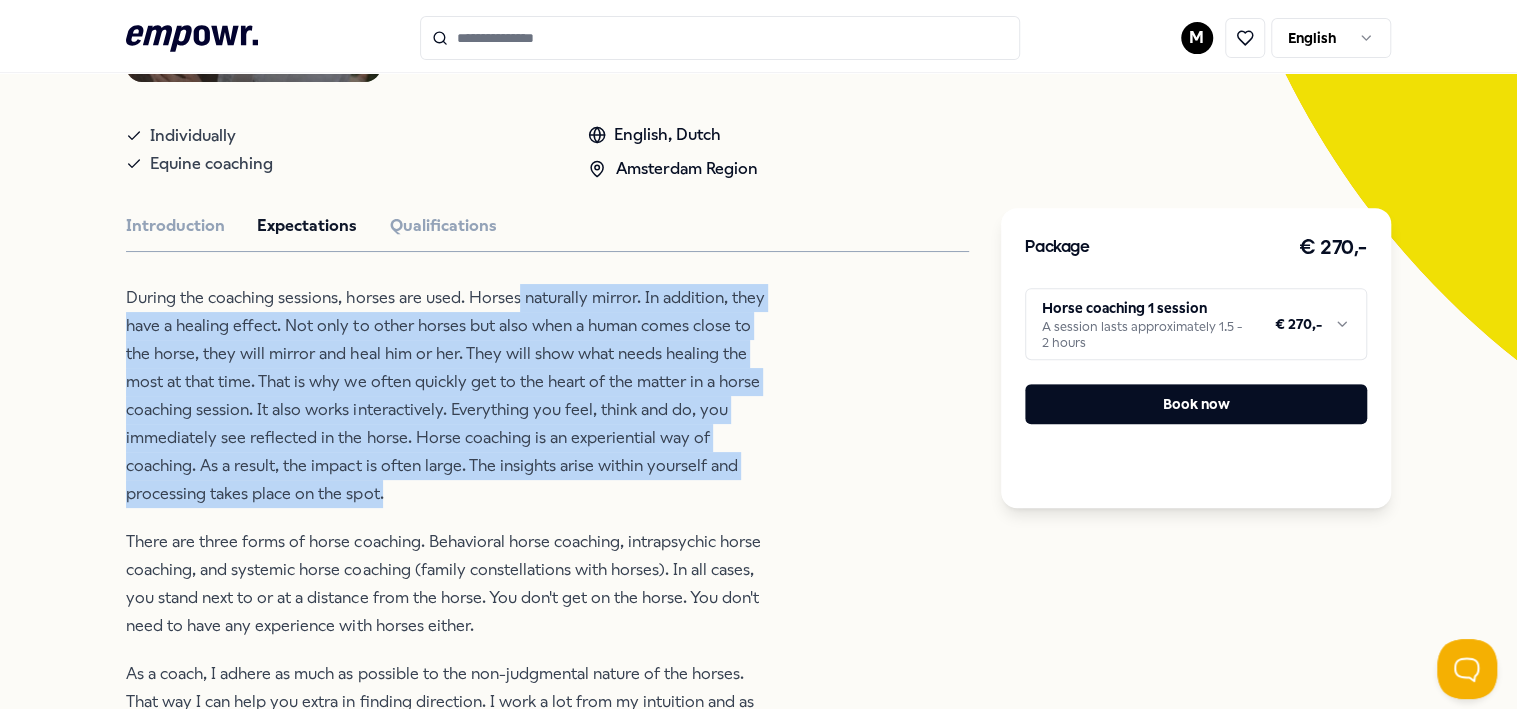 drag, startPoint x: 525, startPoint y: 295, endPoint x: 730, endPoint y: 494, distance: 285.70264 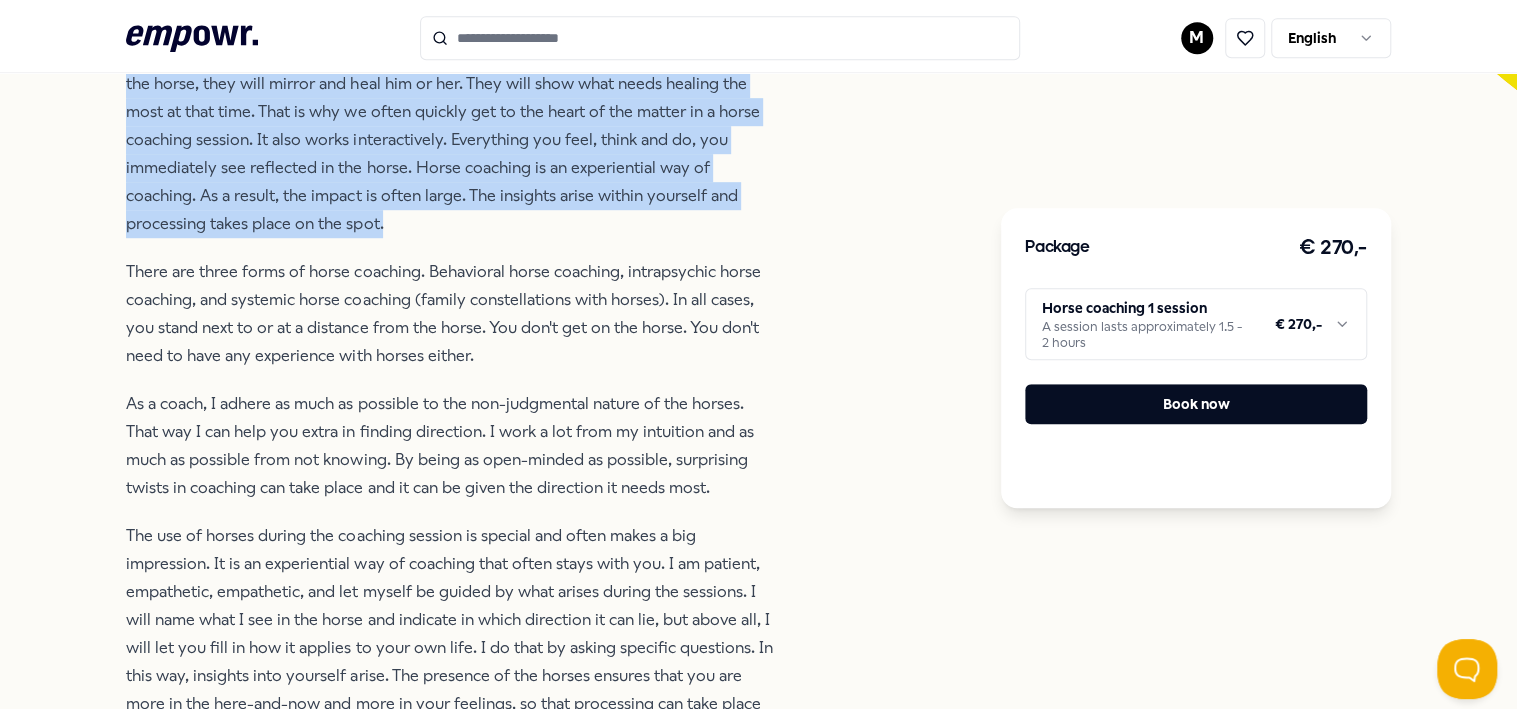 scroll, scrollTop: 700, scrollLeft: 0, axis: vertical 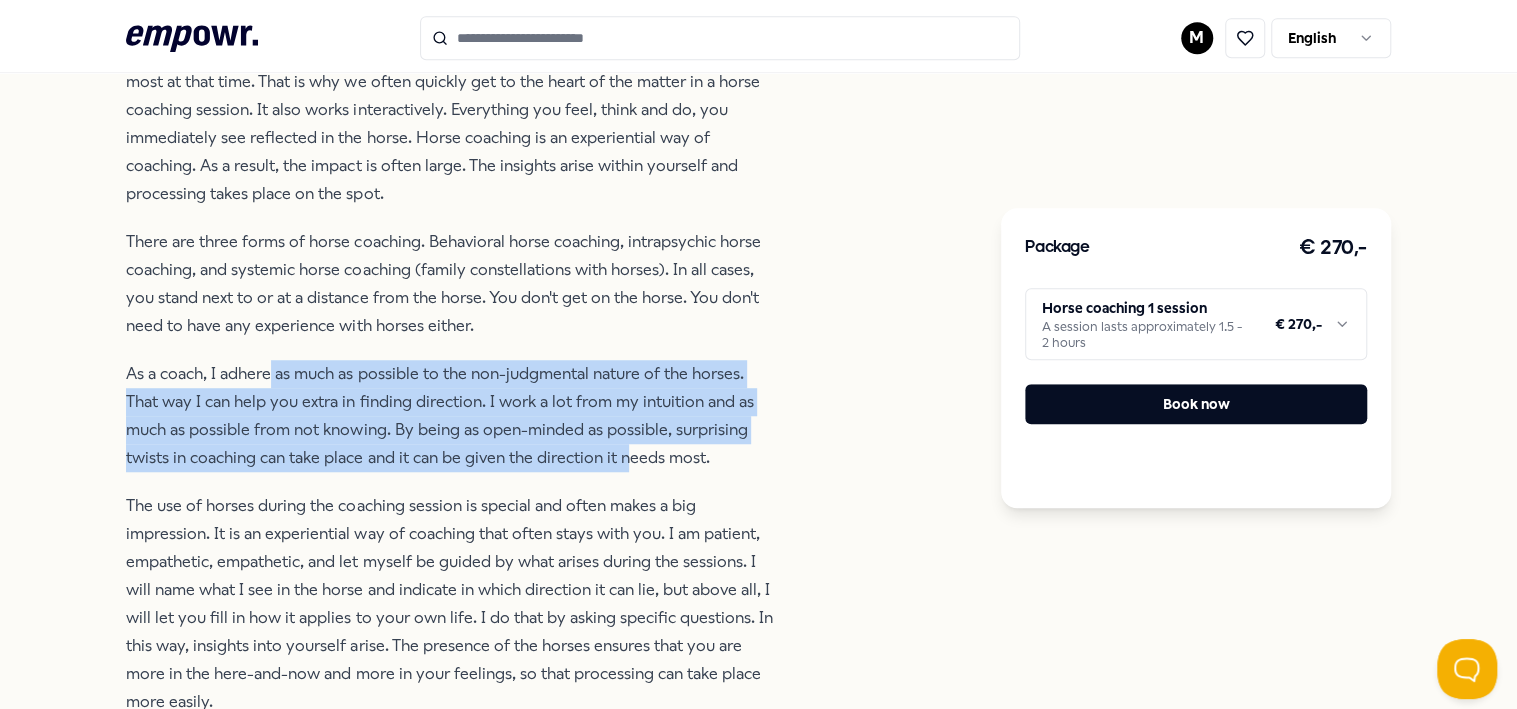 drag, startPoint x: 272, startPoint y: 366, endPoint x: 633, endPoint y: 465, distance: 374.32874 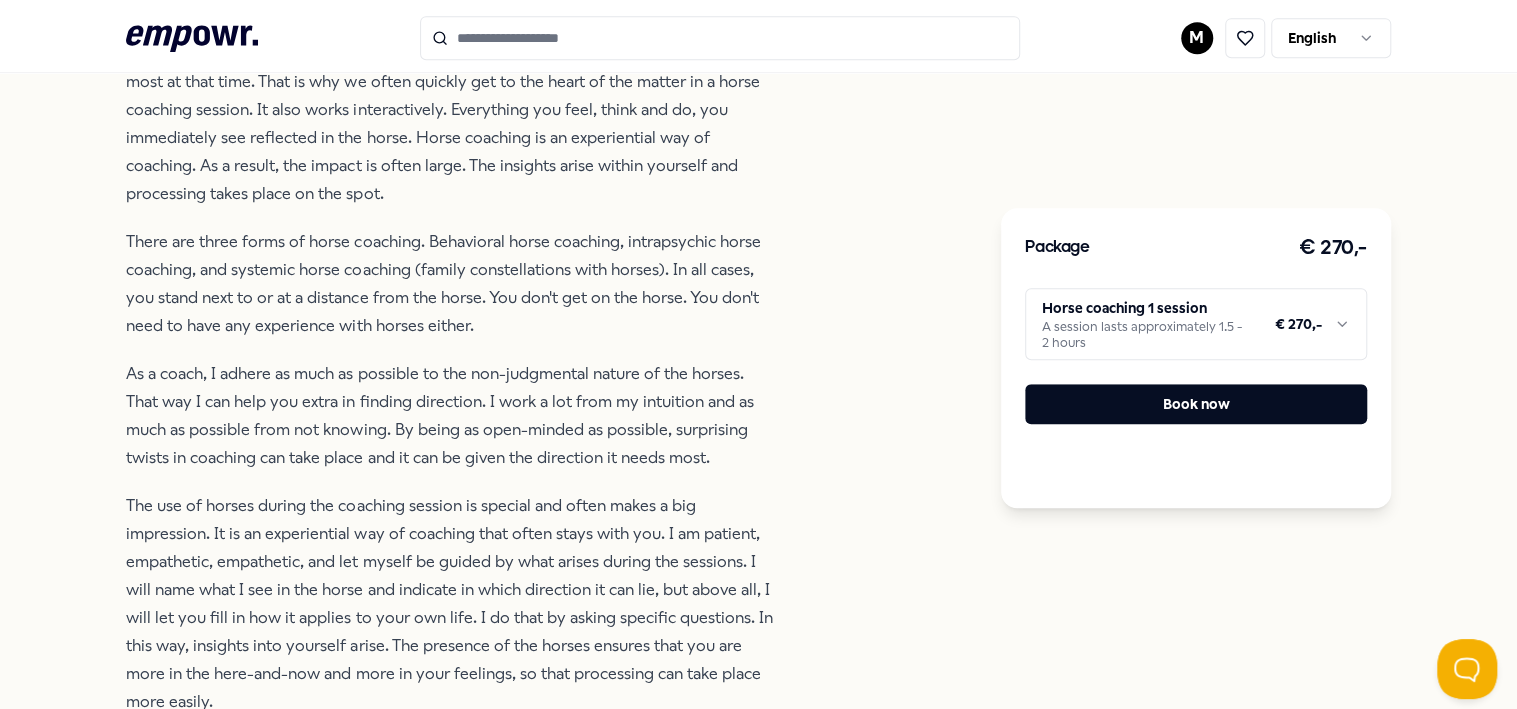 click on "The use of horses during the coaching session is special and often makes a big impression. It is an experiential way of coaching that often stays with you. I am patient, empathetic, empathetic, and let myself be guided by what arises during the sessions. I will name what I see in the horse and indicate in which direction it can lie, but above all, I will let you fill in how it applies to your own life. I do that by asking specific questions. In this way, insights into yourself arise. The presence of the horses ensures that you are more in the here-and-now and more in your feelings, so that processing can take place more easily." at bounding box center (451, 604) 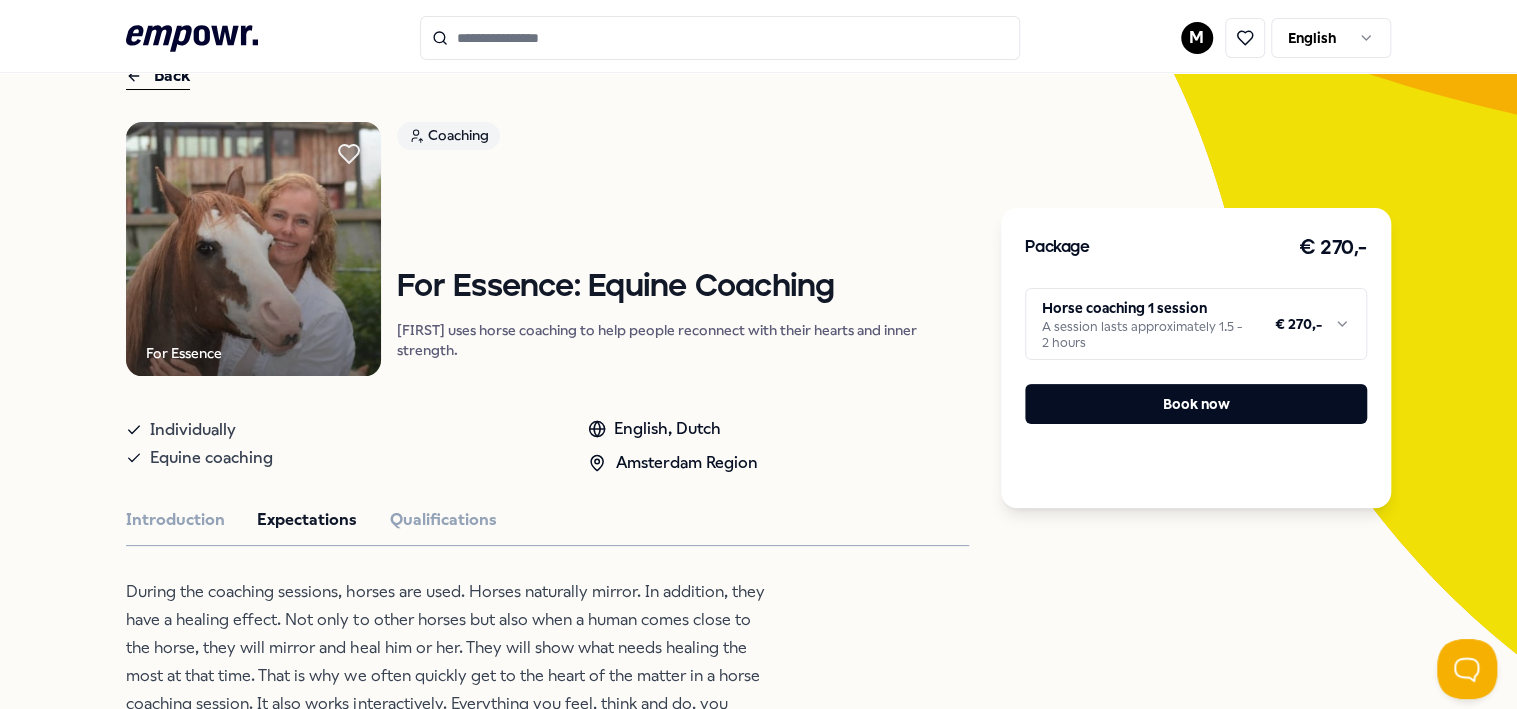 scroll, scrollTop: 100, scrollLeft: 0, axis: vertical 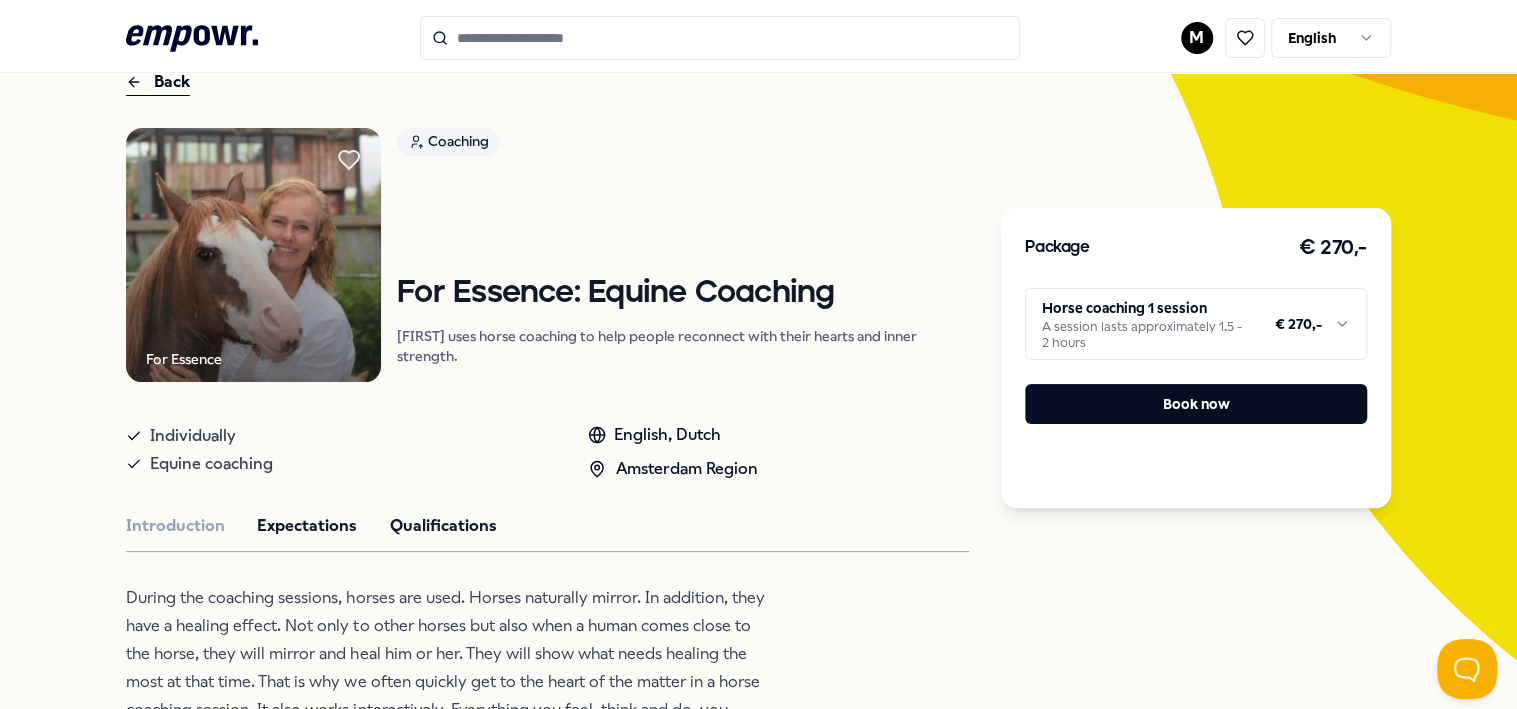 click on "Qualifications" at bounding box center [442, 526] 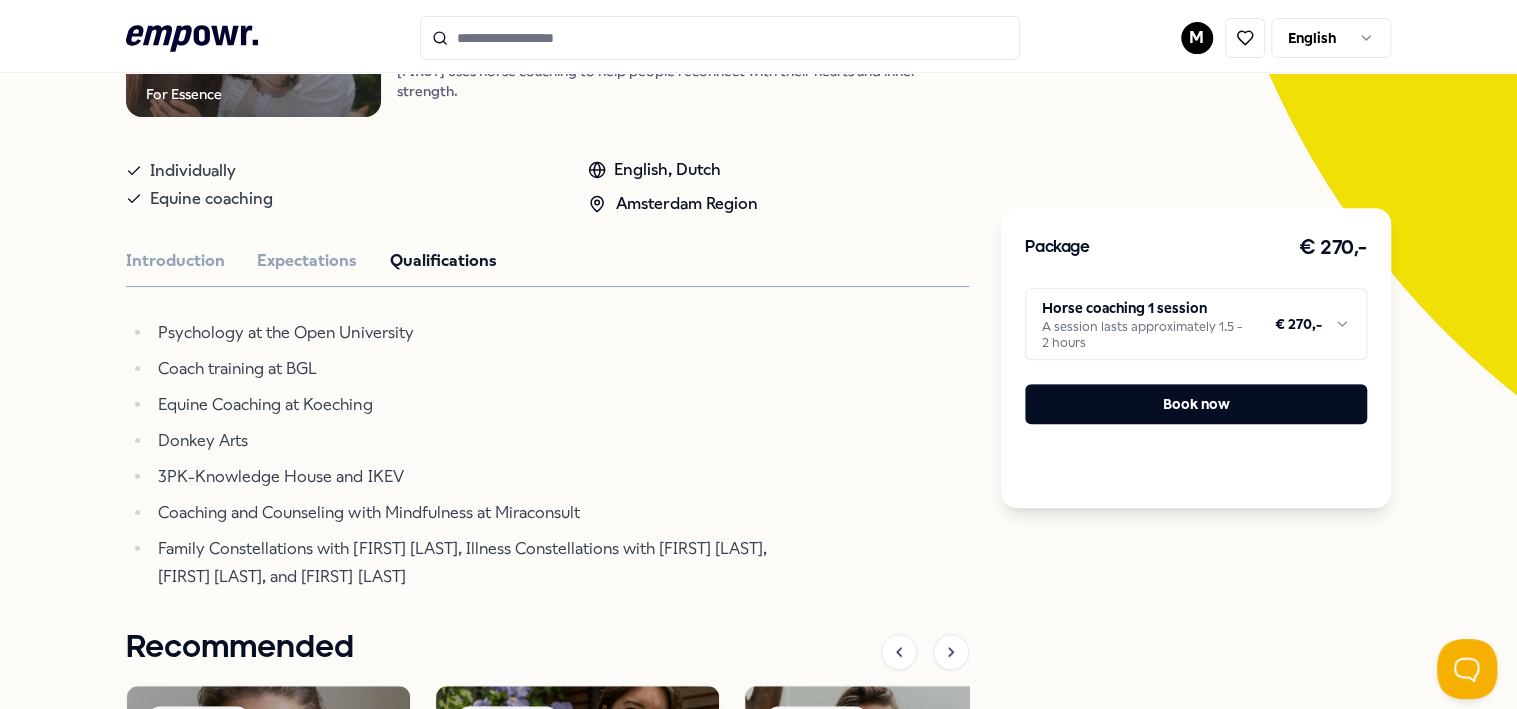 scroll, scrollTop: 400, scrollLeft: 0, axis: vertical 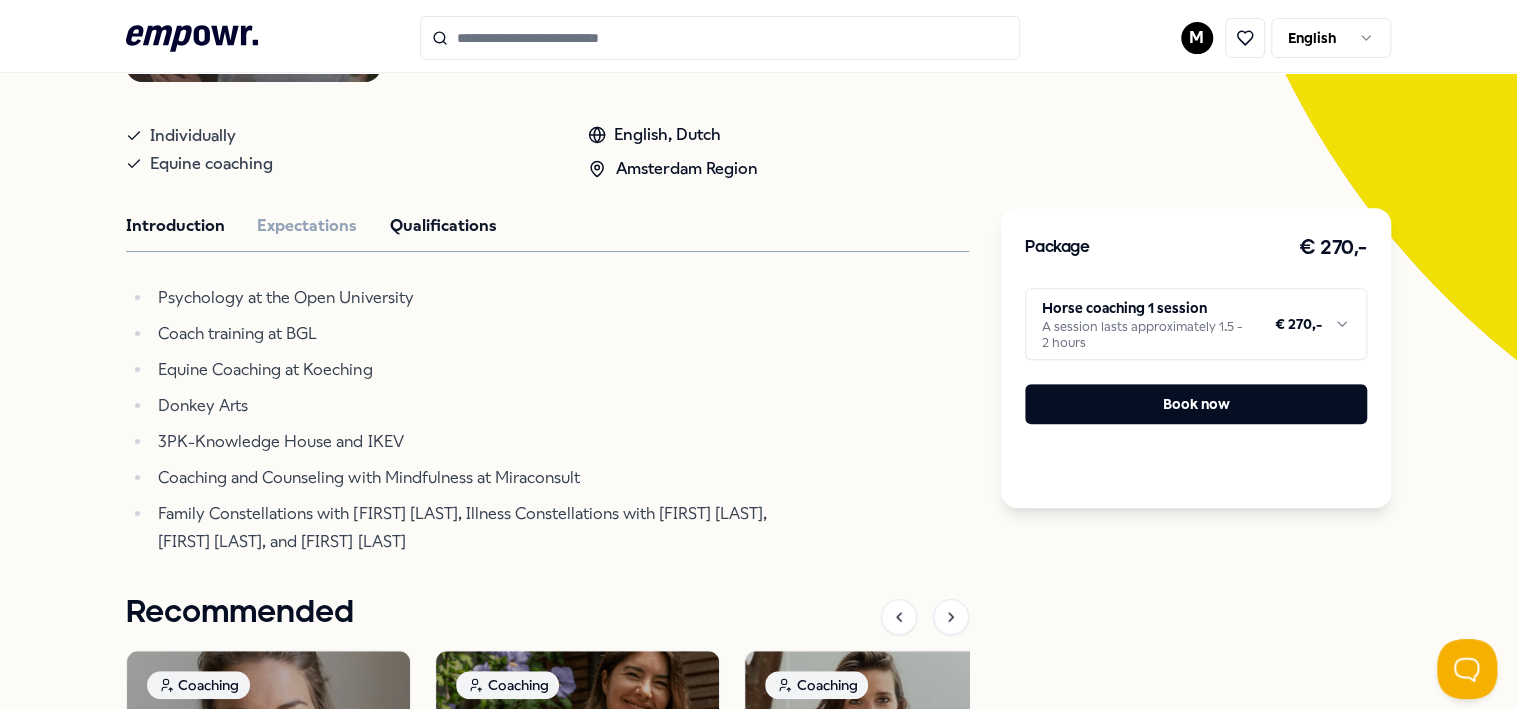 click on "Introduction" at bounding box center (175, 226) 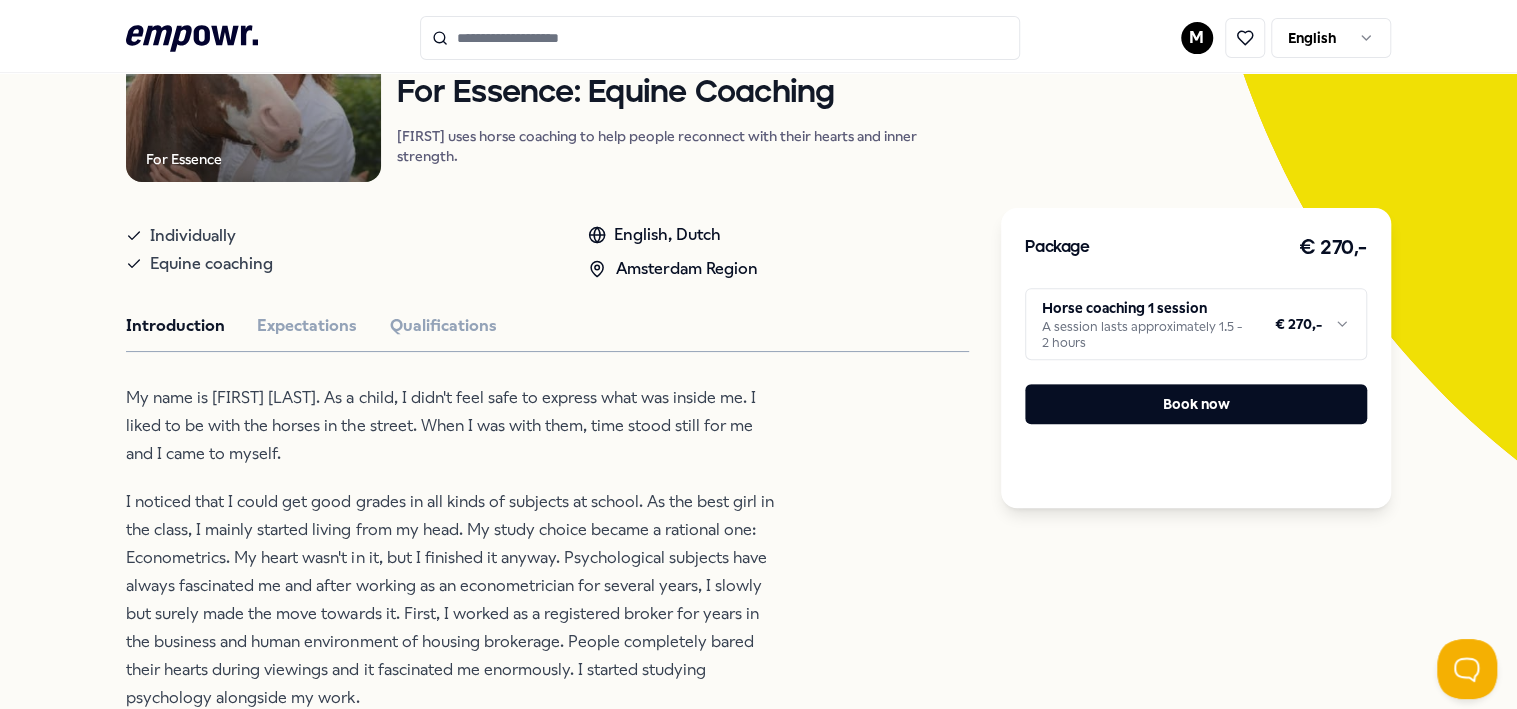 scroll, scrollTop: 500, scrollLeft: 0, axis: vertical 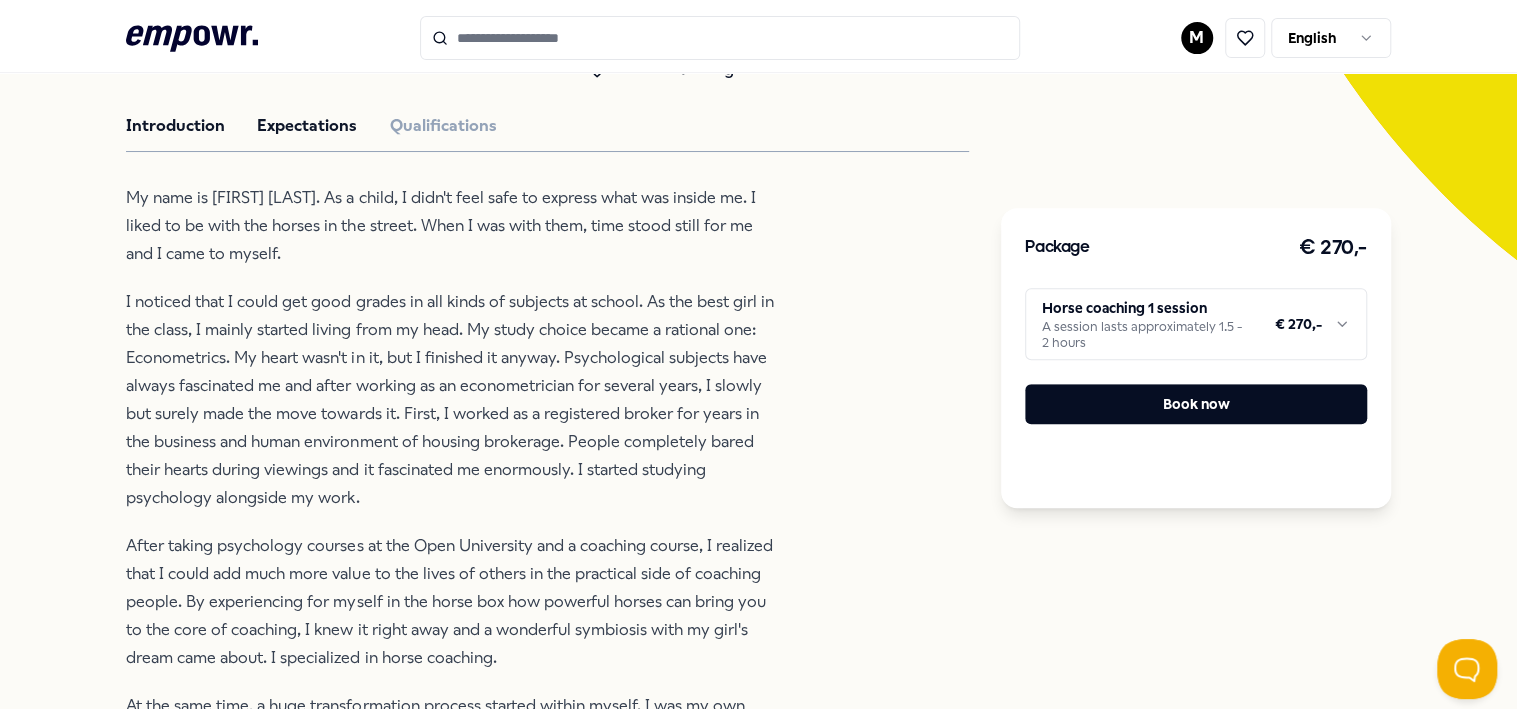 click on "Expectations" at bounding box center [307, 126] 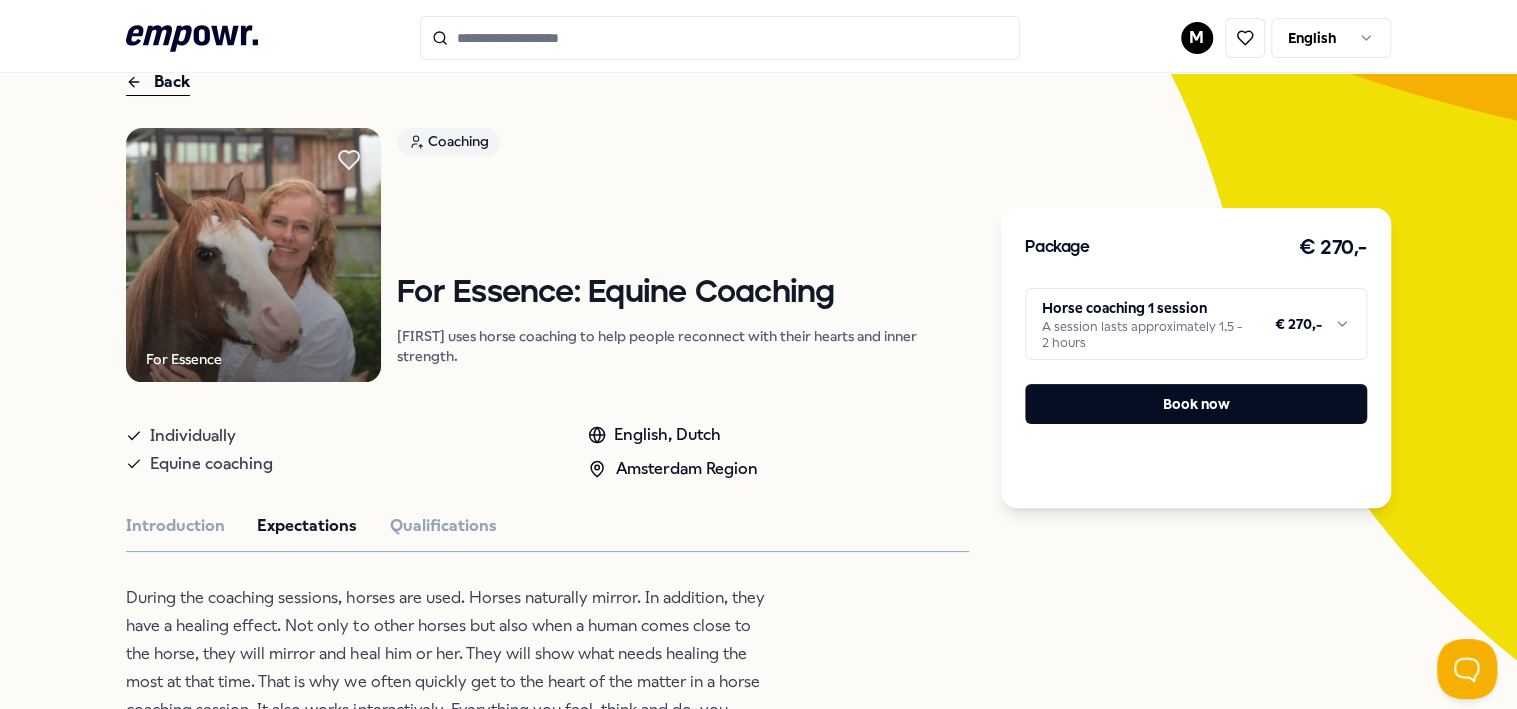 scroll, scrollTop: 0, scrollLeft: 0, axis: both 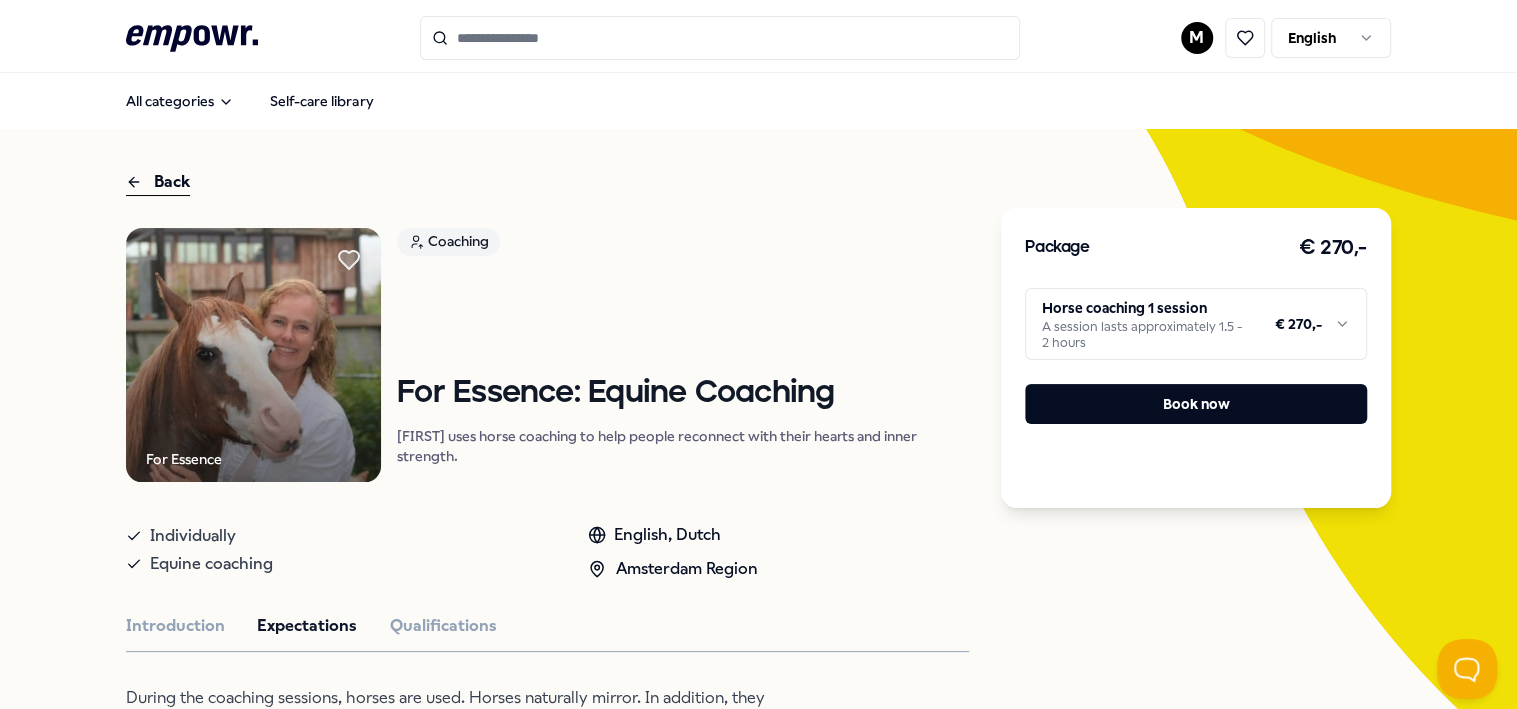 click on "Back" at bounding box center [158, 182] 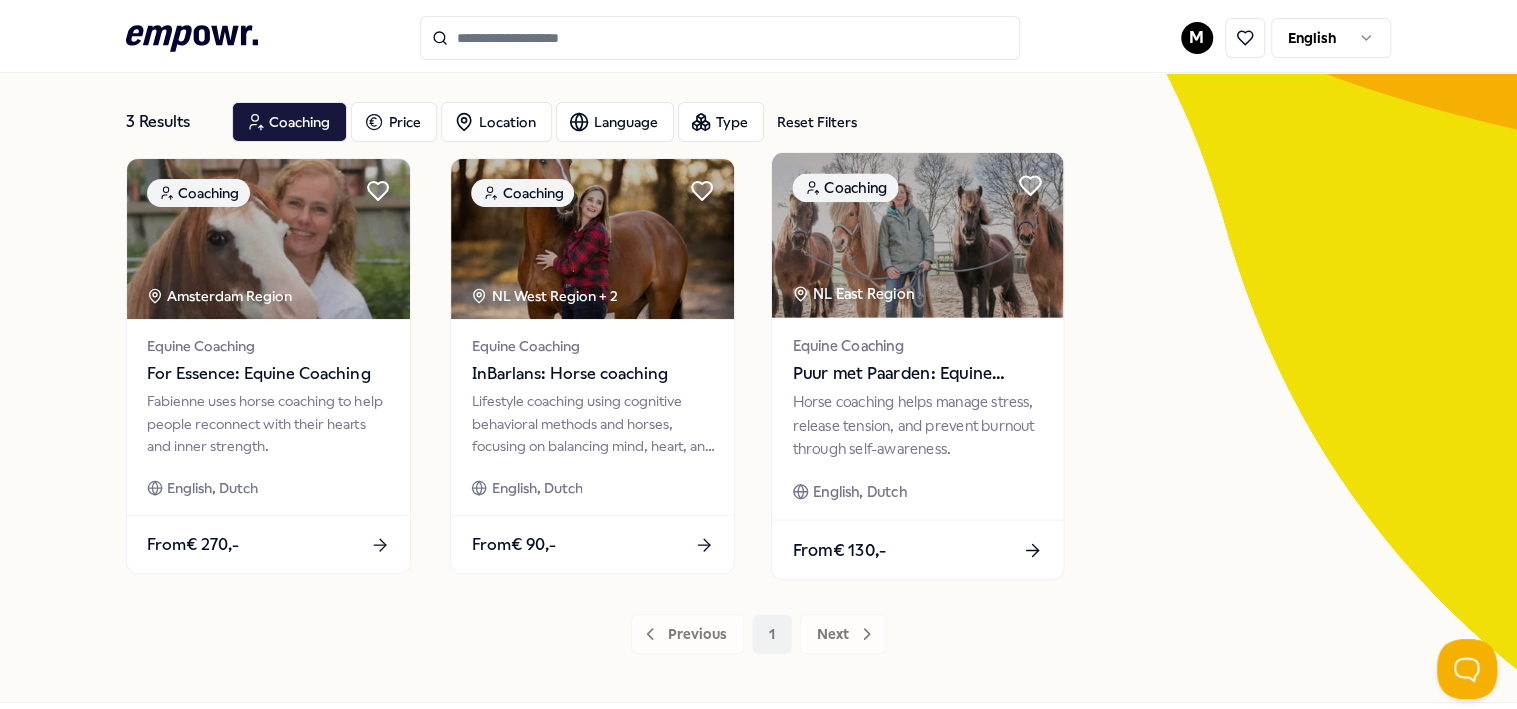 scroll, scrollTop: 182, scrollLeft: 0, axis: vertical 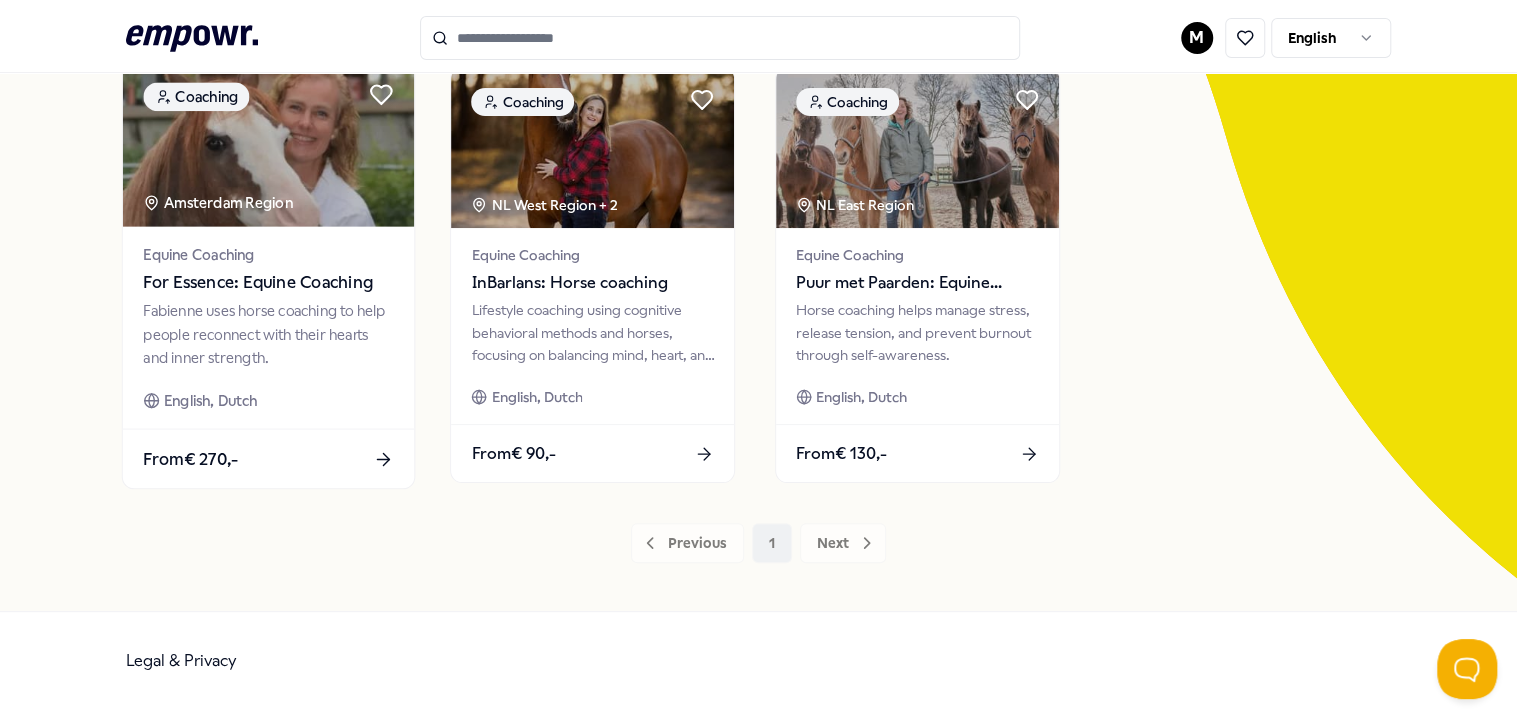 click at bounding box center (268, 144) 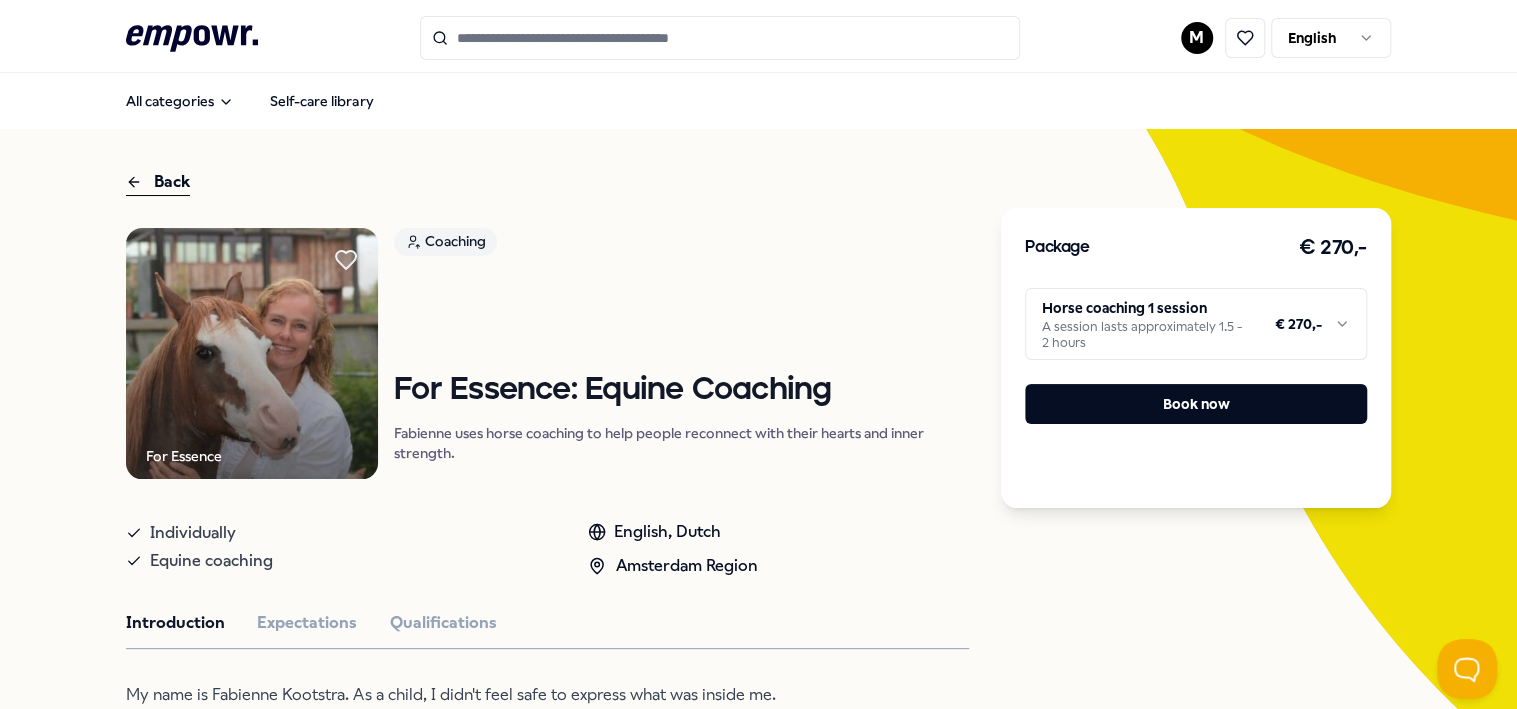scroll, scrollTop: 0, scrollLeft: 0, axis: both 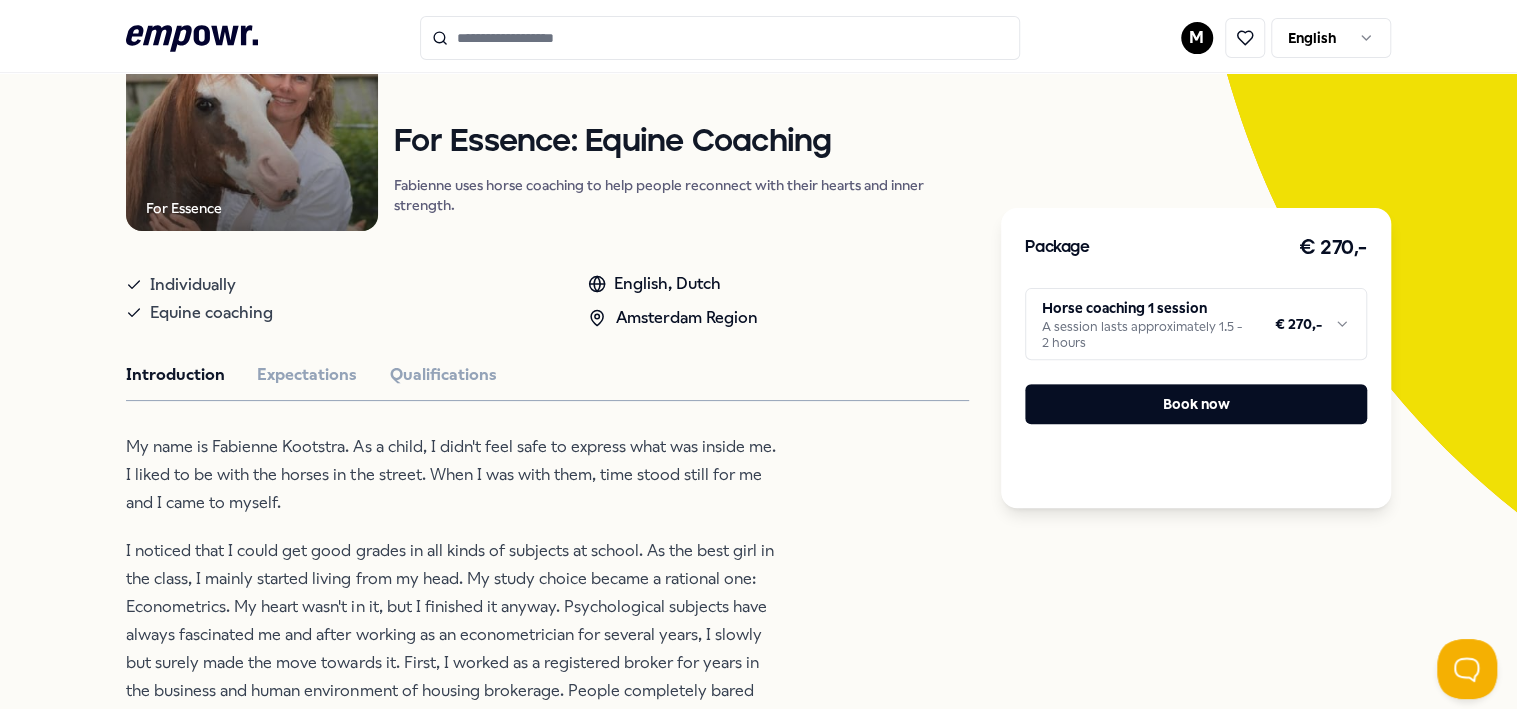 click on "For Essence Coaching For Essence: Equine Coaching Fabienne uses horse coaching to help people reconnect with their hearts and inner strength. Individually Equine coaching English, Dutch [REGION] Introduction Expectations Qualifications My name is Fabienne Kootstra. As a child, I didn't feel safe to express what was inside me. I liked to be with the horses in the street. When I was with them, time stood still for me and I came to myself. After taking psychology courses at the Open University and a coaching course, I realized that I could add much more value to the lives of others in the practical side of coaching people. By experiencing for myself in the horse box how powerful horses can bring you to the core of coaching, I knew it right away and a wonderful symbiosis with my girl's dream came about. I specialized in horse coaching. Recommended Coaching NL [REGION]   + 1 Setting Boundaries Eef van Soest Pregnancy and parenting coaching, birth processing, trauma, (needle) anxiety &
stress coaching." at bounding box center (547, 782) 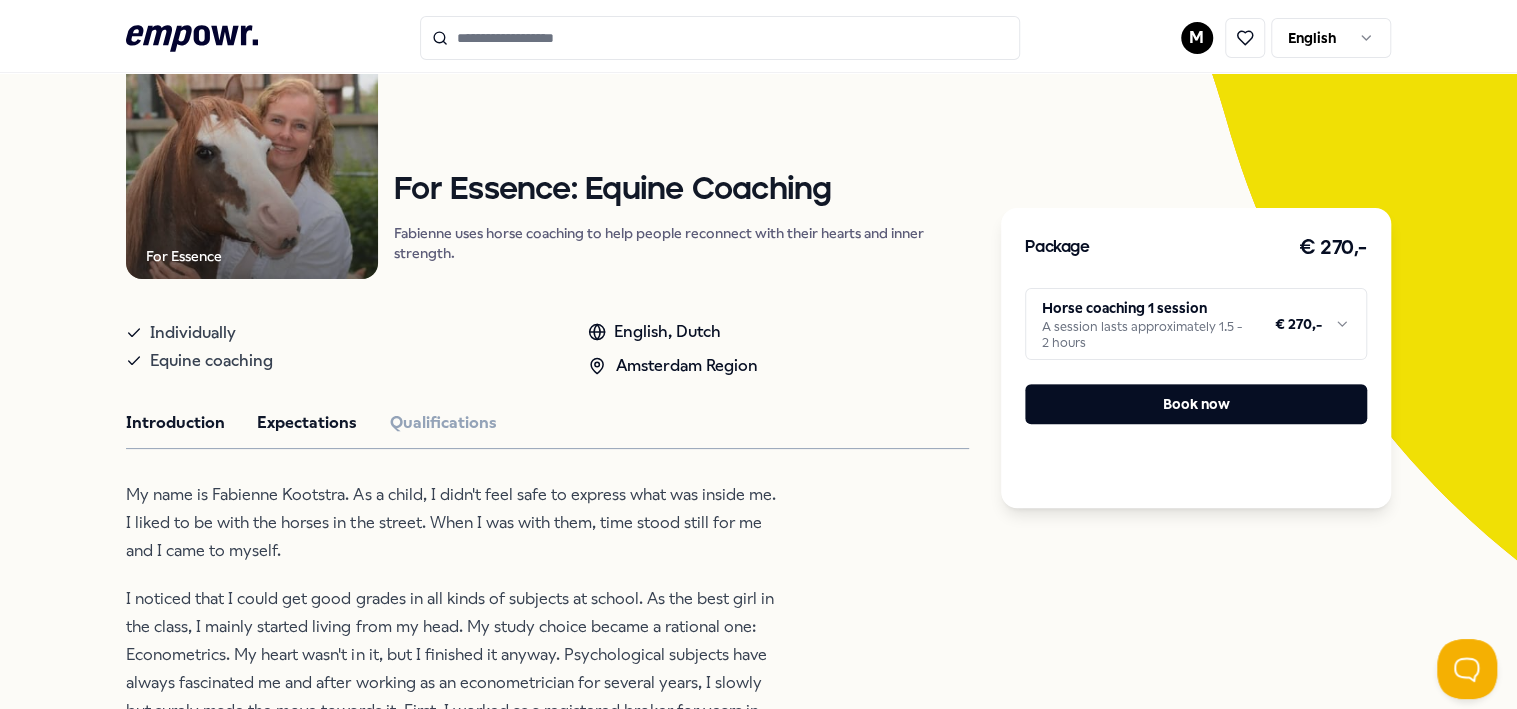 click on "Expectations" at bounding box center (307, 423) 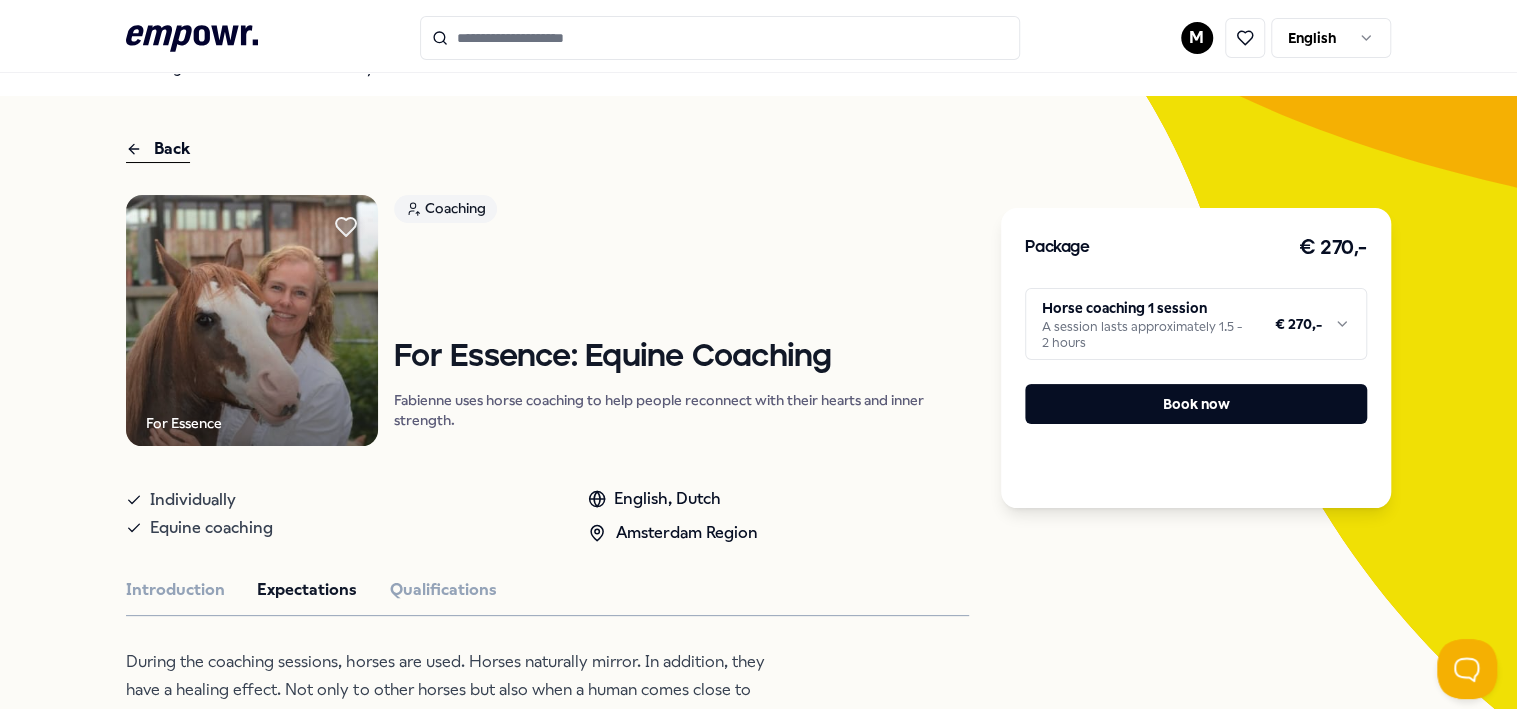 scroll, scrollTop: 0, scrollLeft: 0, axis: both 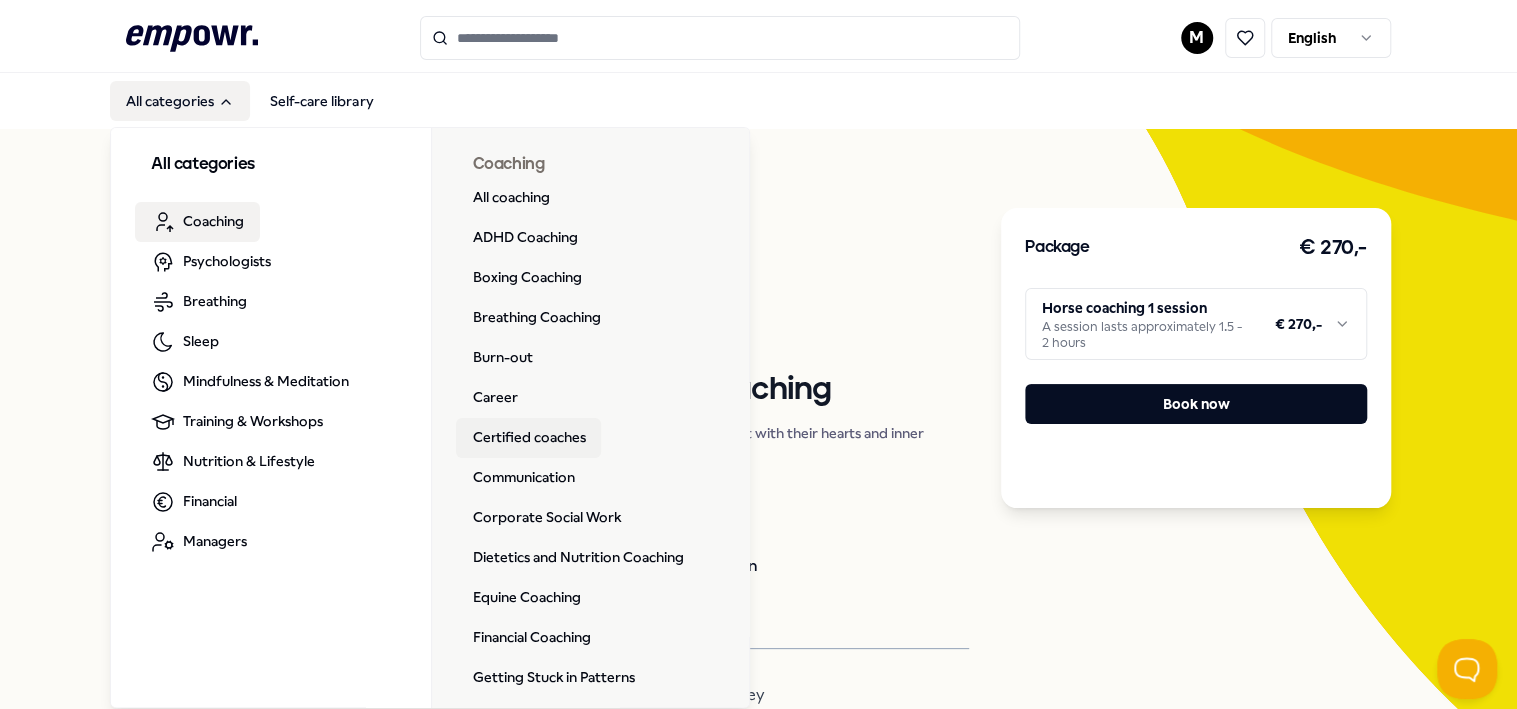 click on "Certified coaches" at bounding box center (528, 438) 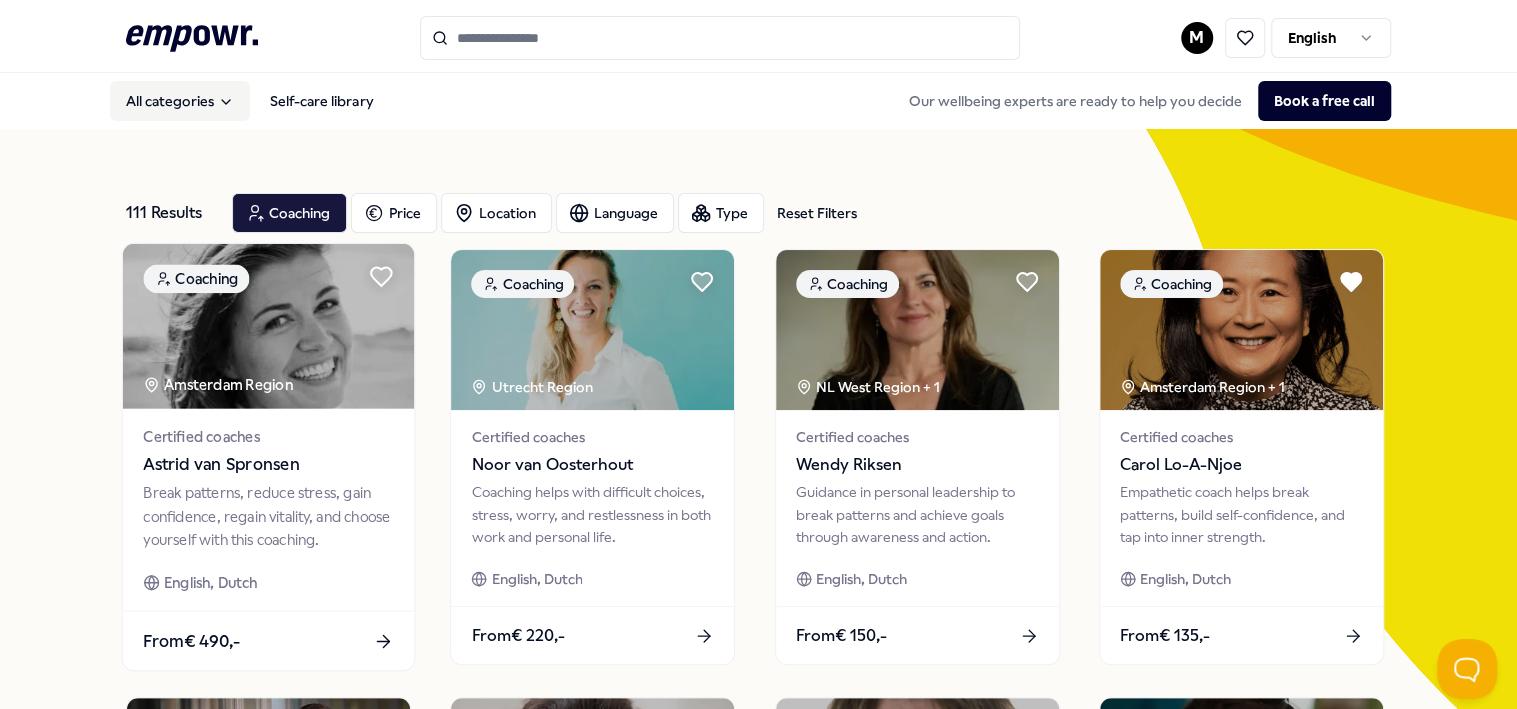 scroll, scrollTop: 100, scrollLeft: 0, axis: vertical 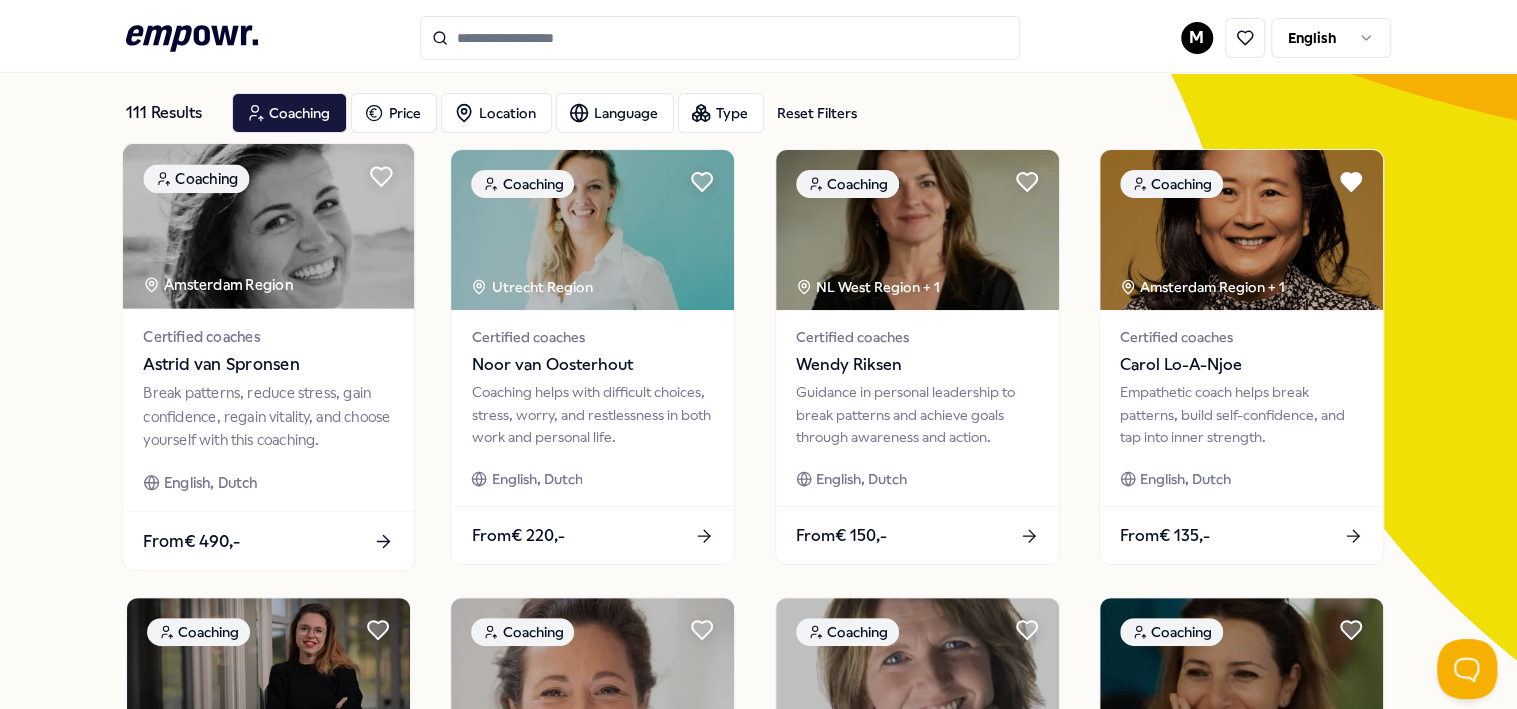 click on "Break patterns, reduce stress, gain confidence, regain vitality, and choose
yourself with this coaching." at bounding box center (269, 416) 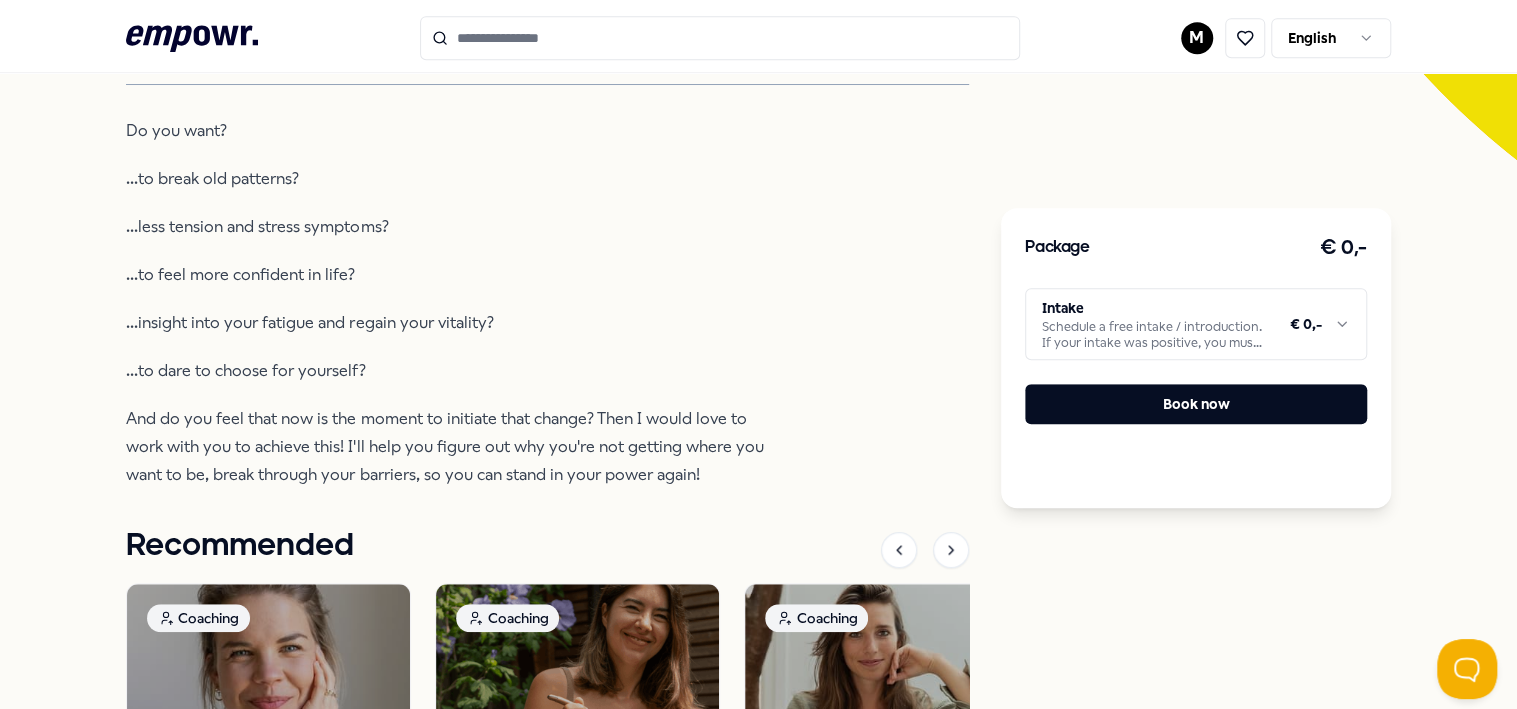 scroll, scrollTop: 200, scrollLeft: 0, axis: vertical 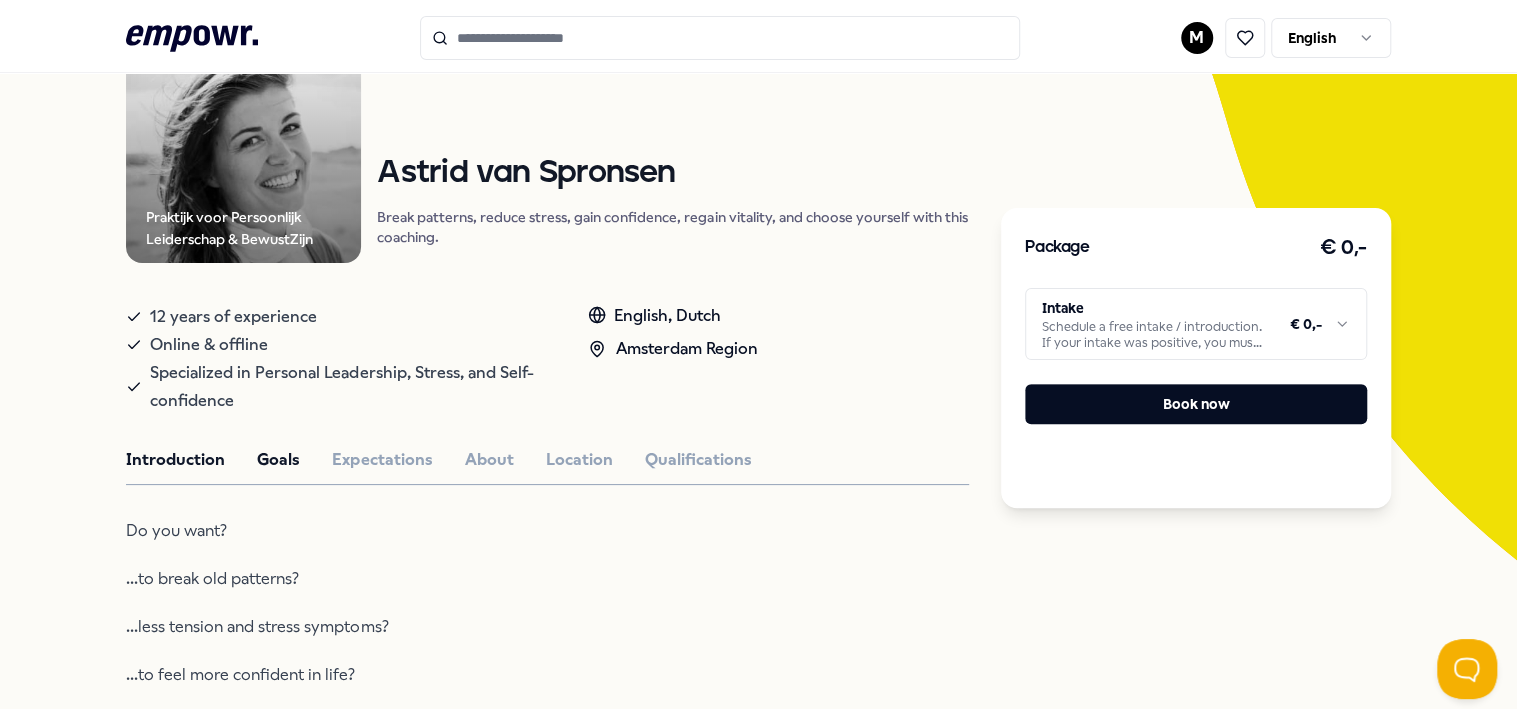 click on "Goals" at bounding box center (278, 460) 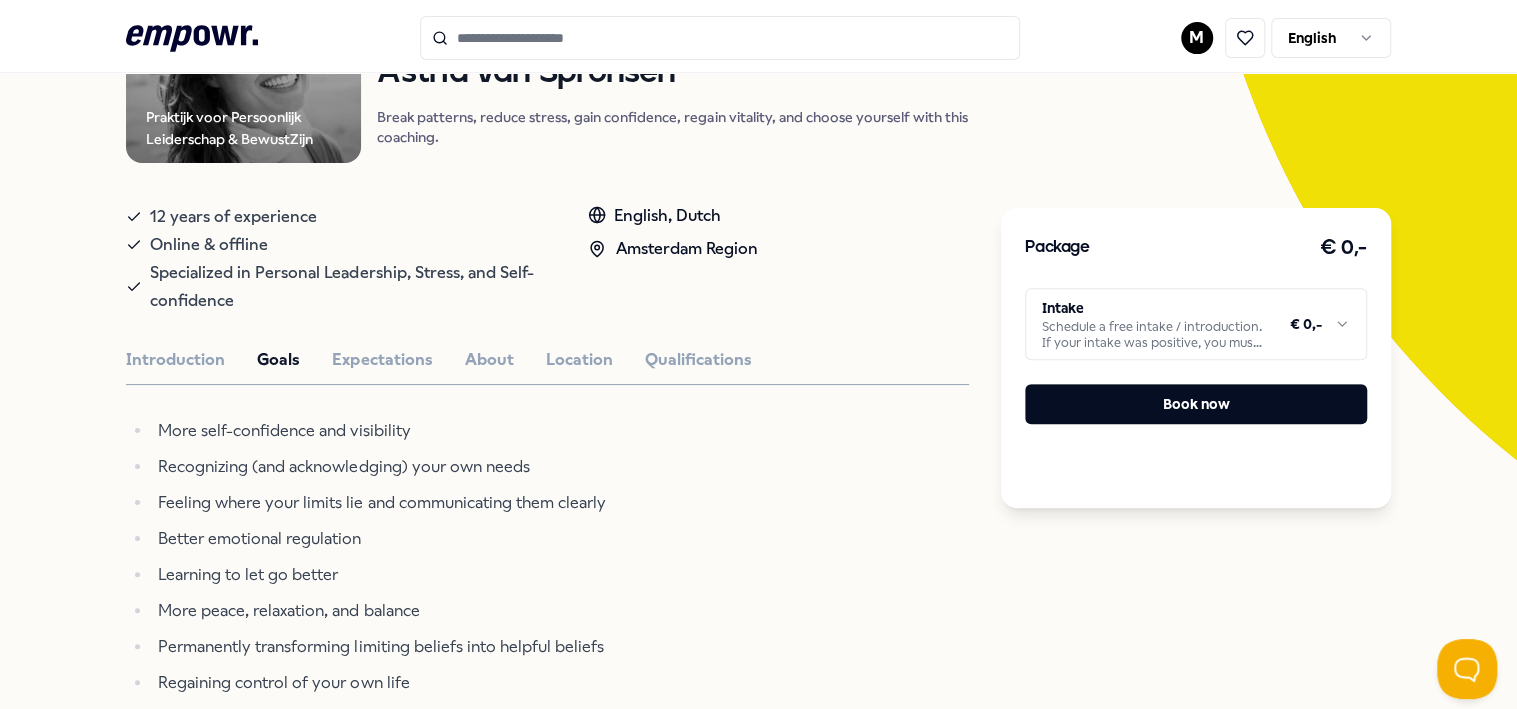 scroll, scrollTop: 500, scrollLeft: 0, axis: vertical 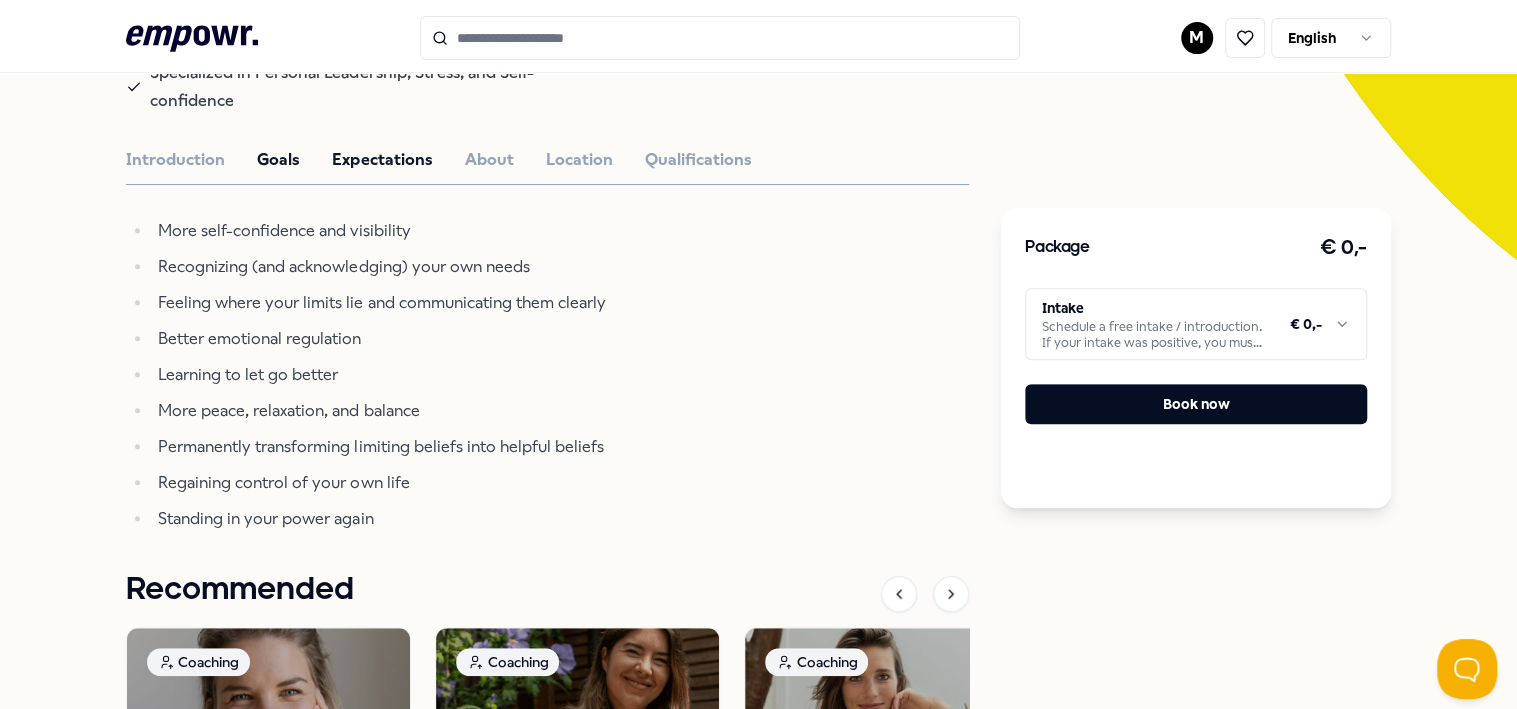 click on "Expectations" at bounding box center (382, 160) 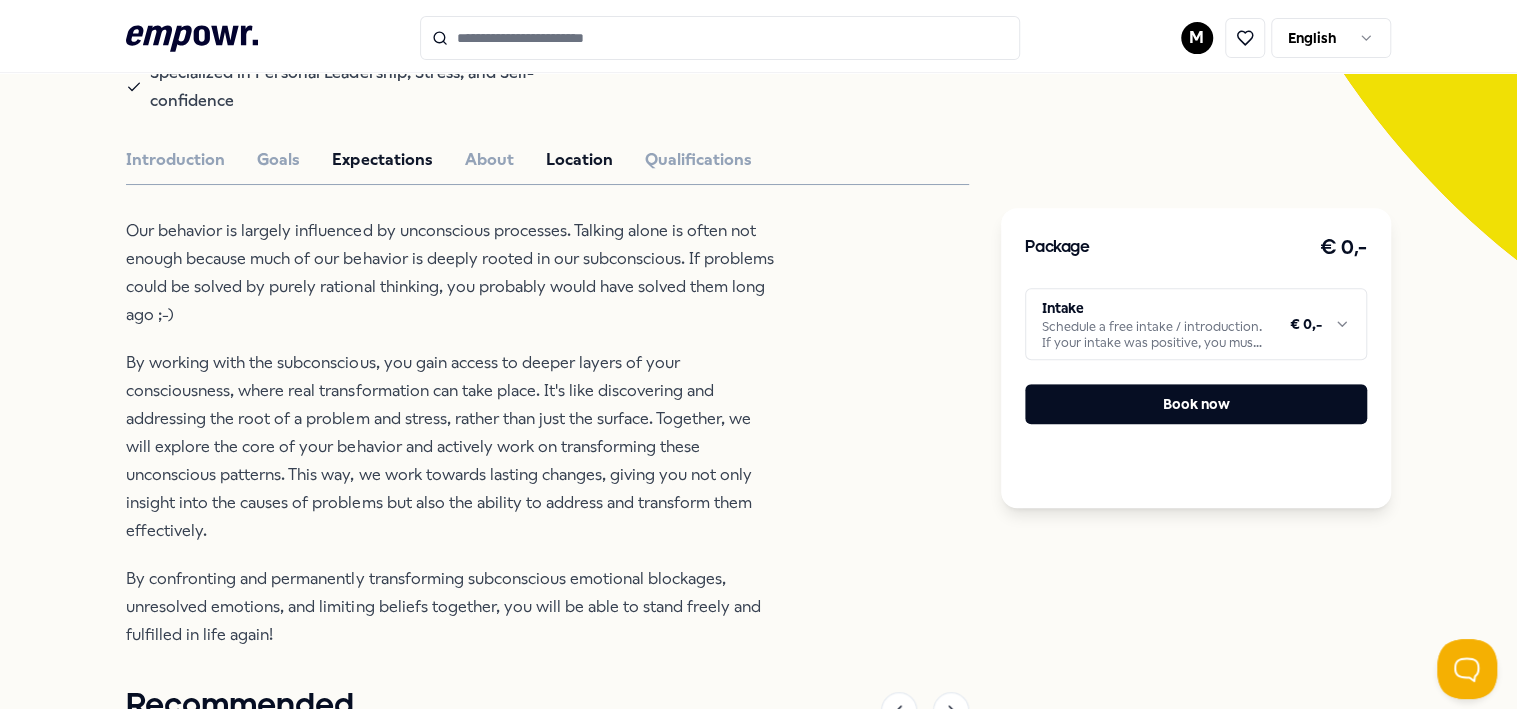 click on "Location" at bounding box center (578, 160) 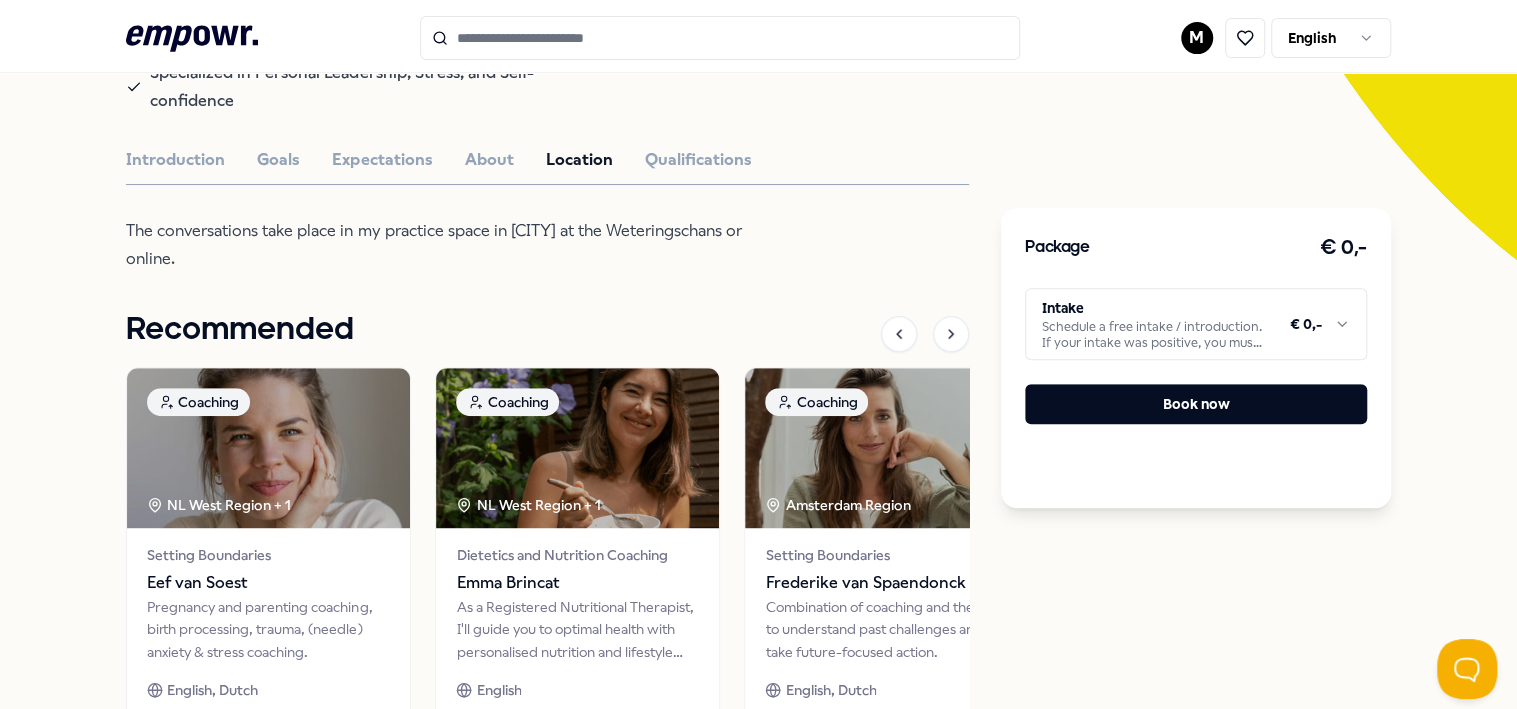 click on "Introduction Goals Expectations About Location Qualifications" at bounding box center [547, 160] 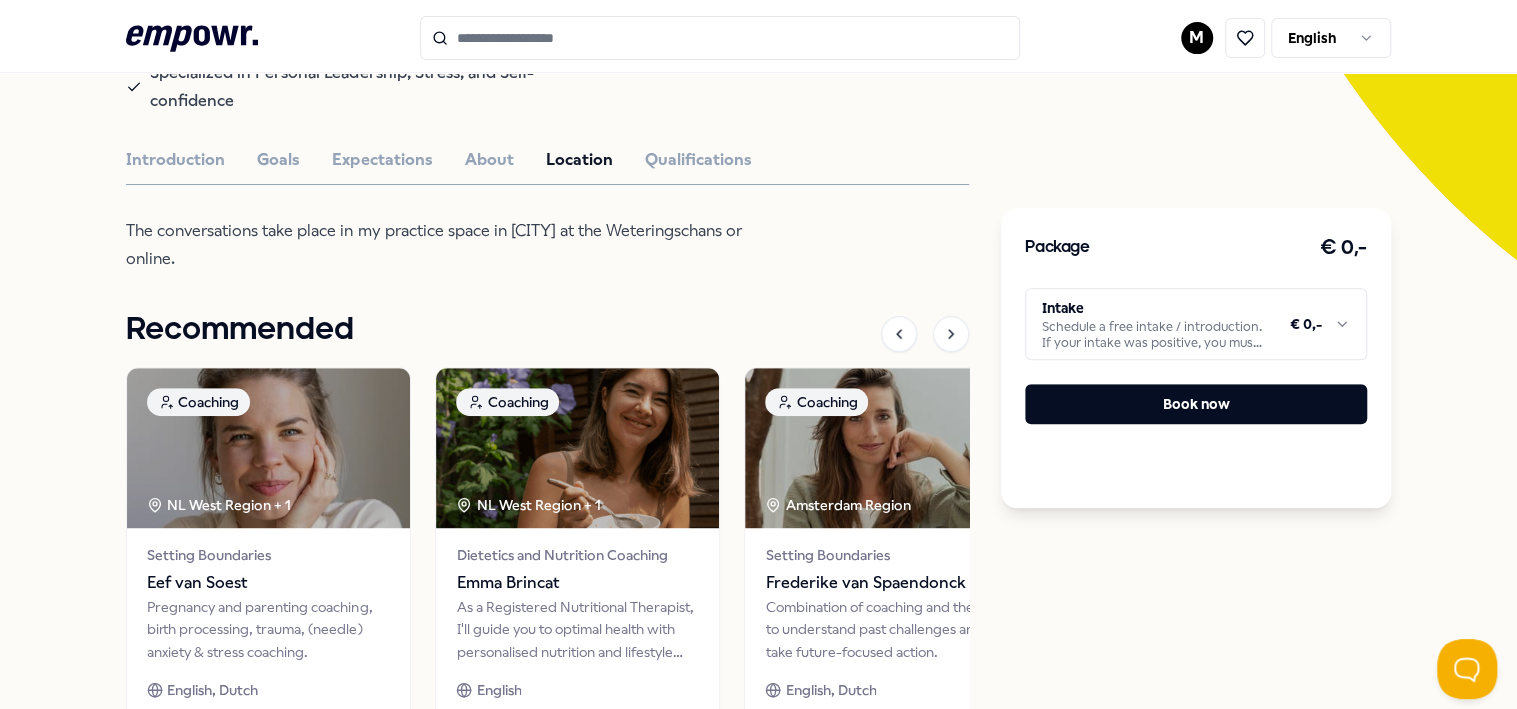 click on "Praktijk voor Persoonlijk Leiderschap & BewustZijn Coaching [PERSON] Break patterns, reduce stress, gain confidence, regain vitality, and choose yourself with this coaching. 12 years of experience Online & offline Specialized in Personal Leadership, Stress, and Self-confidence English, Dutch [CITY] Region Introduction Goals Expectations About Location Qualifications The conversations take place in my practice space in [CITY] at the Weteringschans or online. Recommended Coaching NL West Region  + 1 Setting Boundaries [PERSON] Pregnancy and parenting coaching, birth processing, trauma, (needle) anxiety & stress coaching. English, Dutch From € 135,- Coaching NL West Region  + 1 Dietetics and Nutrition Coaching [PERSON] As a Registered Nutritional Therapist, I'll guide you to optimal health with personalised nutrition and lifestyle solutions. English From € 80,- Coaching [CITY] Region Setting Boundaries [PERSON] English, Dutch From € 175,- Coaching" at bounding box center (547, 266) 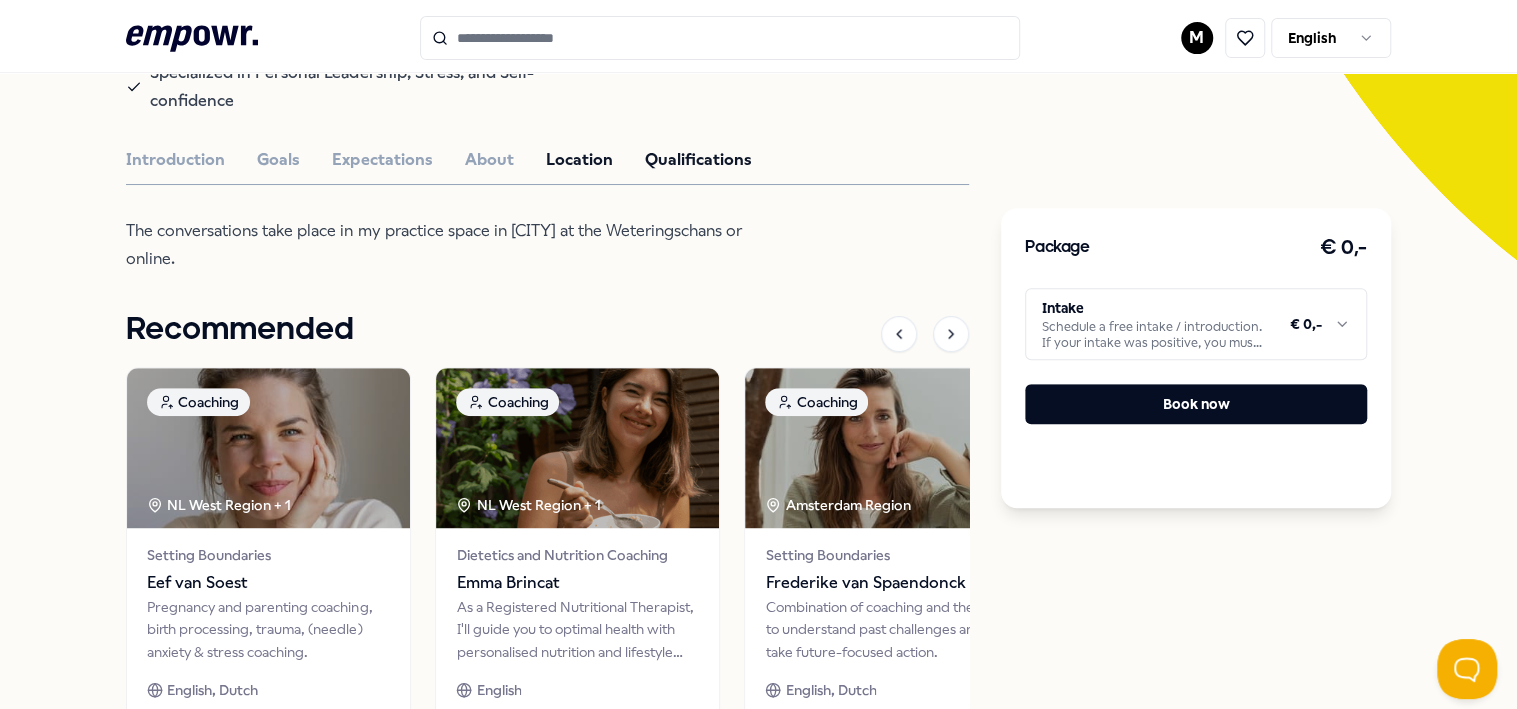 click on "Qualifications" at bounding box center [697, 160] 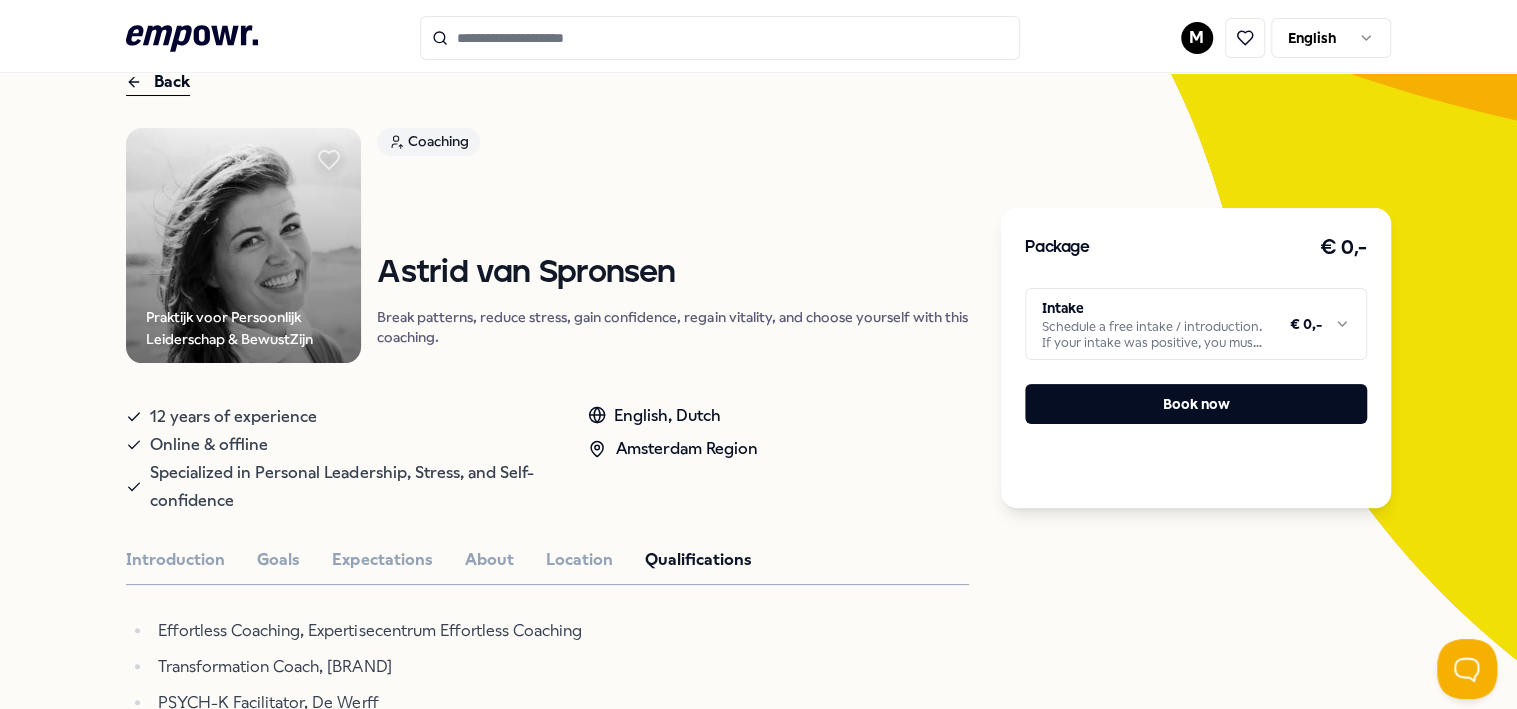 scroll, scrollTop: 0, scrollLeft: 0, axis: both 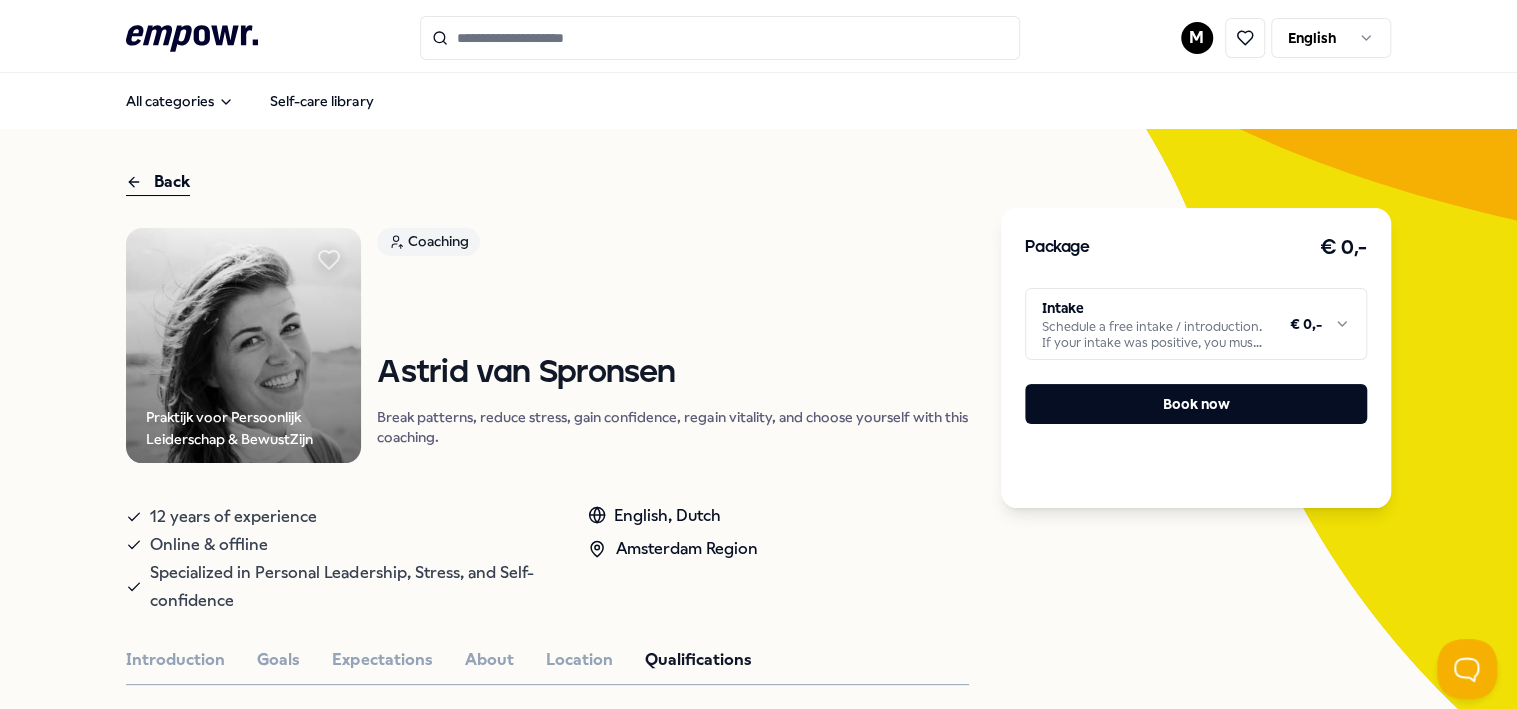 click on "Back" at bounding box center [158, 182] 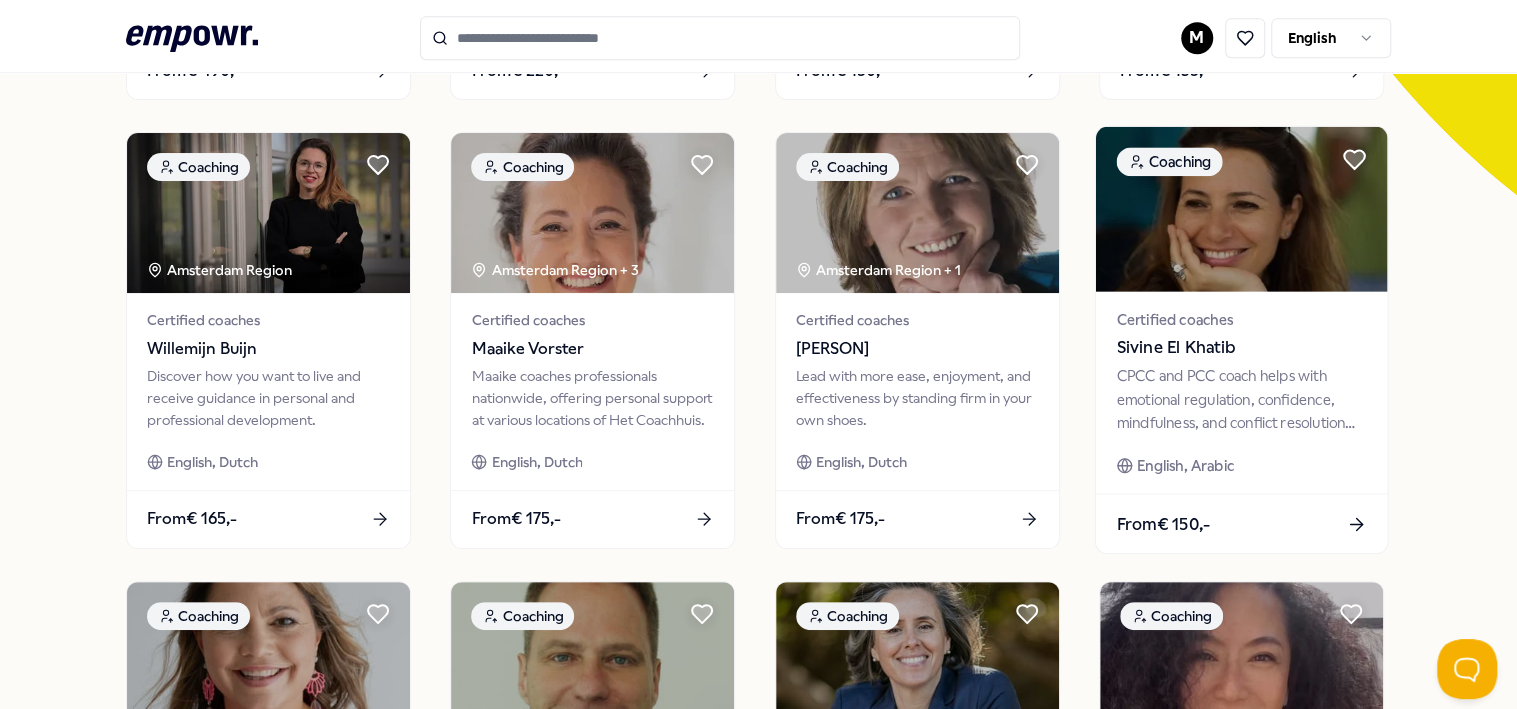 scroll, scrollTop: 600, scrollLeft: 0, axis: vertical 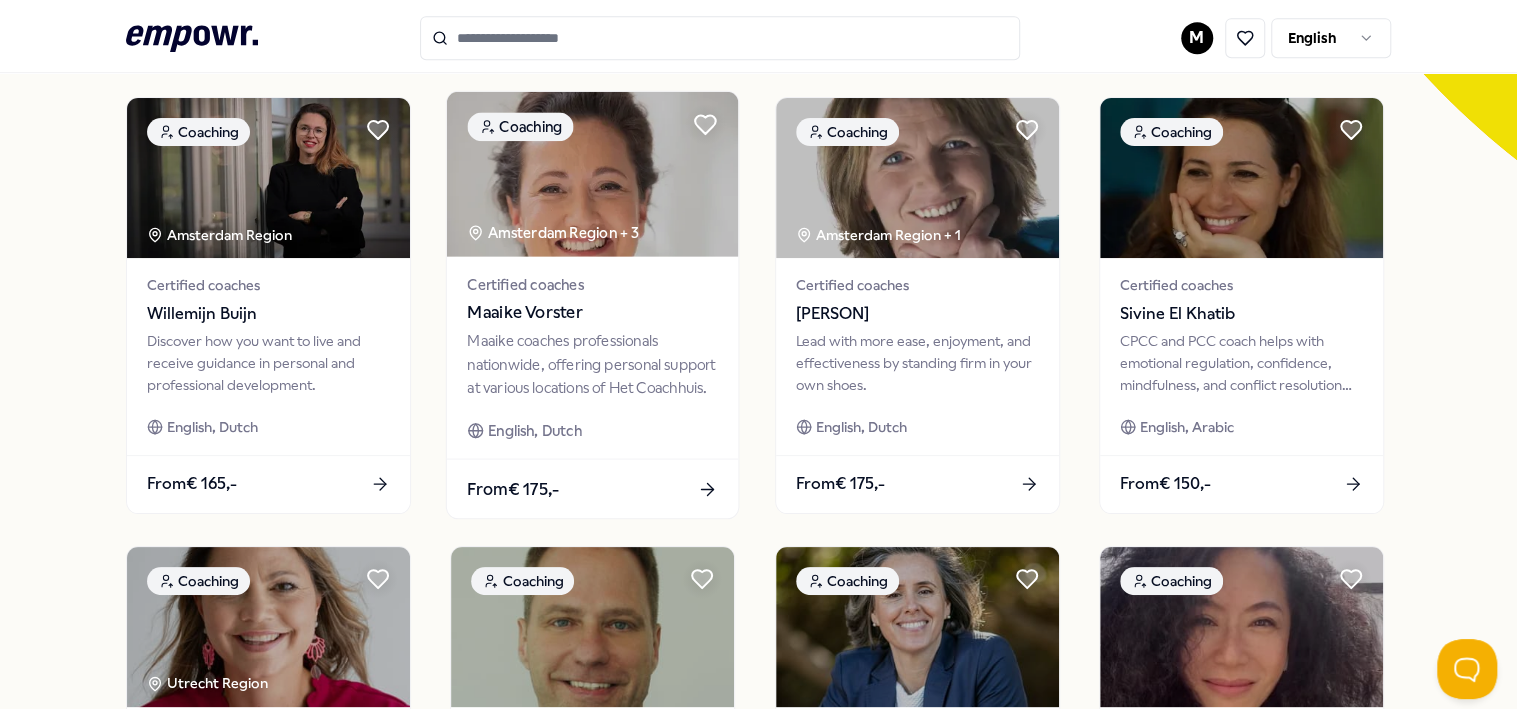 click on "Maaike coaches professionals nationwide, offering personal support at various
locations of Het Coachhuis." at bounding box center [593, 364] 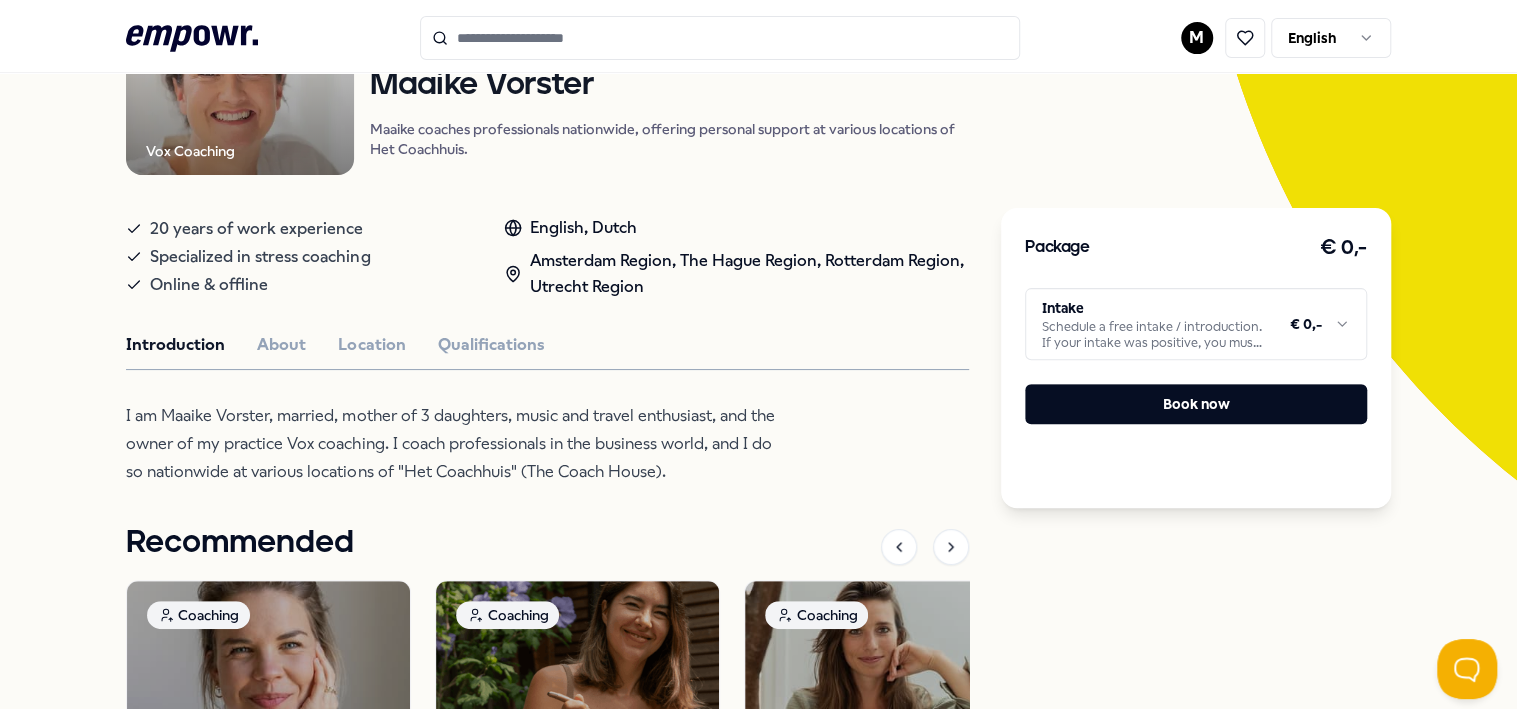 scroll, scrollTop: 223, scrollLeft: 0, axis: vertical 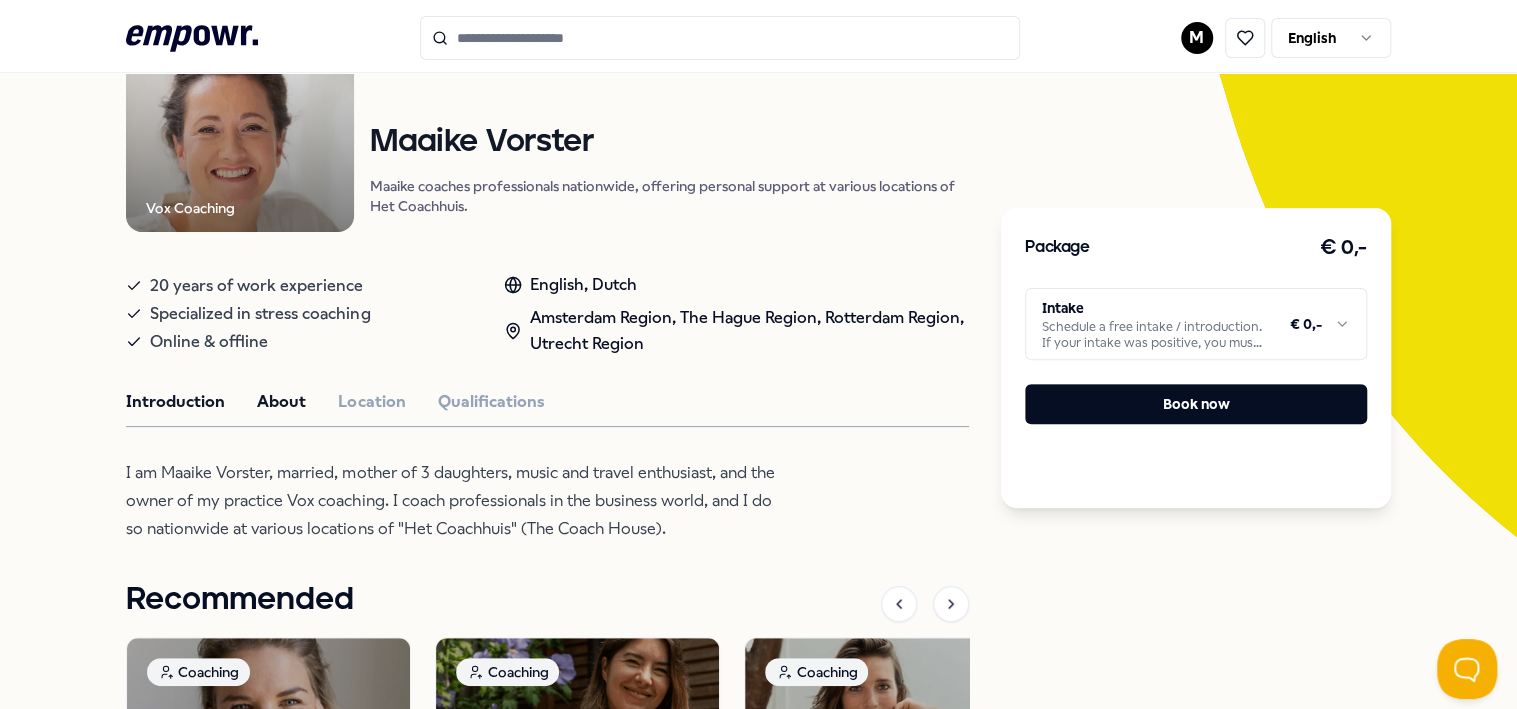 click on "About" at bounding box center (281, 402) 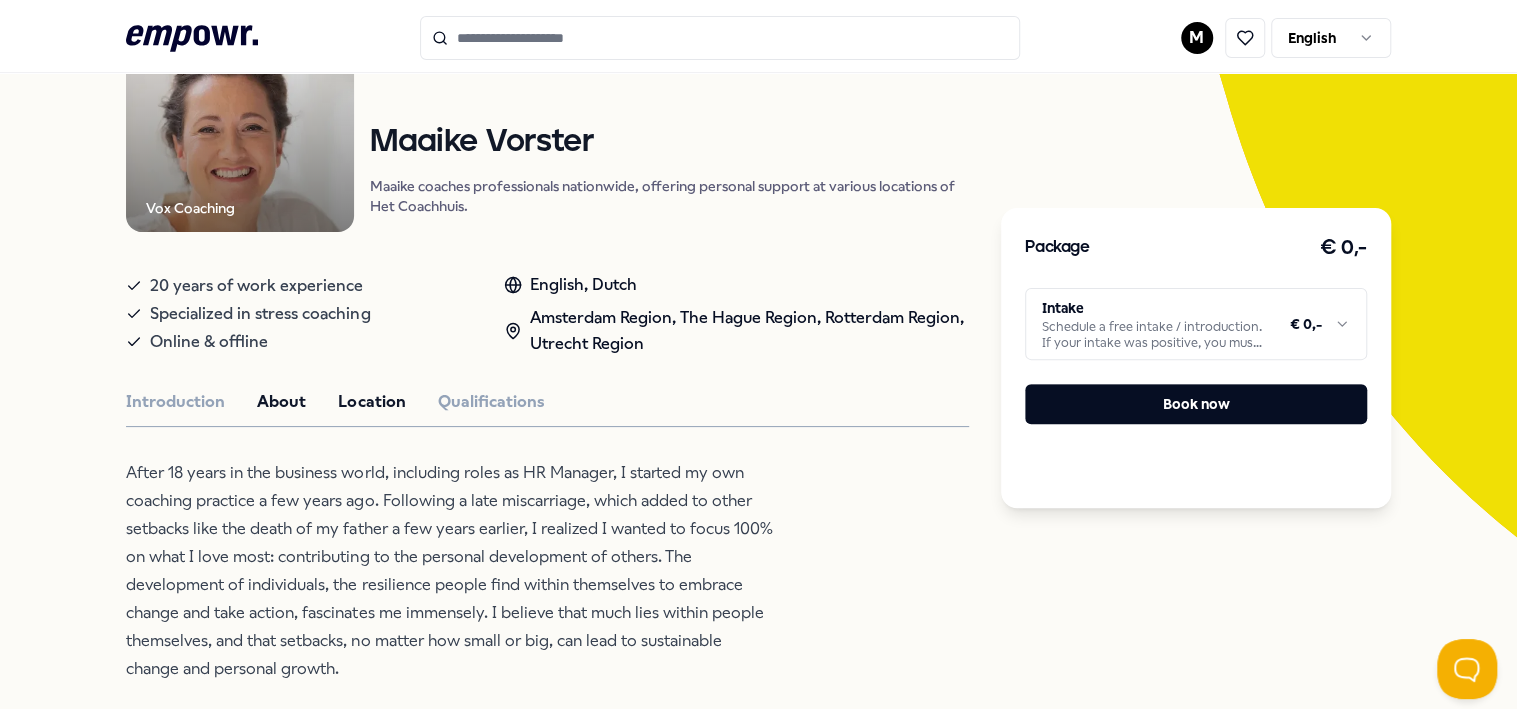 click on "Location" at bounding box center [371, 402] 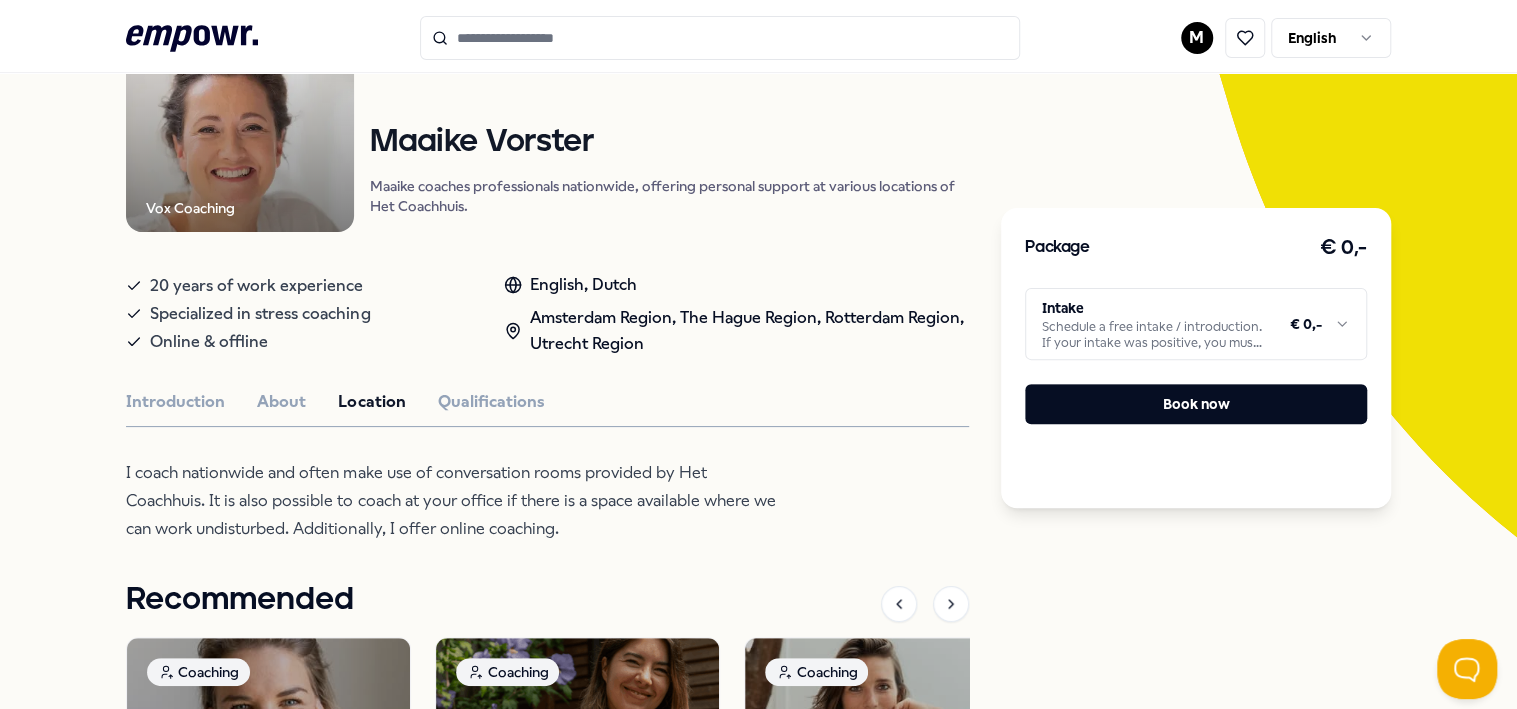 click on "Vox Coaching Coaching Maaike Vorster Maaike coaches professionals nationwide, offering personal support at various locations of Het Coachhuis. 20 years of work experience Specialized in stress coaching Online & offline English, Dutch [REGION], [REGION], [REGION], [REGION] Introduction About Location Qualifications I coach nationwide and often make use of conversation rooms provided by Het Coachhuis. It is also possible to coach at your office if there is a space available where we can work undisturbed. Additionally, I offer online coaching. Recommended Coaching NL [REGION]   + 1 Setting Boundaries Eef van Soest Pregnancy and parenting coaching, birth processing, trauma, (needle) anxiety &
stress coaching. English, Dutch From  € 135,- Coaching NL [REGION]   + 1 Dietetics and Nutrition Coaching Emma Brincat As a Registered Nutritional Therapist, I'll guide you to optimal health with
personalised nutrition and lifestyle solutions. English From  € 80,- Coaching" at bounding box center (547, 539) 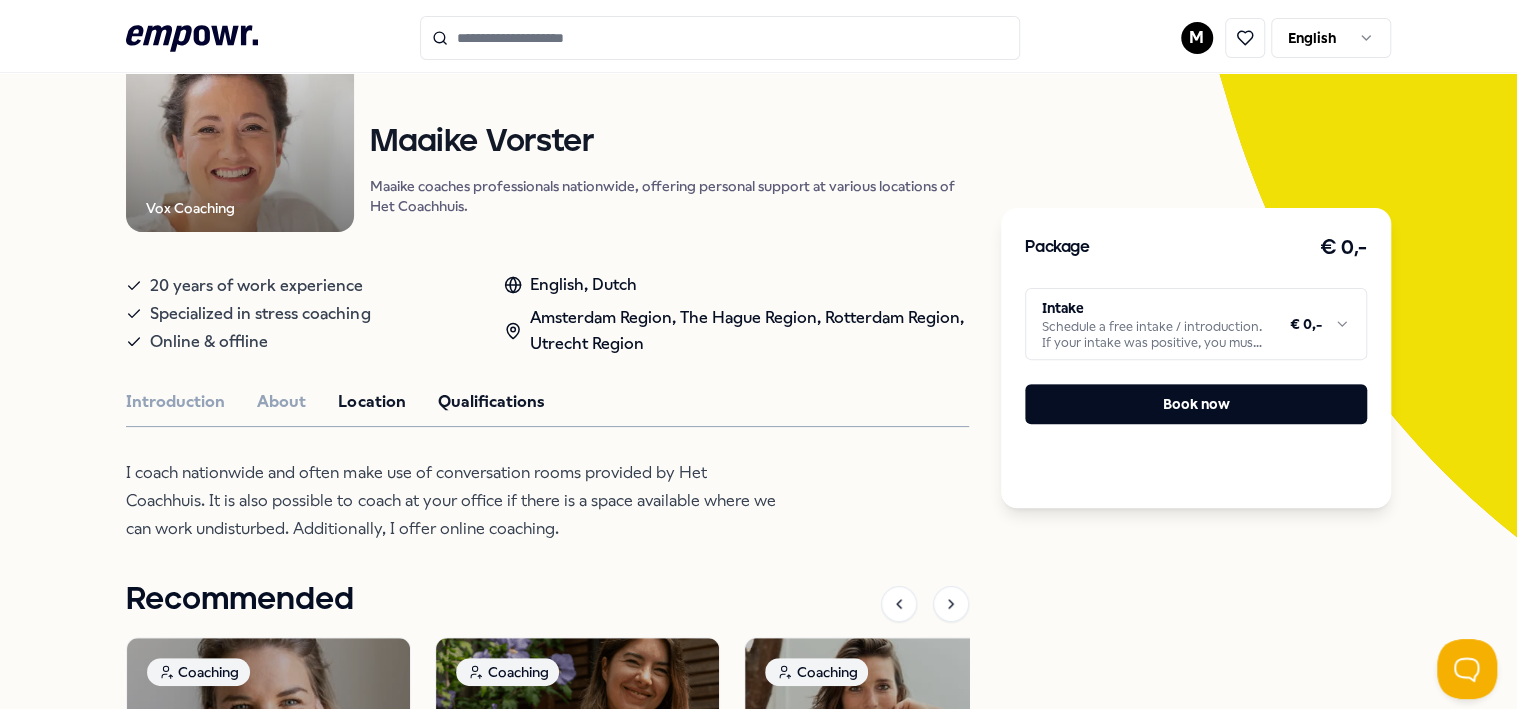 click on "Qualifications" at bounding box center [490, 402] 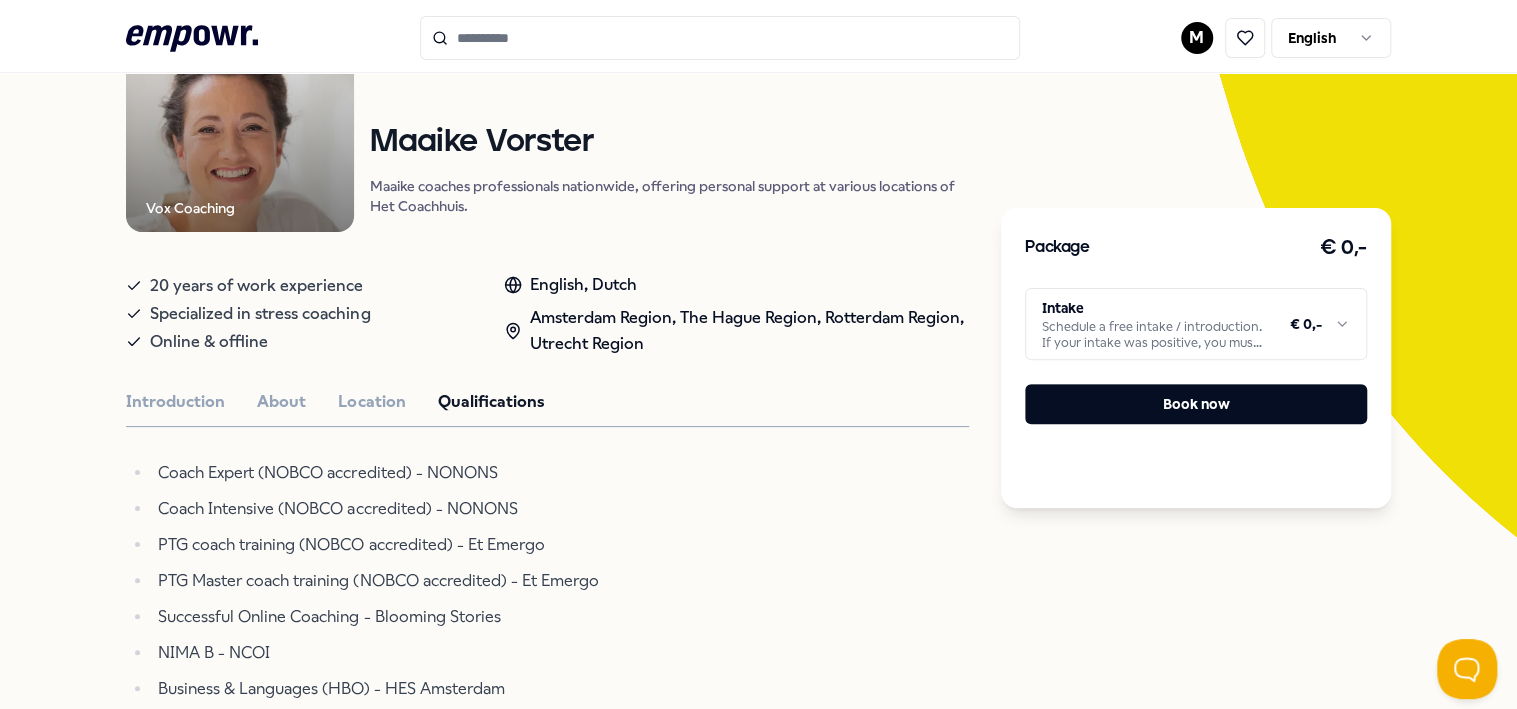 scroll, scrollTop: 323, scrollLeft: 0, axis: vertical 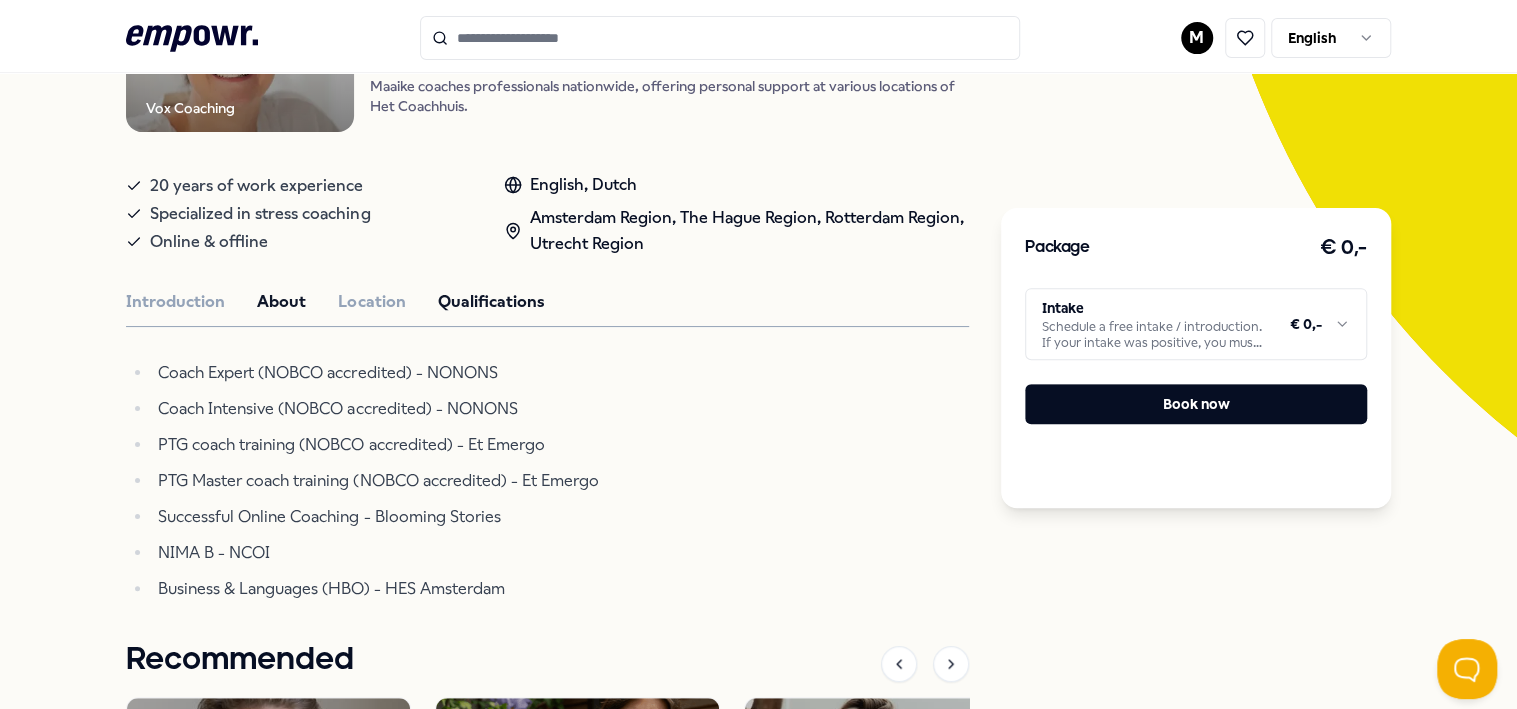 click on "About" at bounding box center (281, 302) 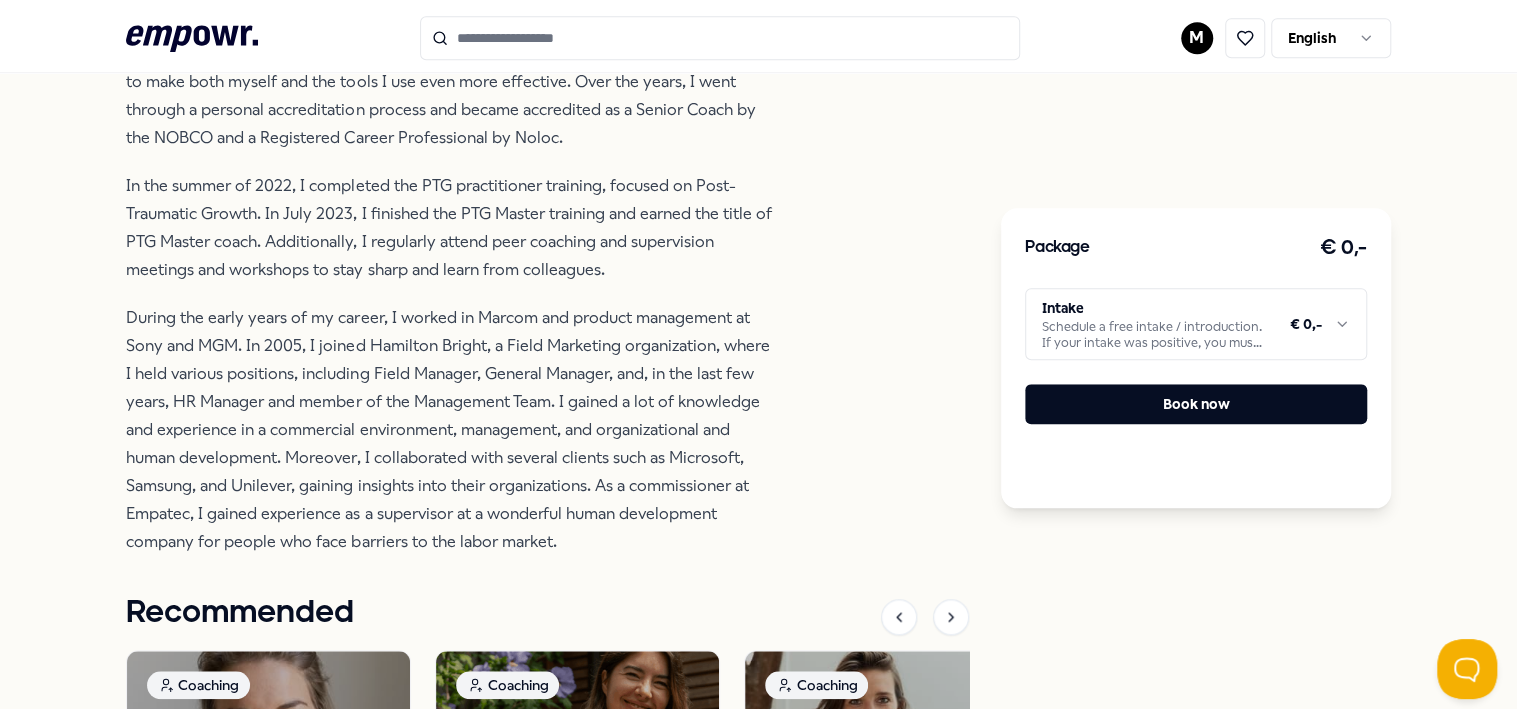 scroll, scrollTop: 923, scrollLeft: 0, axis: vertical 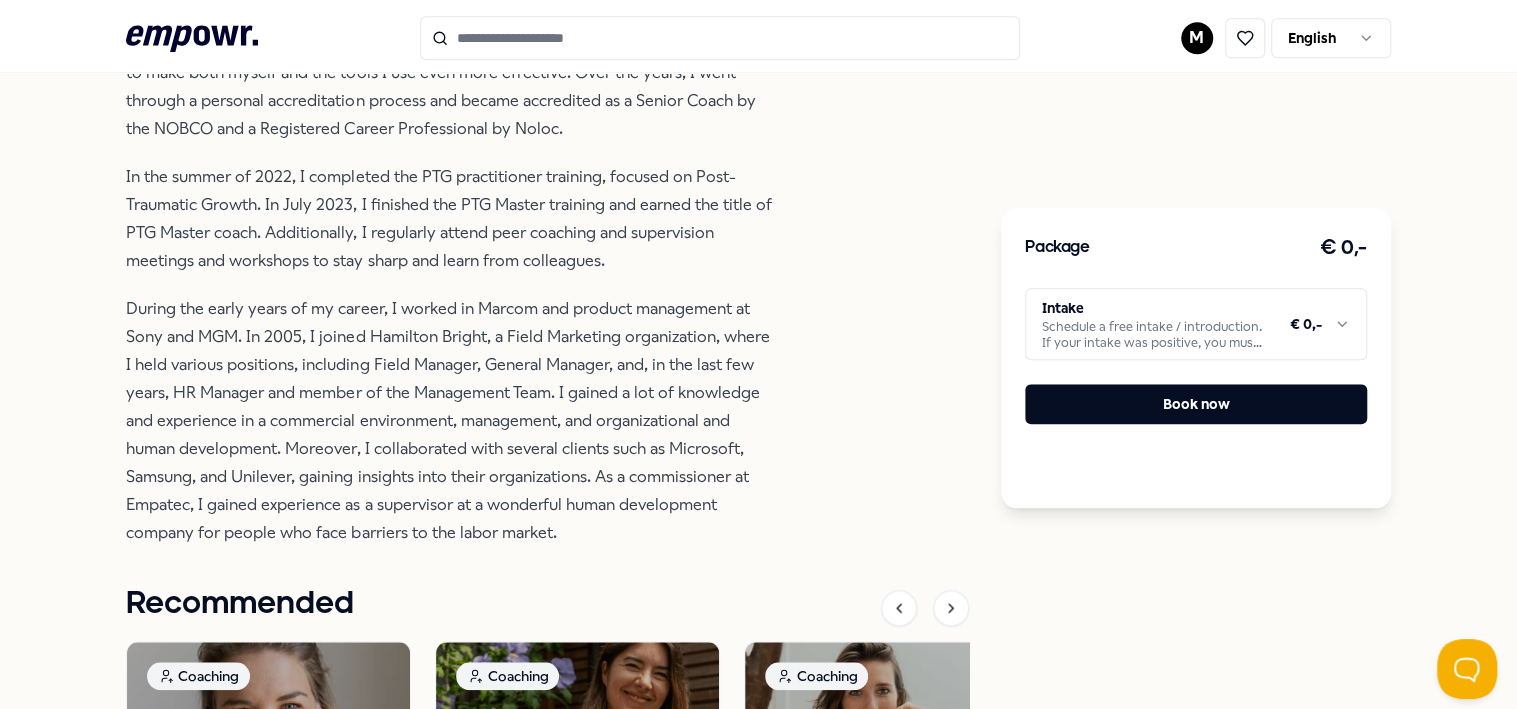 click on ".empowr-logo_svg__cls-1{fill:#03032f} M English All categories   Self-care library Back Vox Coaching Coaching Maaike Vorster Maaike coaches professionals nationwide, offering personal support at various locations of Het Coachhuis. 20 years of work experience Specialized in stress coaching Online & offline English, Dutch [REGION], [REGION], [REGION], [REGION] Introduction About Location Qualifications Quality and professionalism are important to me. Therefore, I first completed a comprehensive coaching course at Nonons. Subsequently, I pursued an advanced course to make both myself and the tools I use even more effective. Over the years, I went through a personal accreditation process and became accredited as a Senior Coach by the NOBCO and a Registered Career Professional by Noloc. Recommended Coaching NL [REGION]   + 1 Setting Boundaries Eef van Soest Pregnancy and parenting coaching, birth processing, trauma, (needle) anxiety &
stress coaching. English, Dutch From  Coaching" at bounding box center [758, 354] 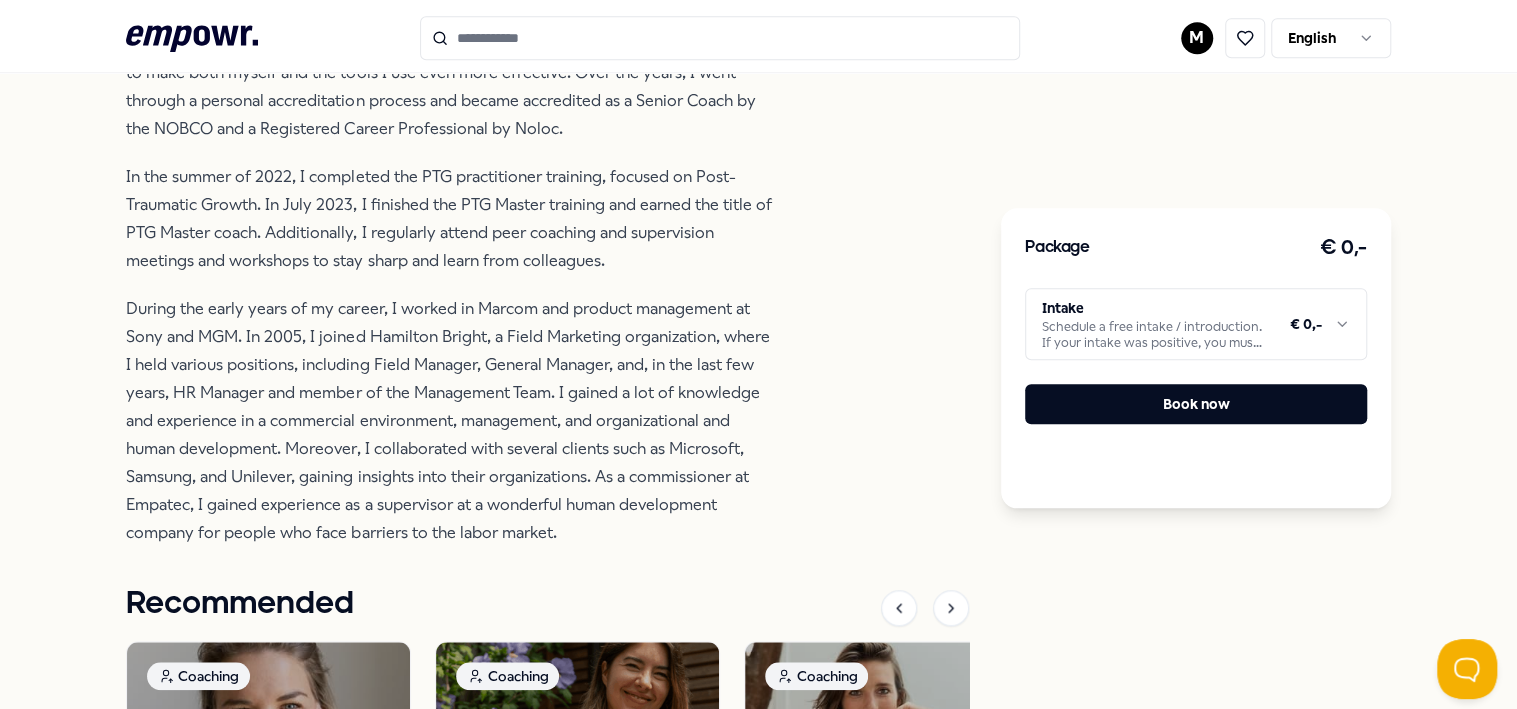 click on ".empowr-logo_svg__cls-1{fill:#03032f} M English All categories   Self-care library Back Vox Coaching Coaching Maaike Vorster Maaike coaches professionals nationwide, offering personal support at various locations of Het Coachhuis. 20 years of work experience Specialized in stress coaching Online & offline English, Dutch [REGION], [REGION], [REGION], [REGION] Introduction About Location Qualifications Quality and professionalism are important to me. Therefore, I first completed a comprehensive coaching course at Nonons. Subsequently, I pursued an advanced course to make both myself and the tools I use even more effective. Over the years, I went through a personal accreditation process and became accredited as a Senior Coach by the NOBCO and a Registered Career Professional by Noloc. Recommended Coaching NL [REGION]   + 1 Setting Boundaries Eef van Soest Pregnancy and parenting coaching, birth processing, trauma, (needle) anxiety &
stress coaching. English, Dutch From  Coaching" at bounding box center [758, 354] 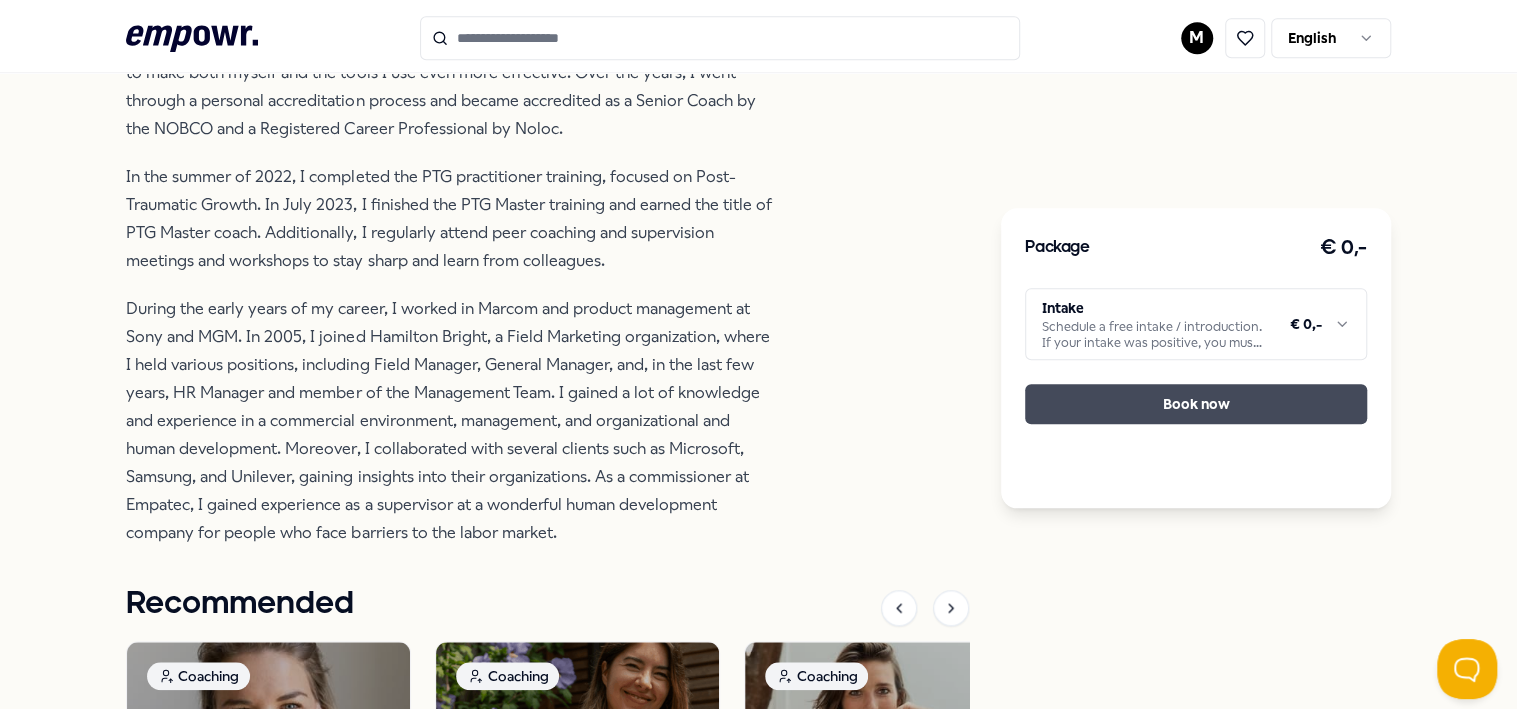 click on "Book now" at bounding box center (1195, 404) 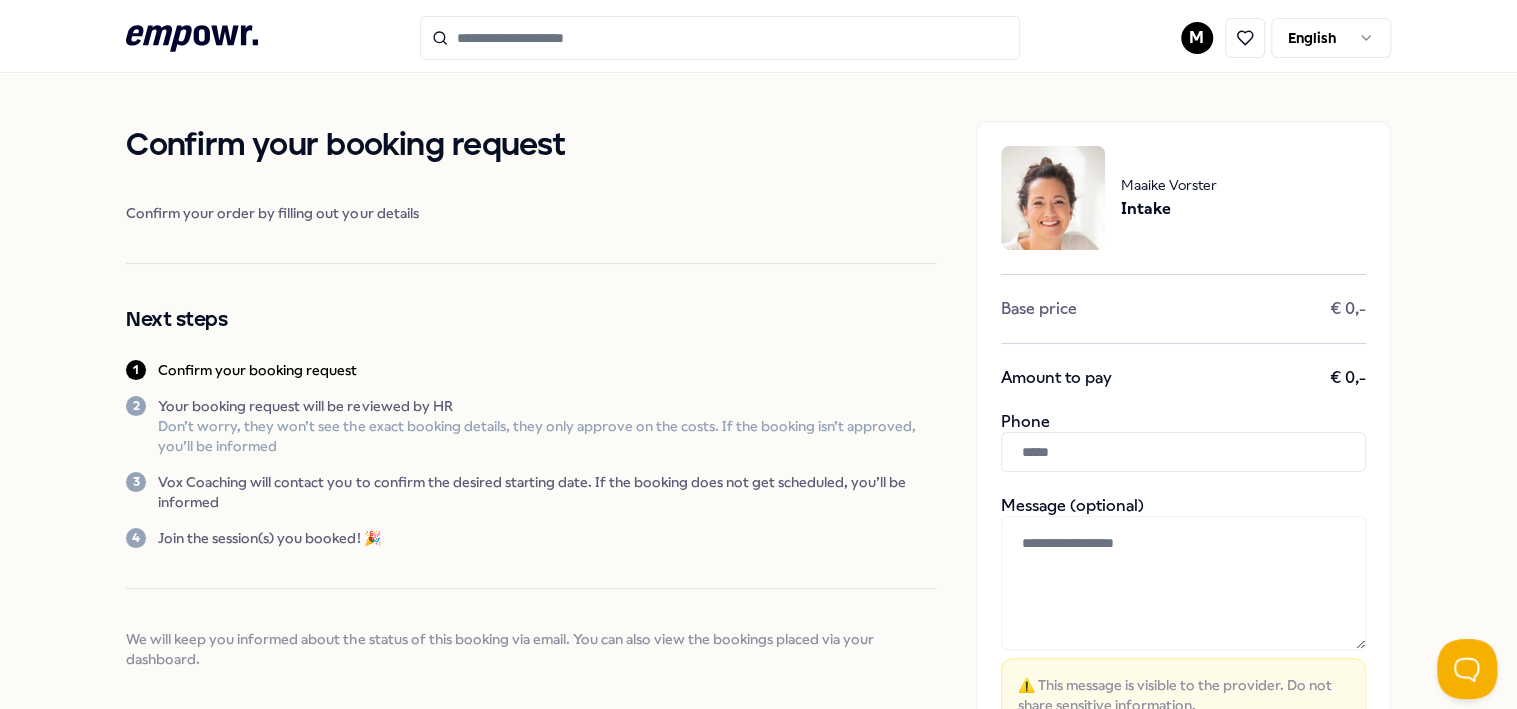 scroll, scrollTop: 0, scrollLeft: 0, axis: both 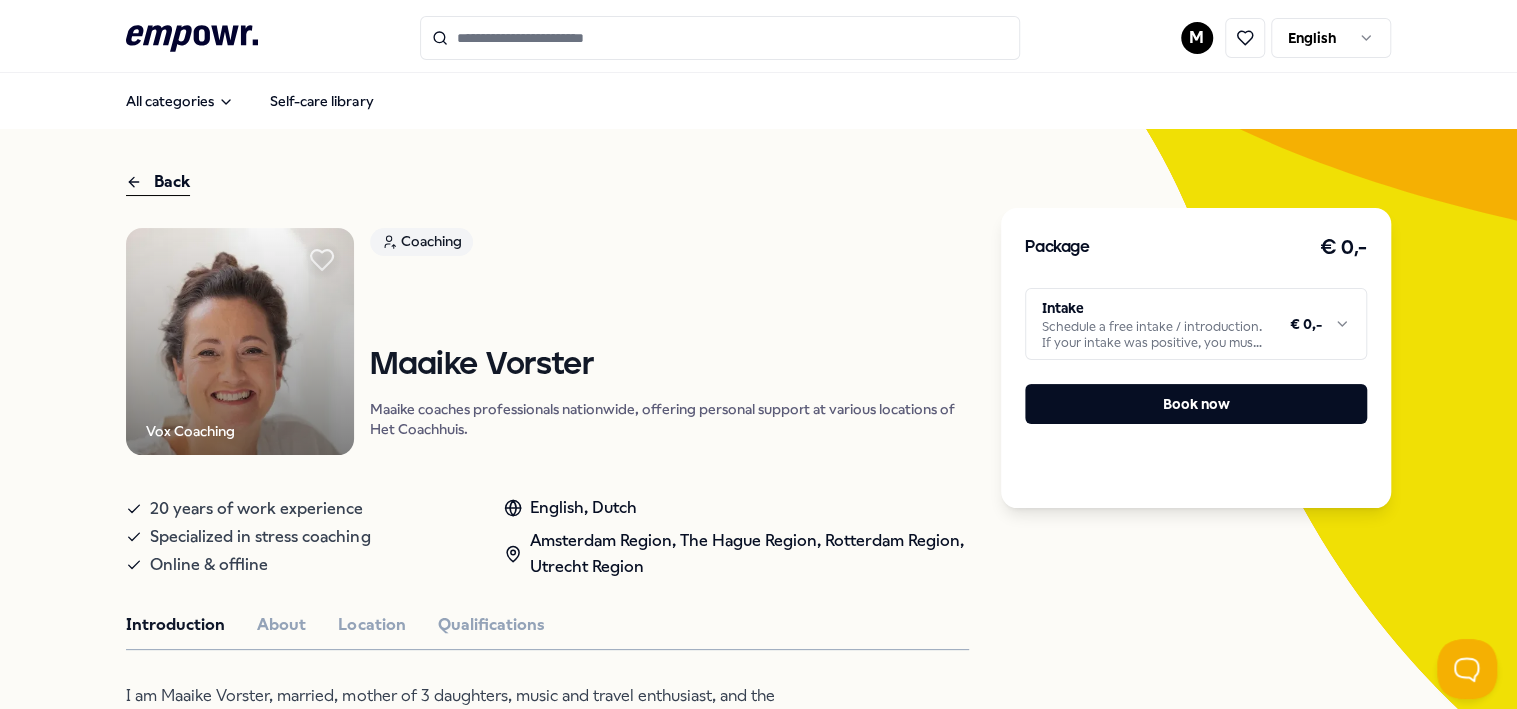 click 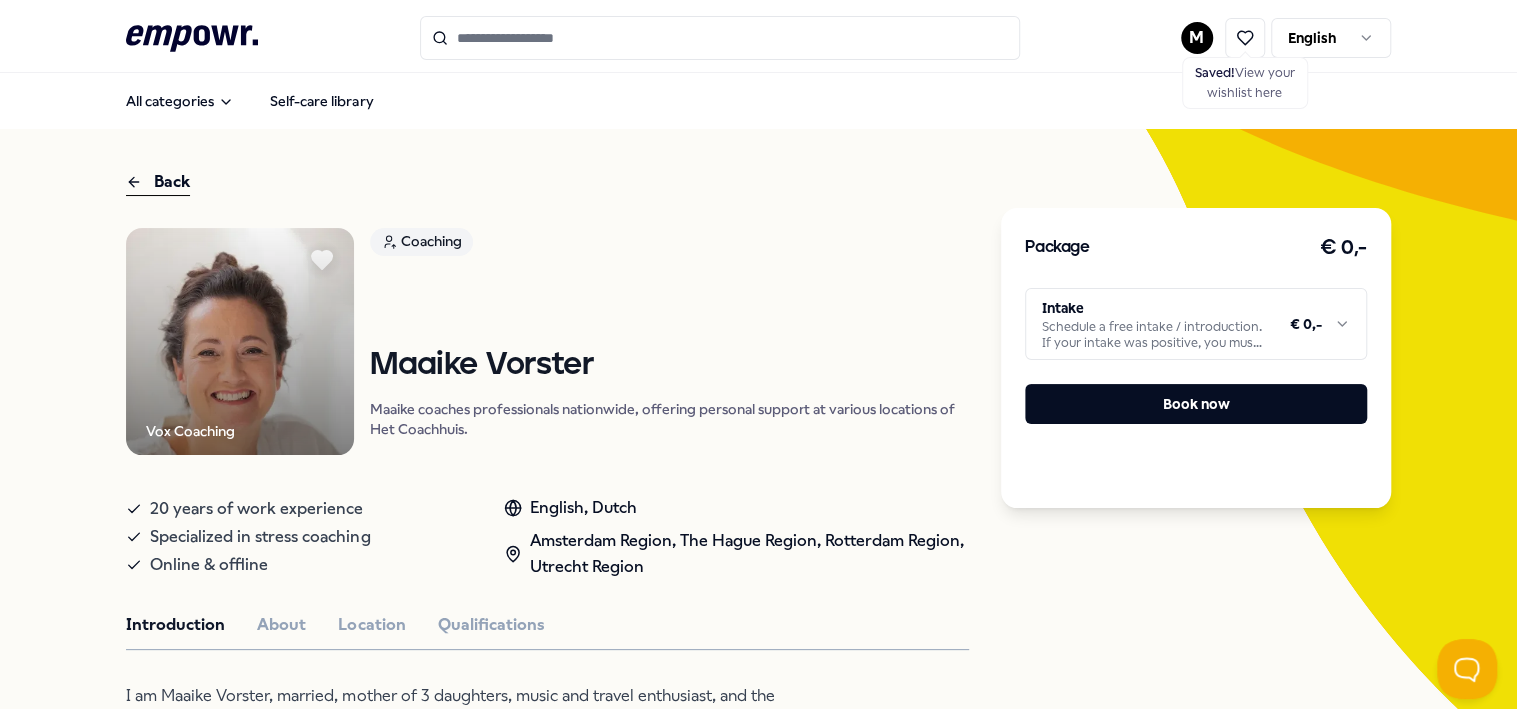 click 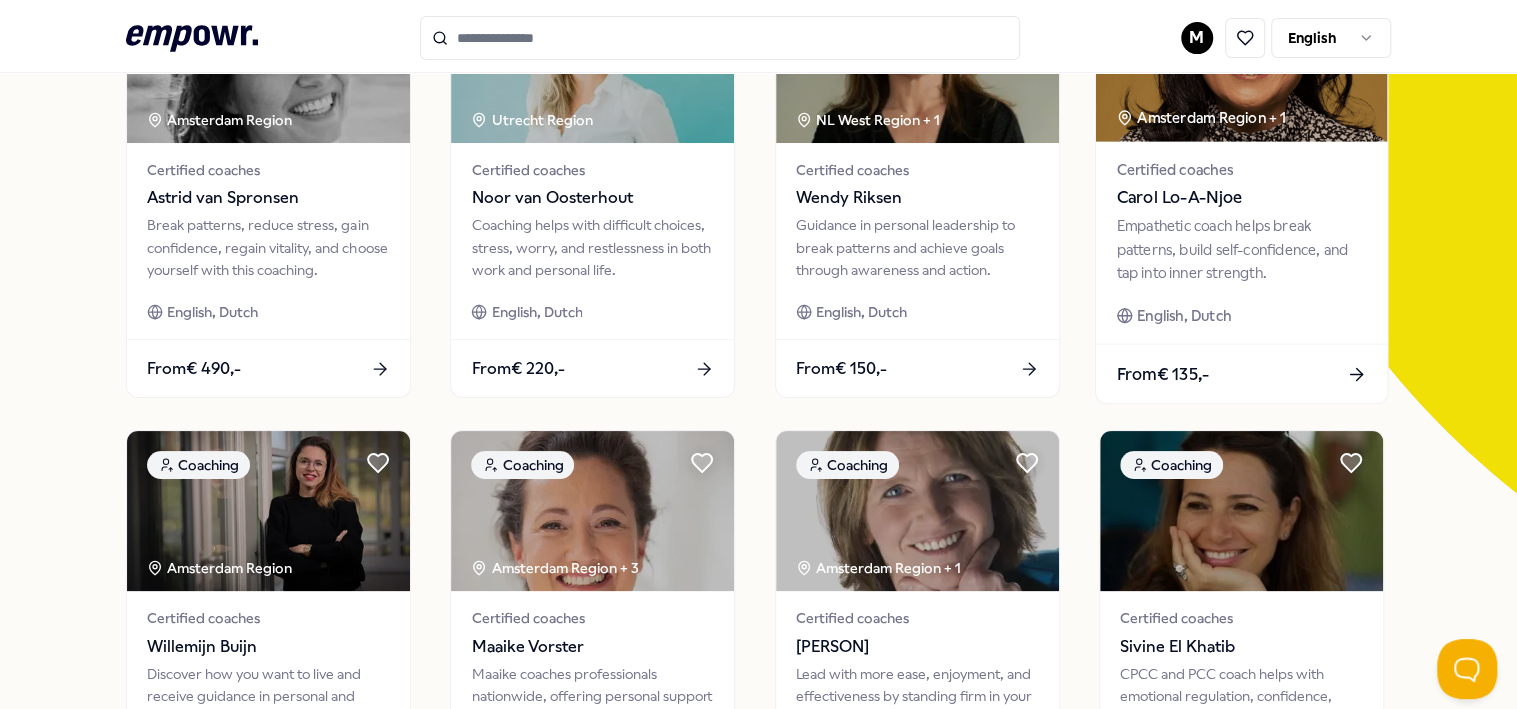 scroll, scrollTop: 0, scrollLeft: 0, axis: both 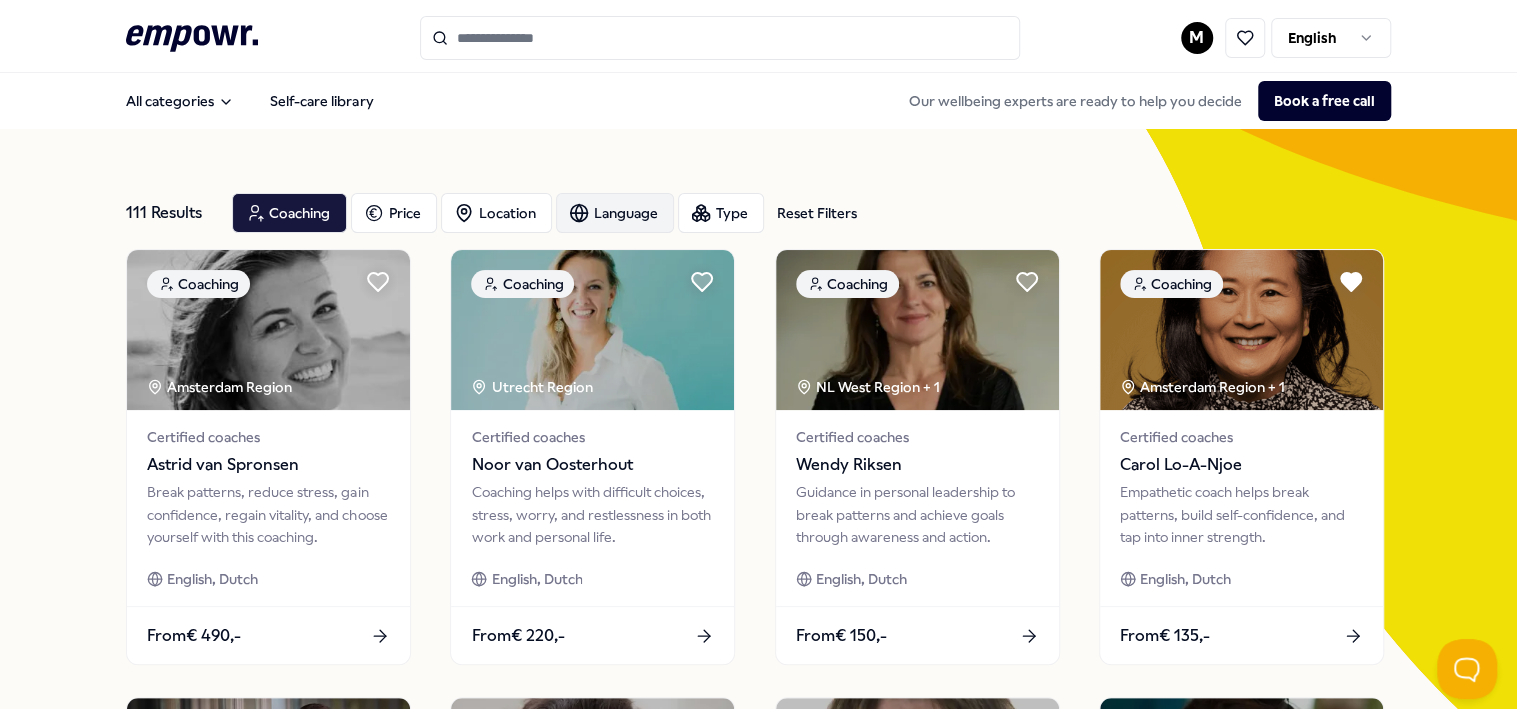 click on "Language" at bounding box center [615, 213] 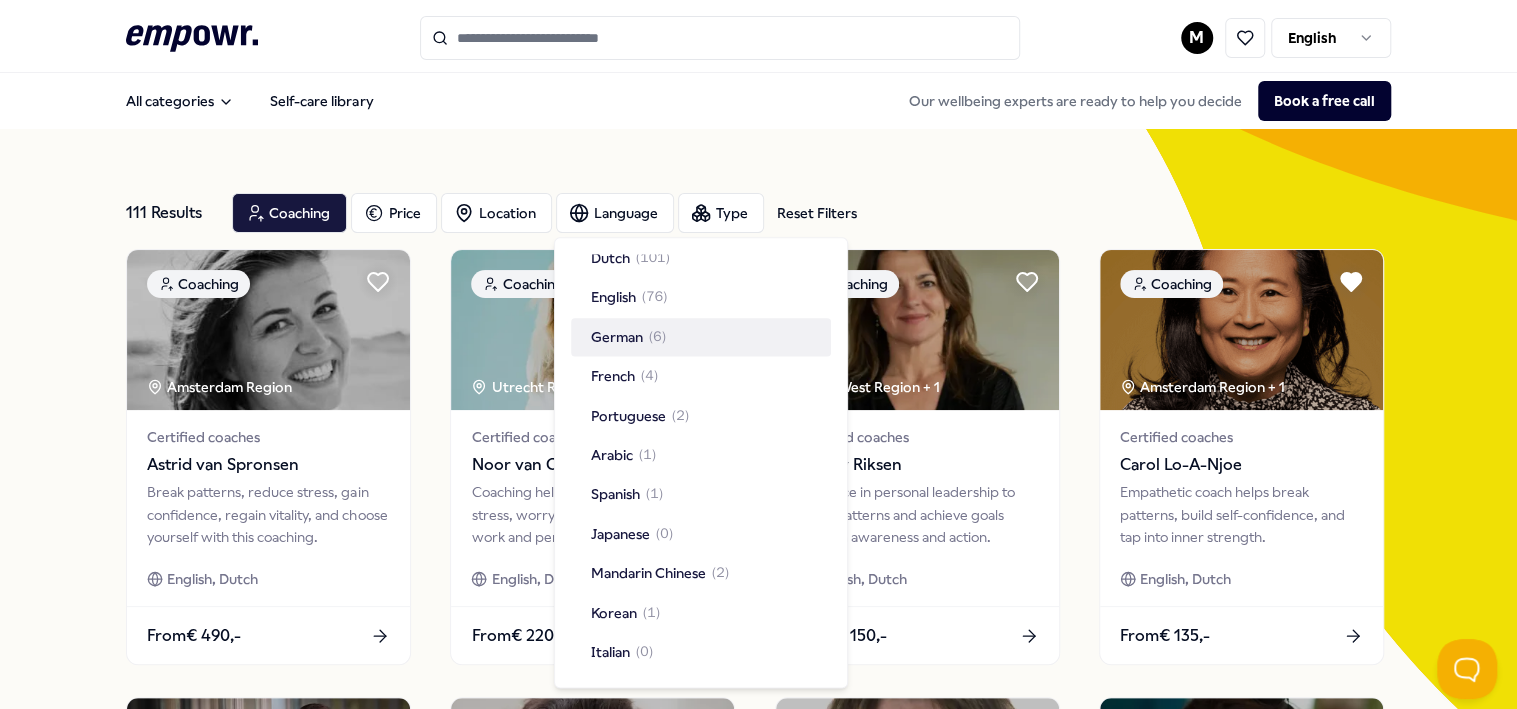 scroll, scrollTop: 0, scrollLeft: 0, axis: both 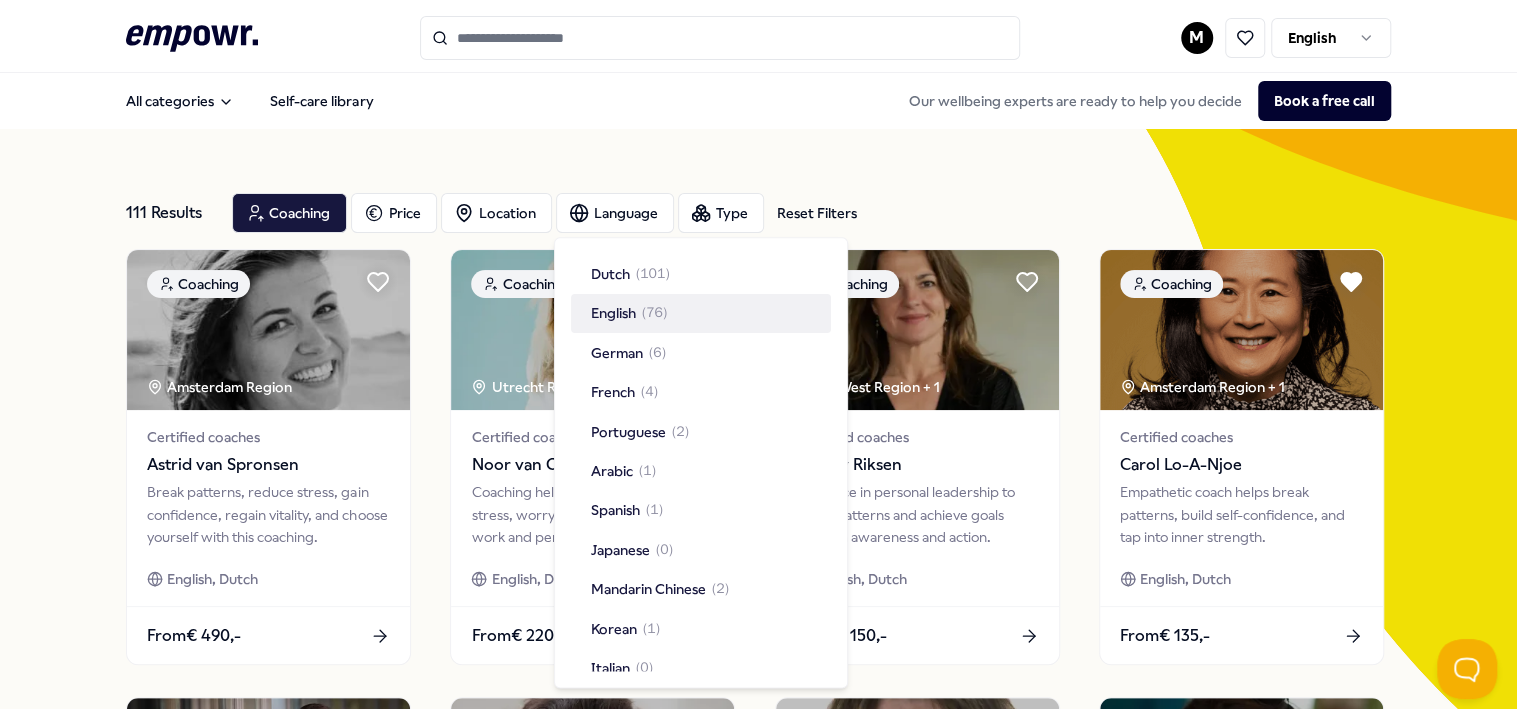 click on "English ( 76 )" at bounding box center (701, 314) 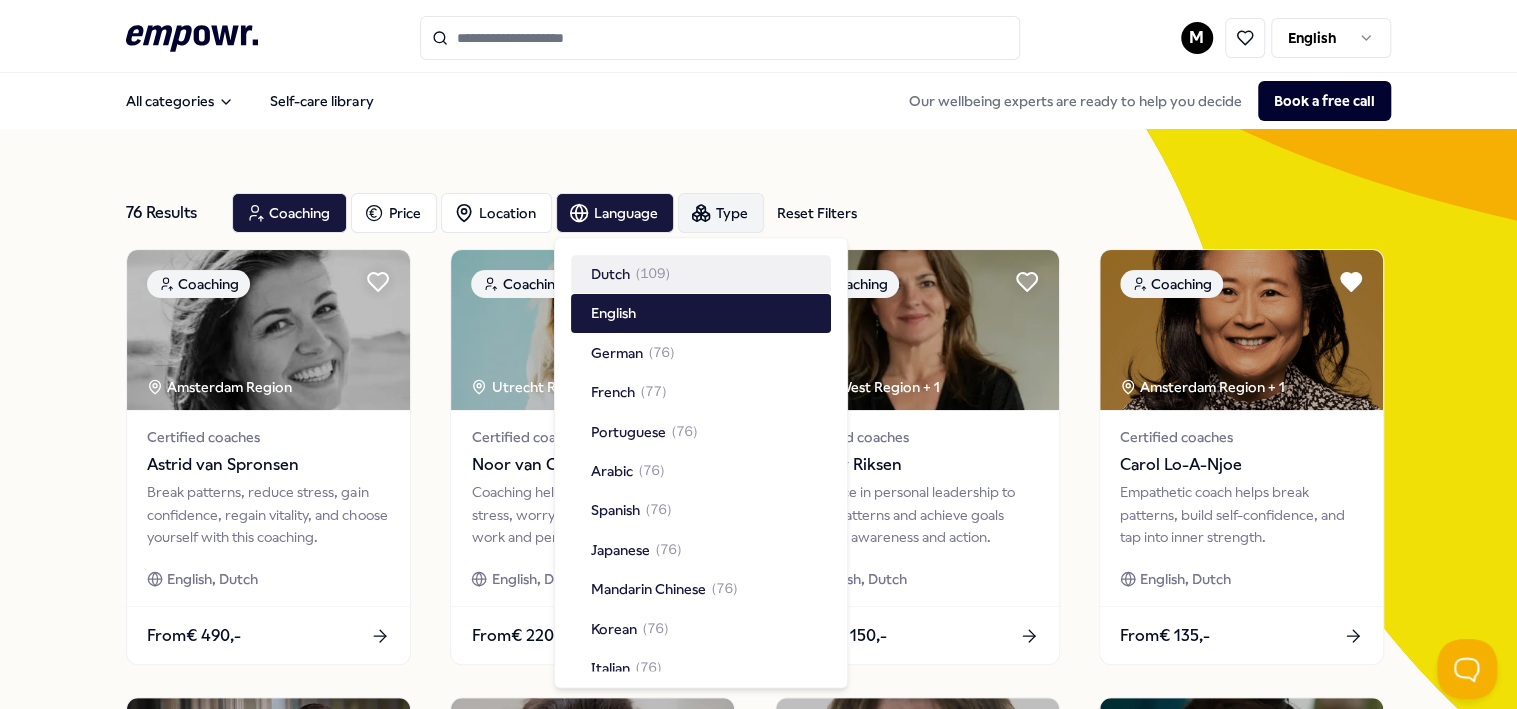 click on "Type" at bounding box center (721, 213) 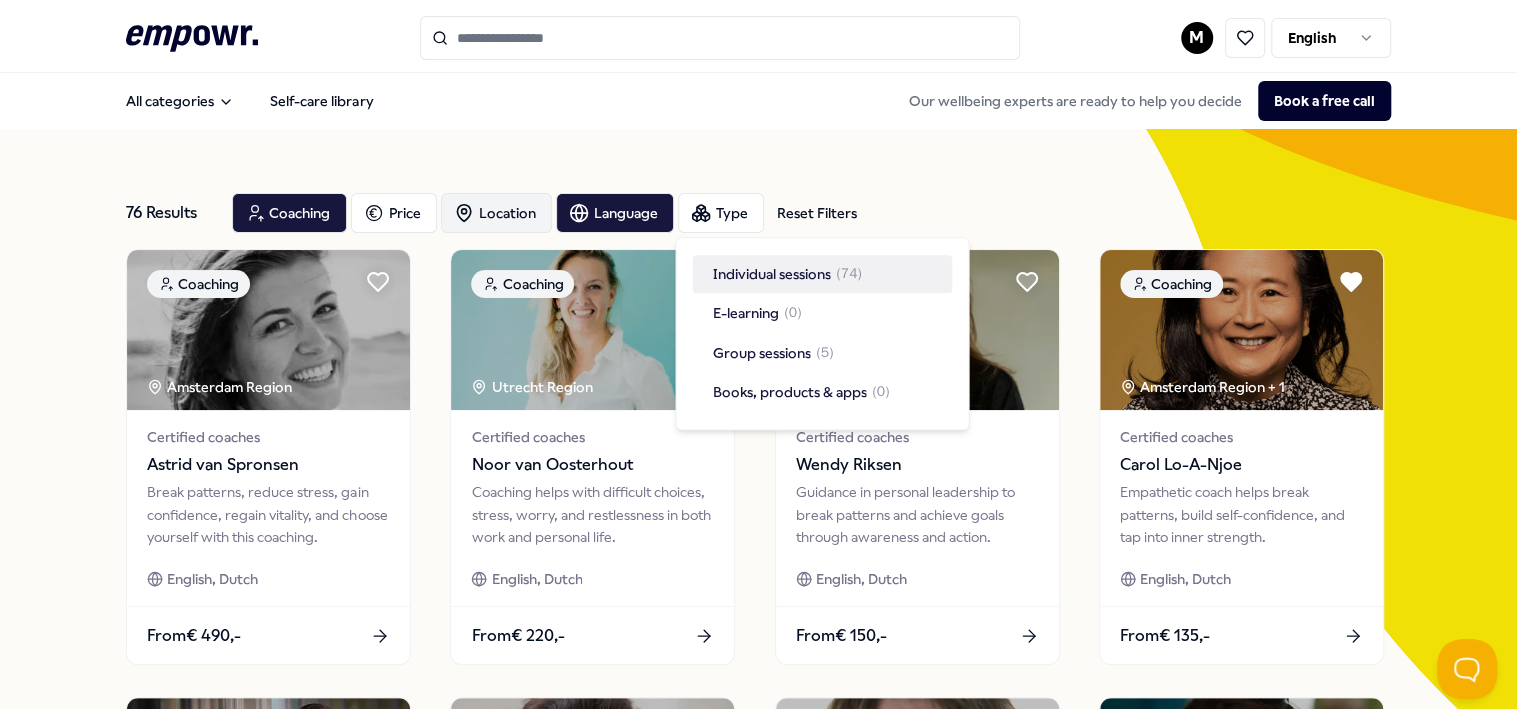 click on "Location" at bounding box center (496, 213) 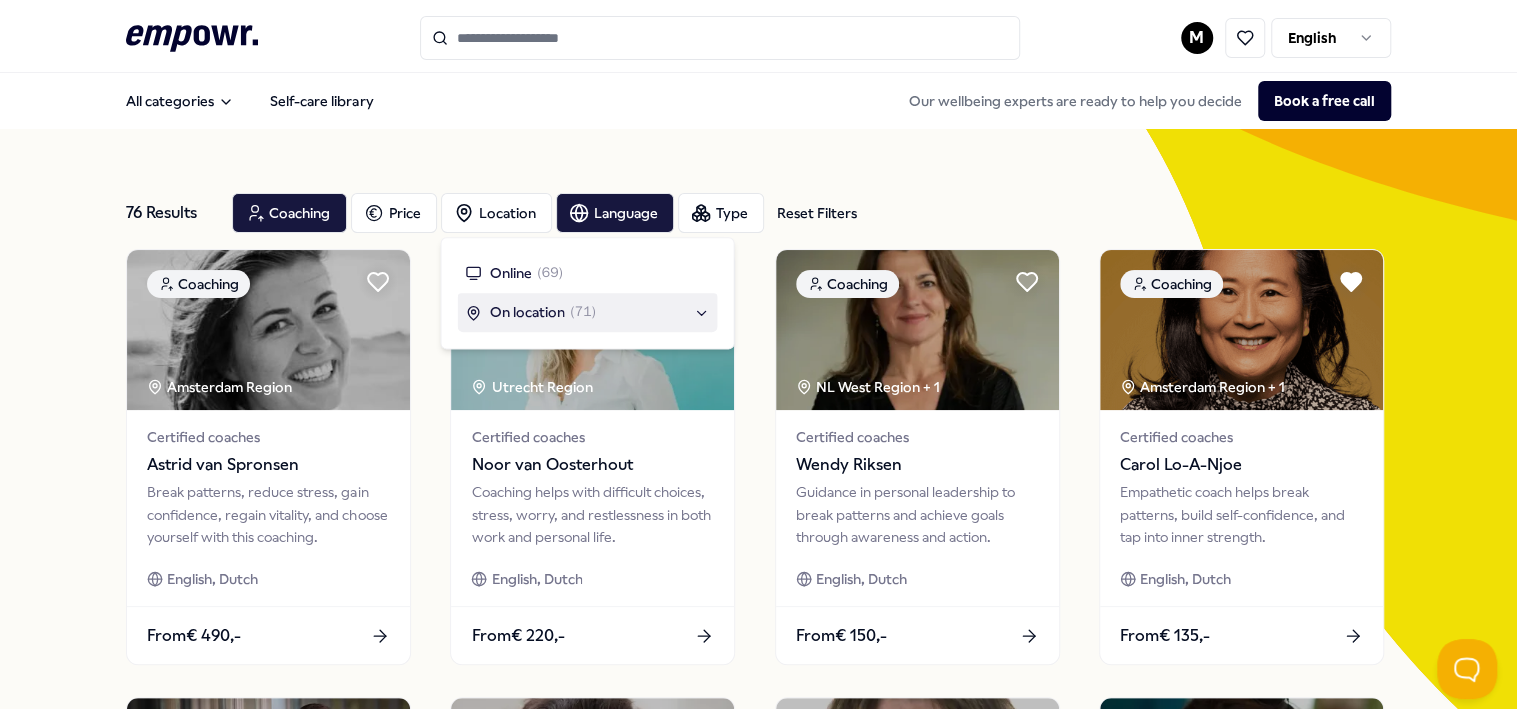 click on "( 71 )" at bounding box center [582, 313] 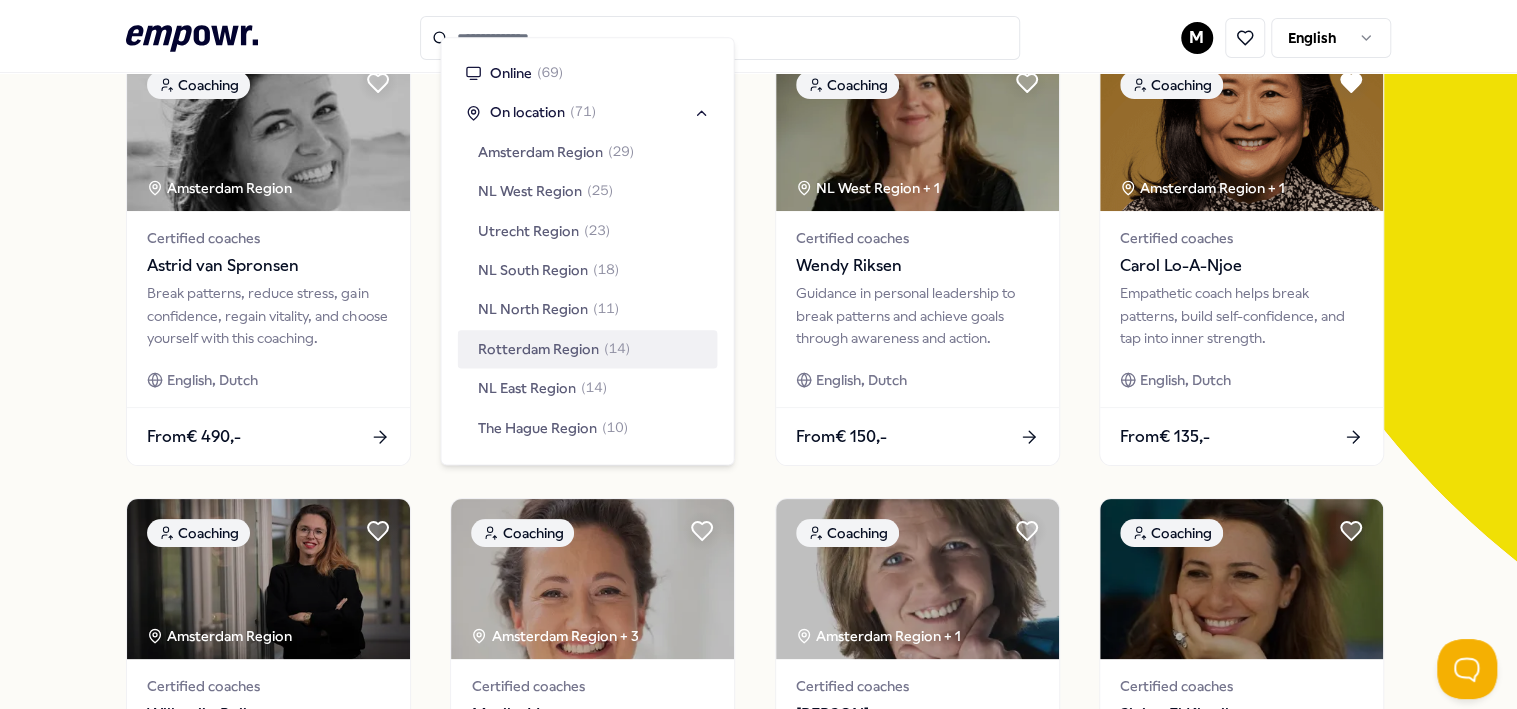 scroll, scrollTop: 200, scrollLeft: 0, axis: vertical 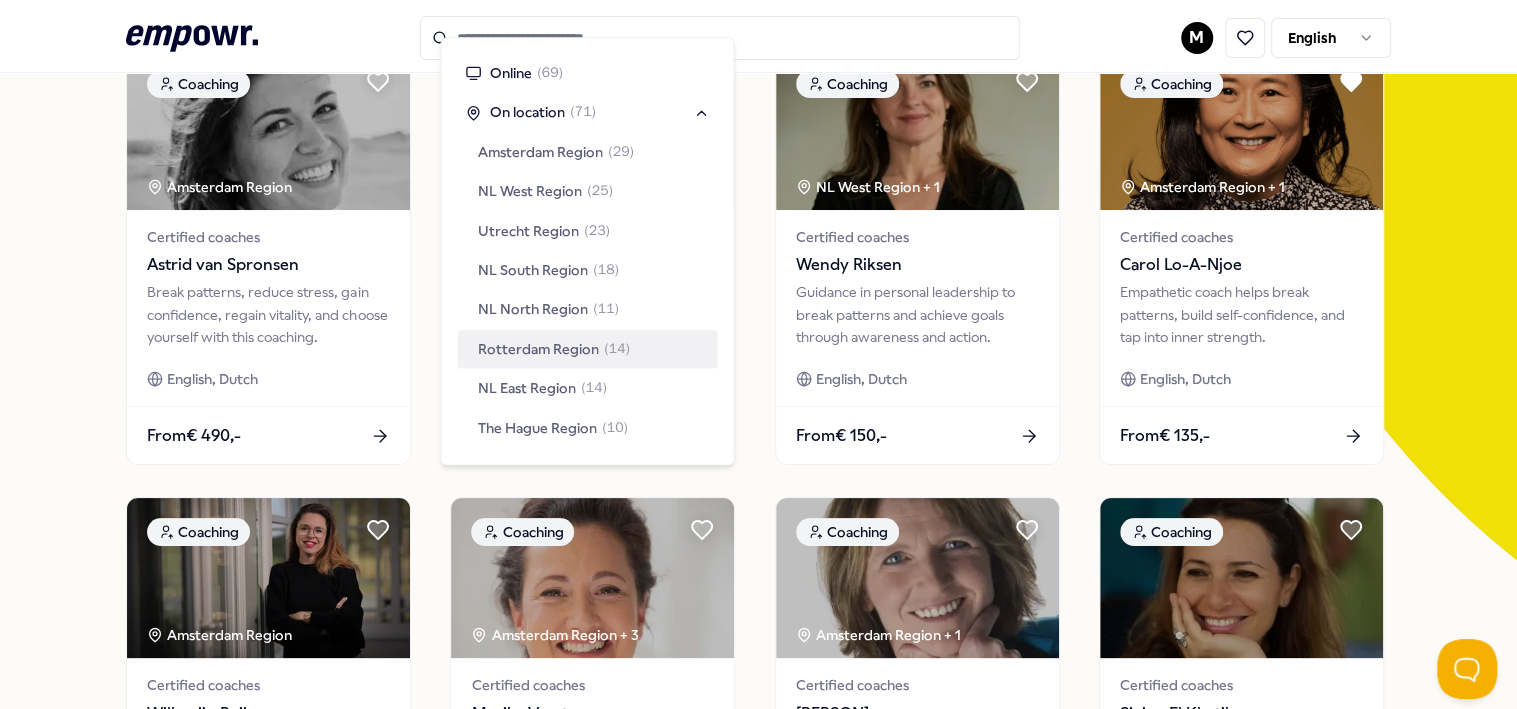 click on "Rotterdam Region" at bounding box center (537, 349) 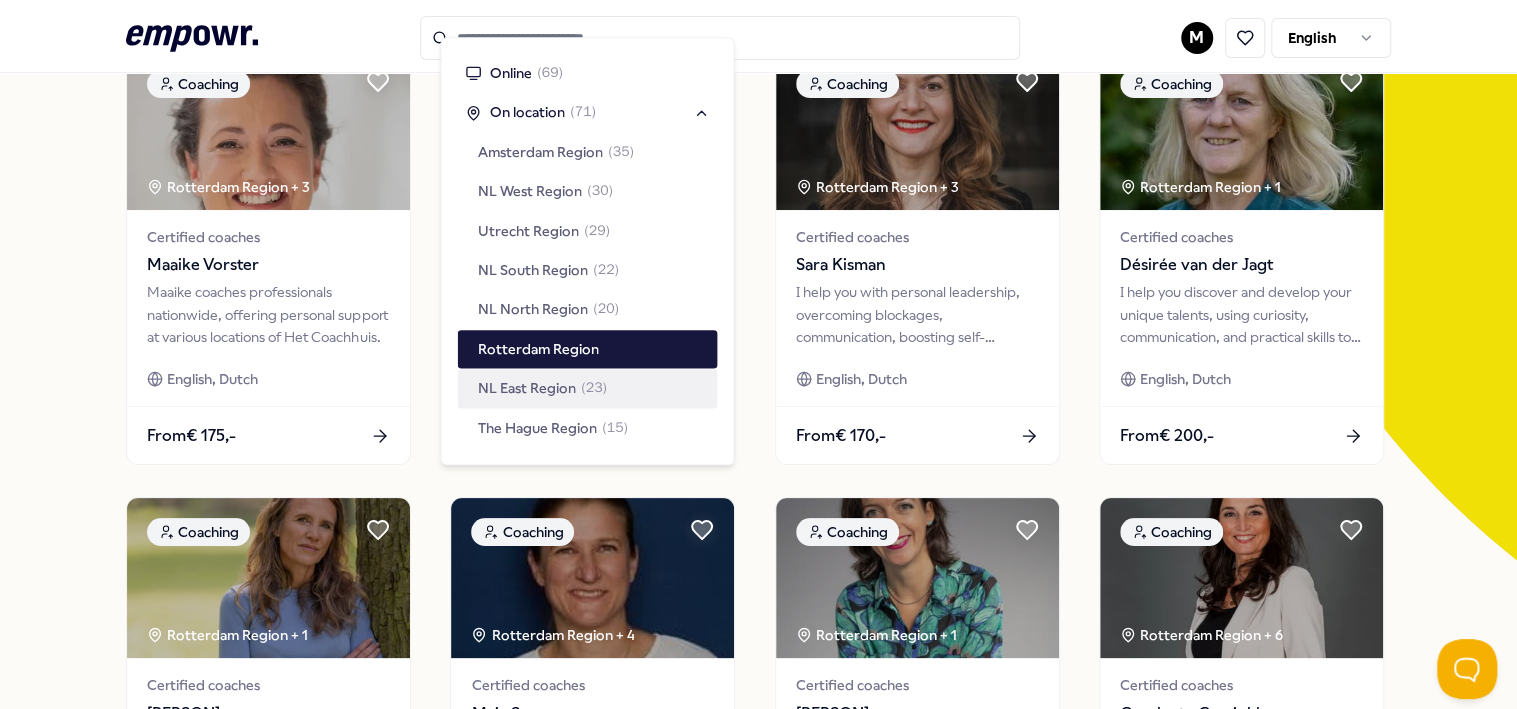 click on "Coaching [REGION]   + 7 Certified coaches Mees Loman  * Online / Offline
* Team session
* Workshop English, Dutch From  € 350,- Coaching [REGION]   + 2 Certified coaches Alissa van der Voort For ambitious women who want to lead from their core. Create impact and freedom
by embracing your essence—without working harder. English, Dutch From  € 95,- Coaching [REGION]   + 3 Certified coaches Sara Kisman I help you with personal leadership, overcoming blockages, communication,
boosting self-confidence, and reducing overthinking. English, Dutch From  € 170,- Coaching [REGION]   + 1 Certified coaches Désirée van der Jagt I help you discover and develop your unique talents, using curiosity,
communication, and practical skills to unlock your potential. English, Dutch From  € 200,- Coaching [REGION]   + 1 Nicoline becker" at bounding box center [758, 709] 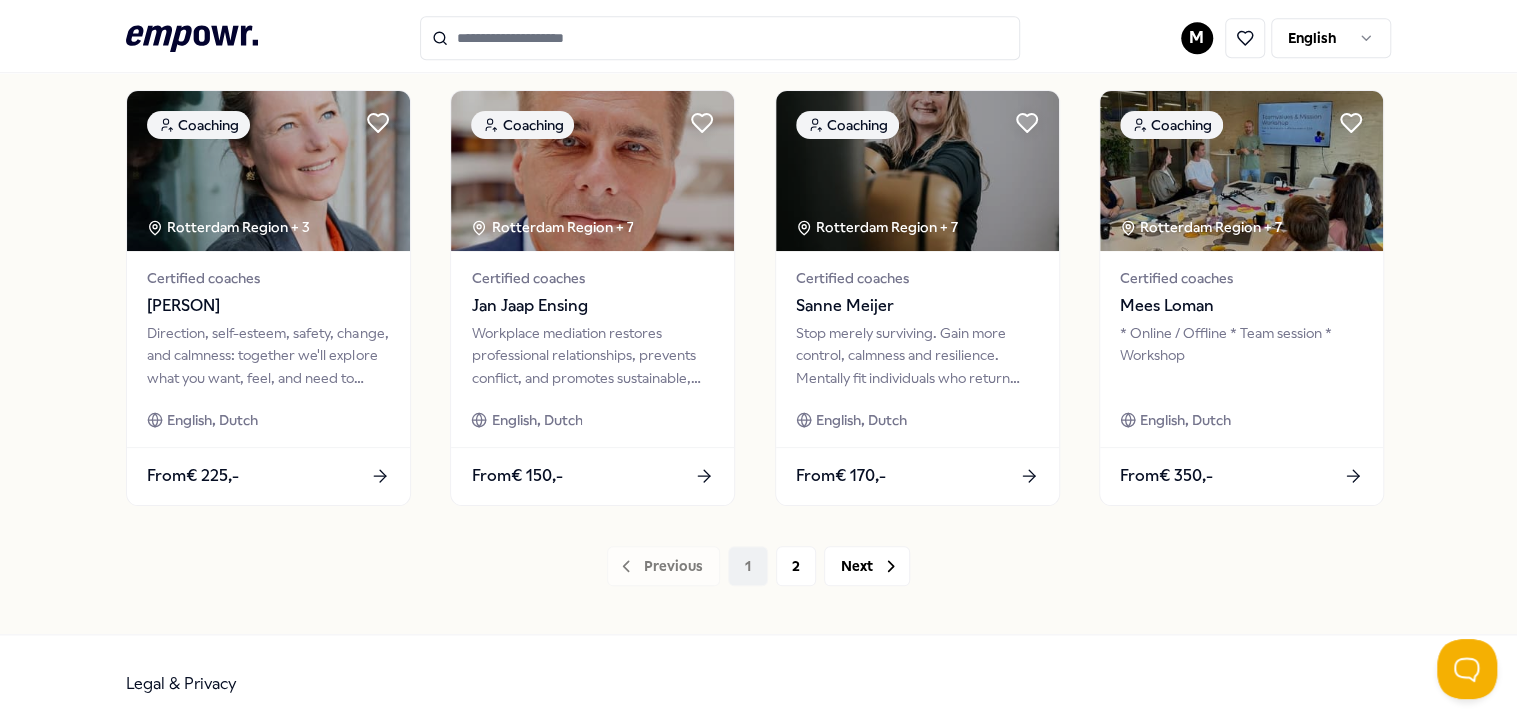 scroll, scrollTop: 1079, scrollLeft: 0, axis: vertical 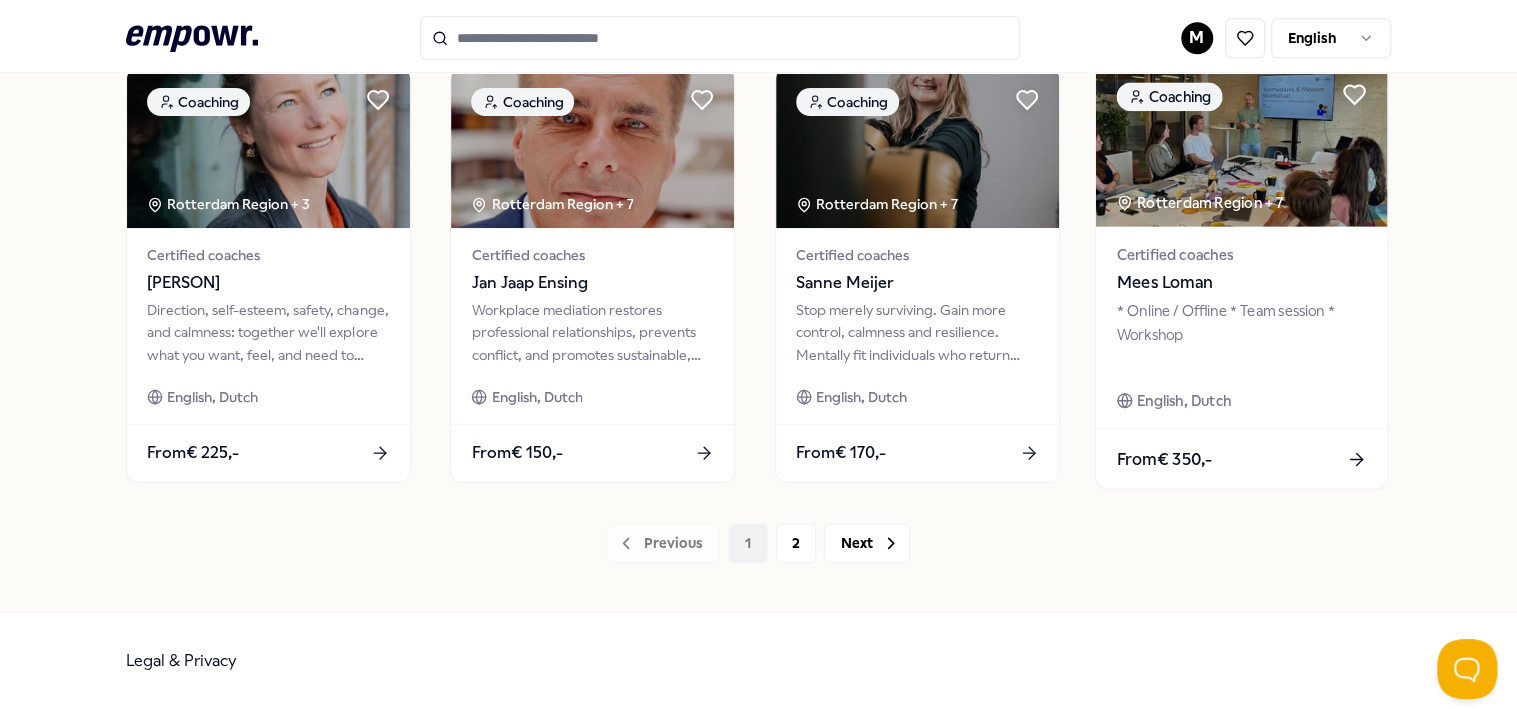 click on "Certified coaches Mees Loman" at bounding box center [1241, 269] 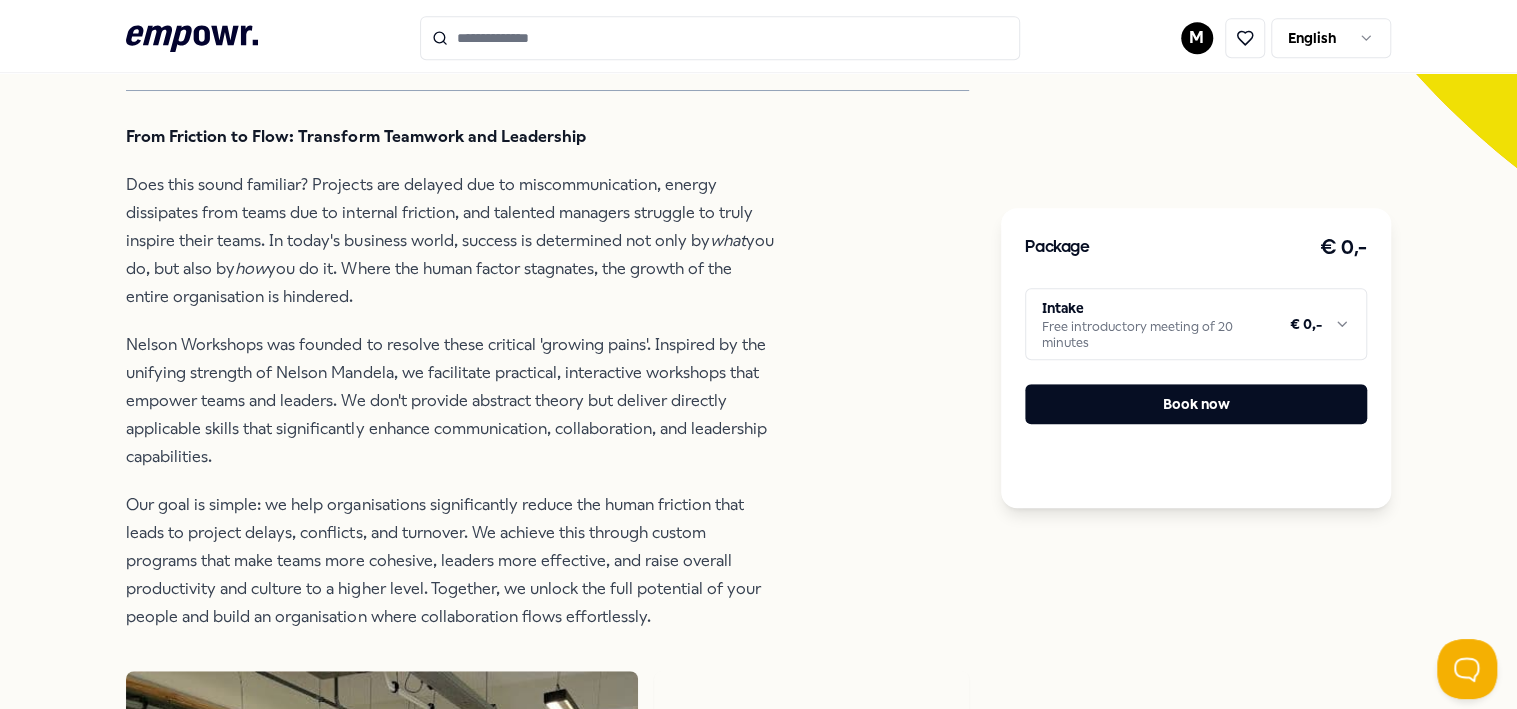 scroll, scrollTop: 428, scrollLeft: 0, axis: vertical 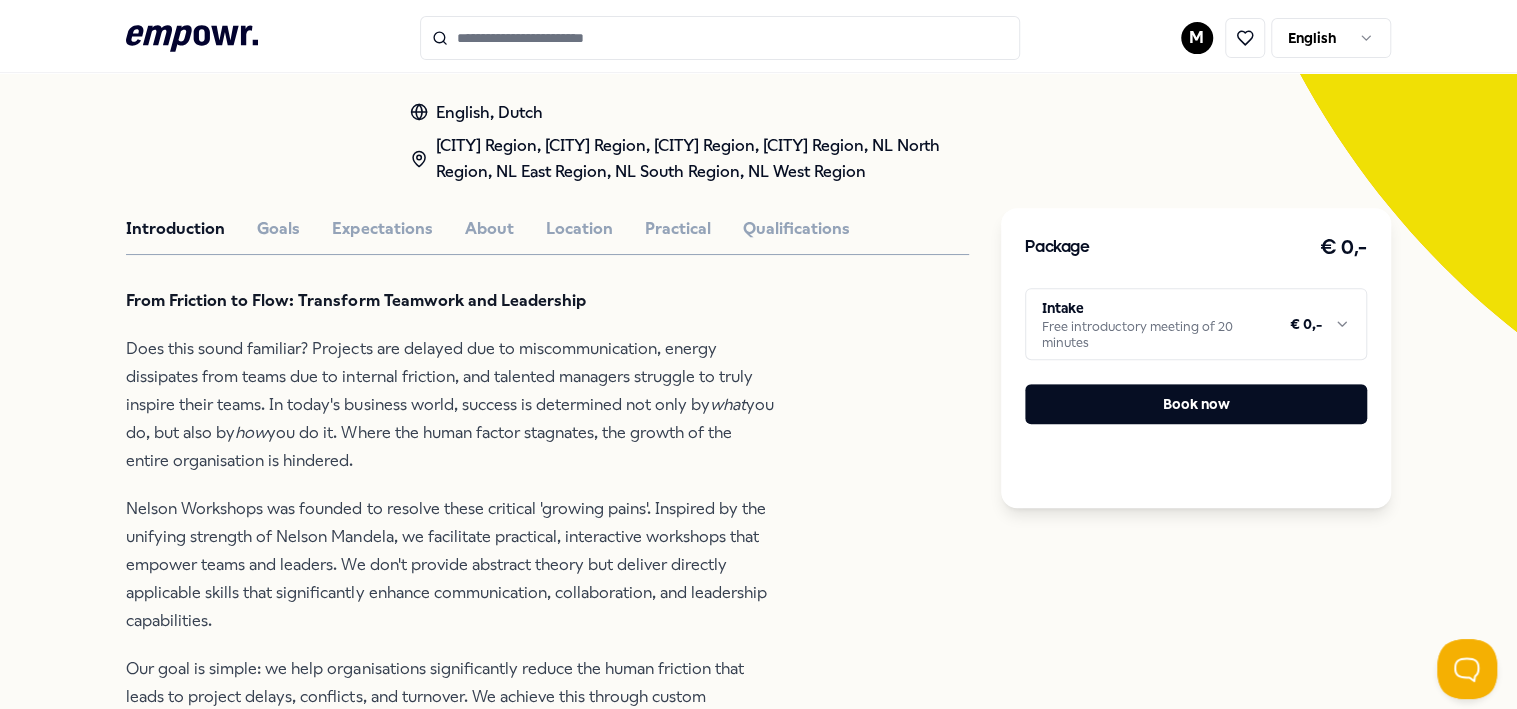 click on "Introduction Goals Expectations About Location Practical Qualifications" at bounding box center (547, 229) 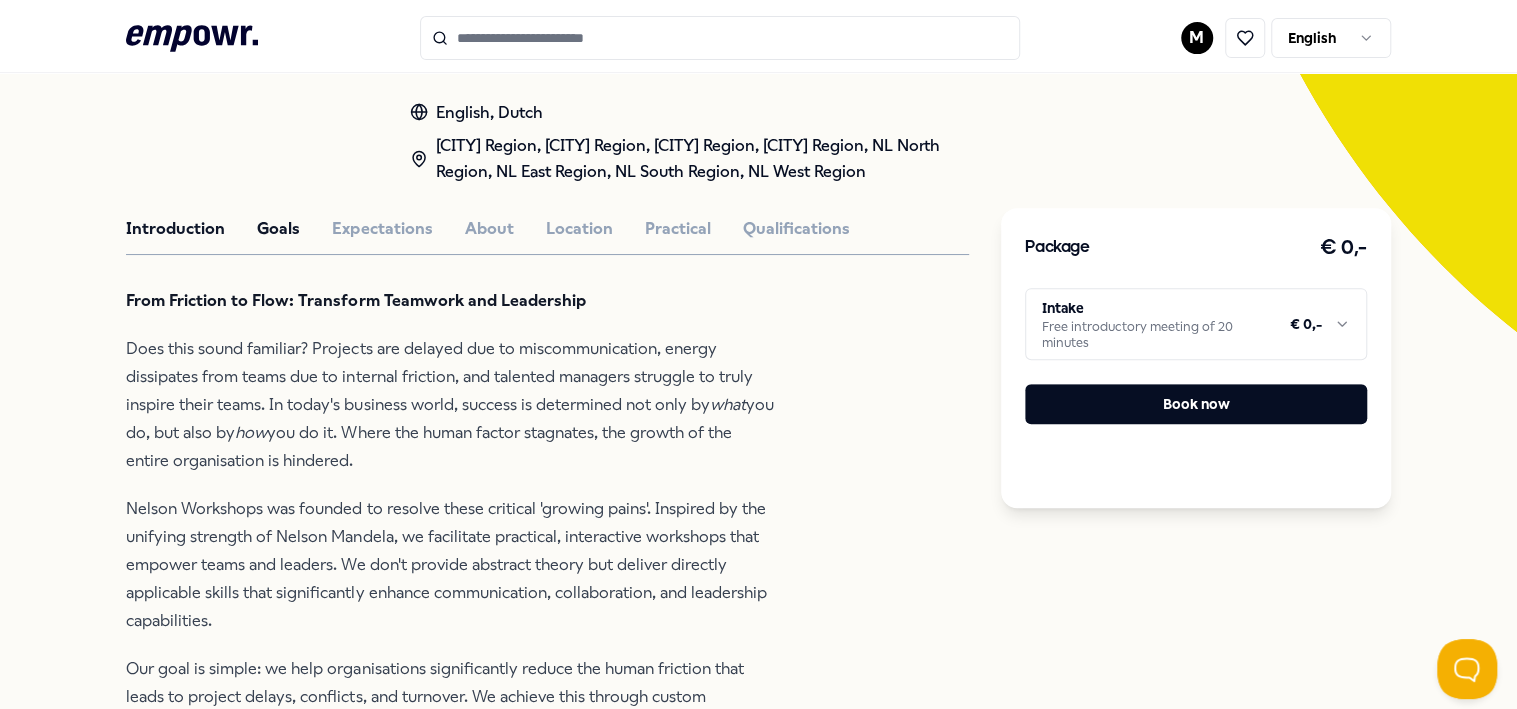 click on "Goals" at bounding box center (278, 229) 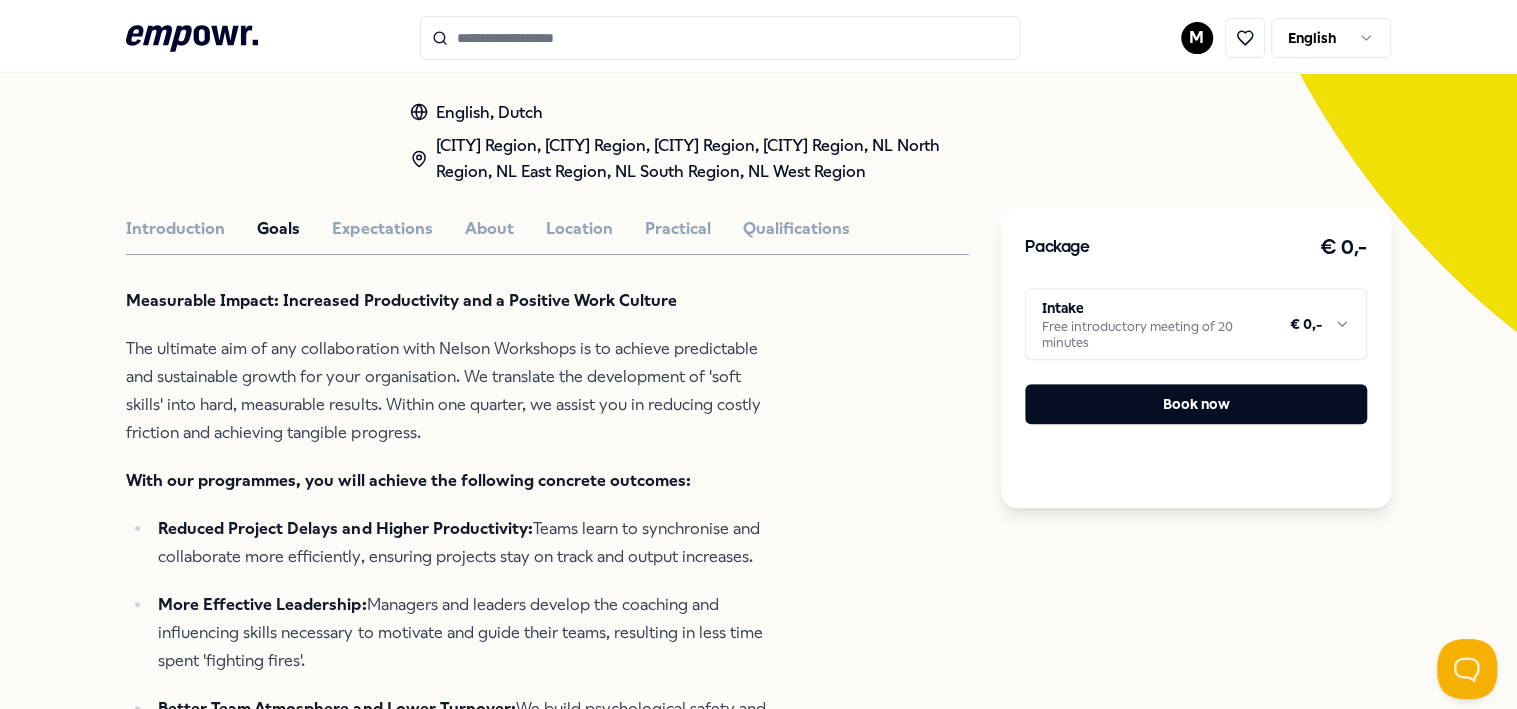 scroll, scrollTop: 228, scrollLeft: 0, axis: vertical 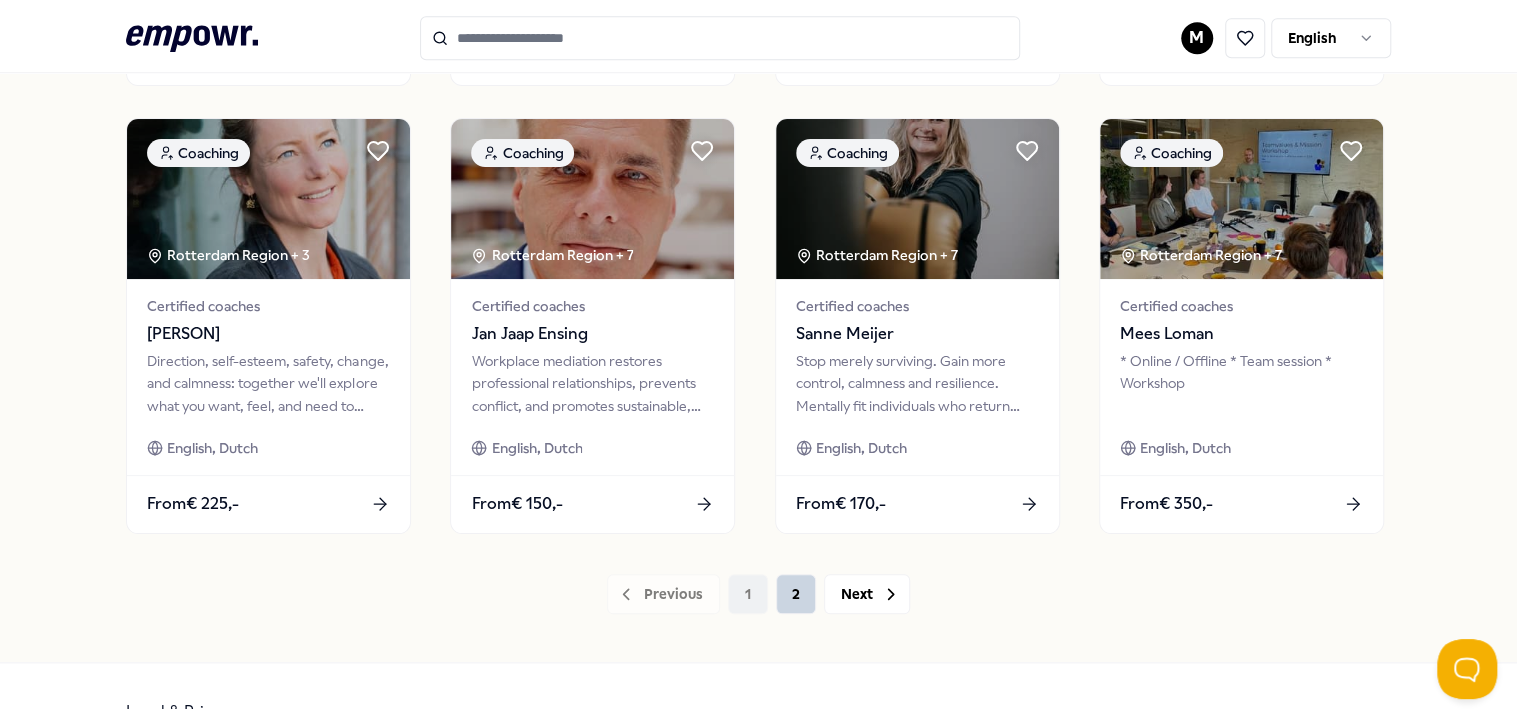 click on "2" at bounding box center (796, 594) 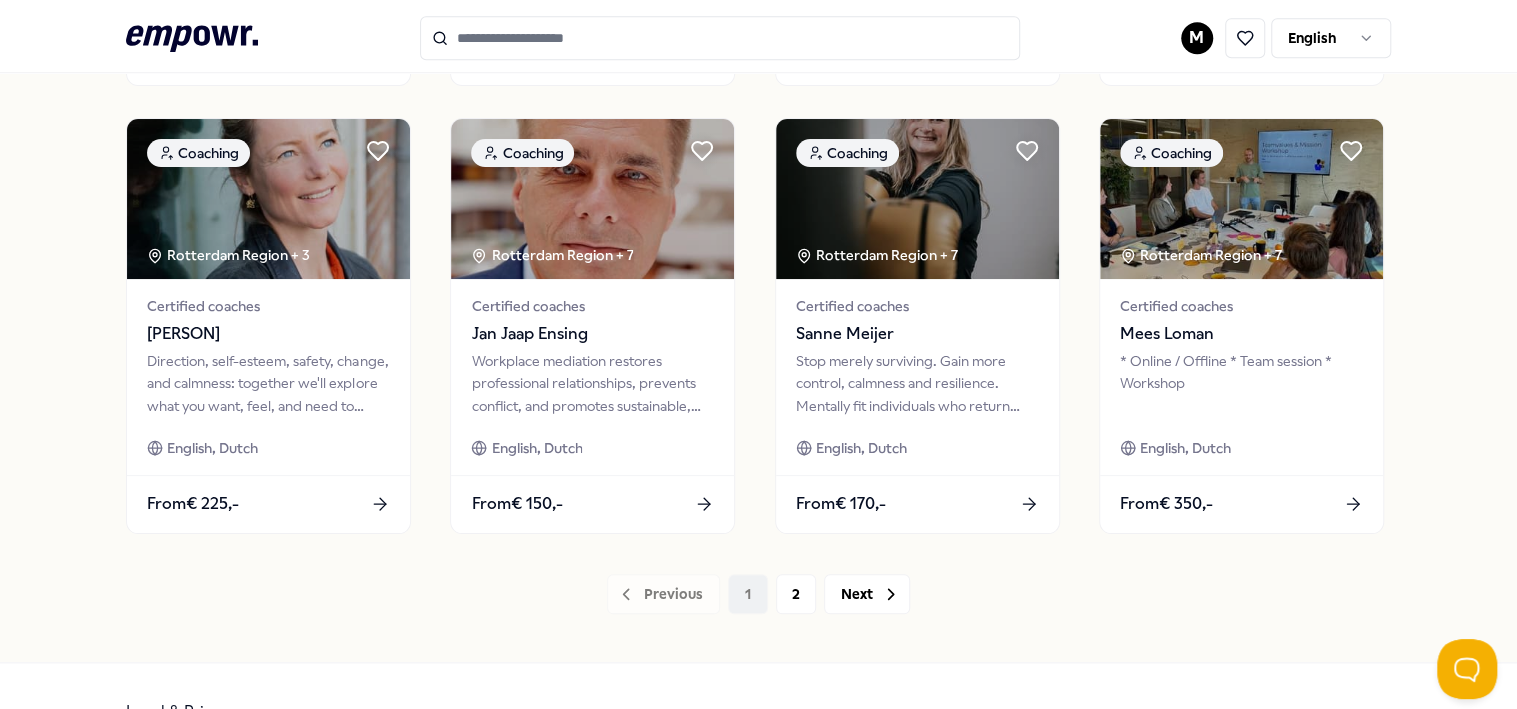 scroll, scrollTop: 182, scrollLeft: 0, axis: vertical 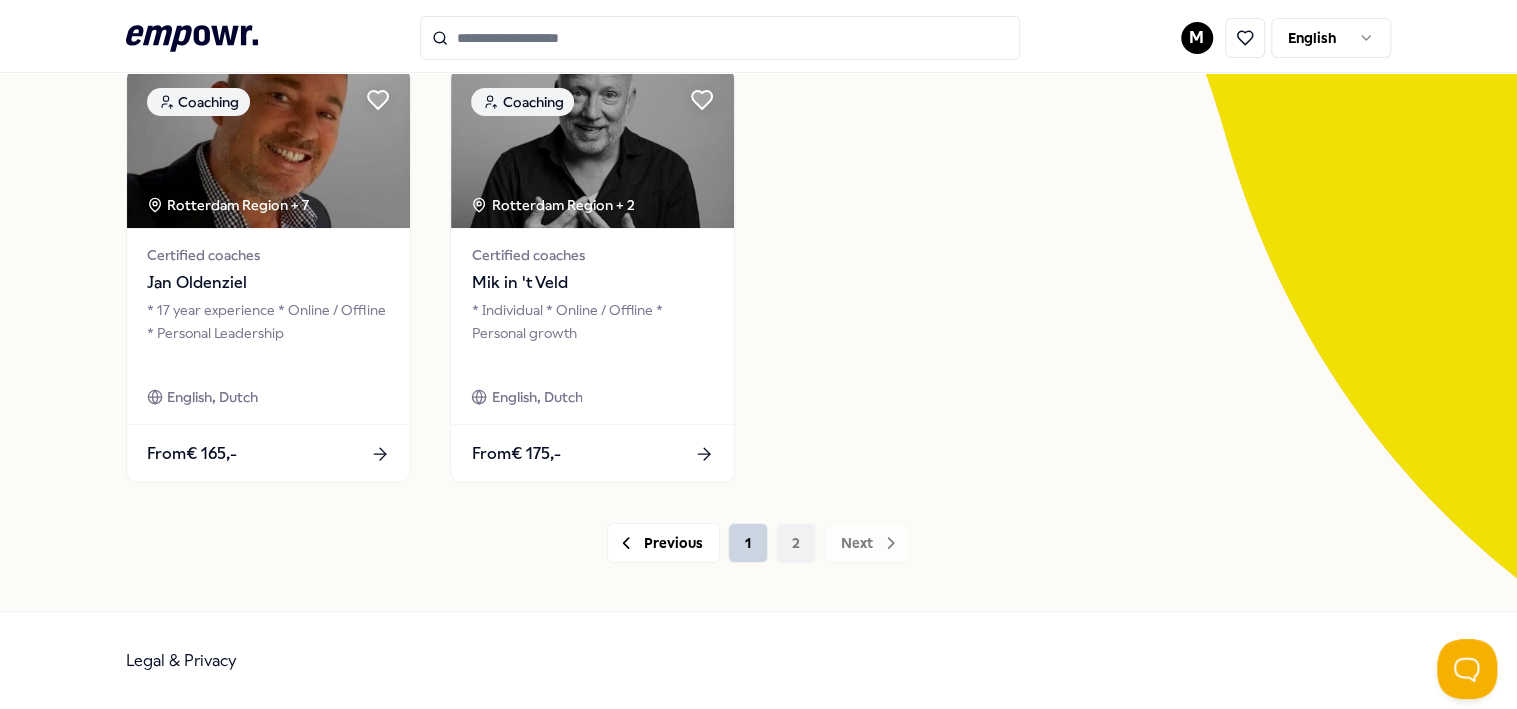 click on "1" at bounding box center (748, 543) 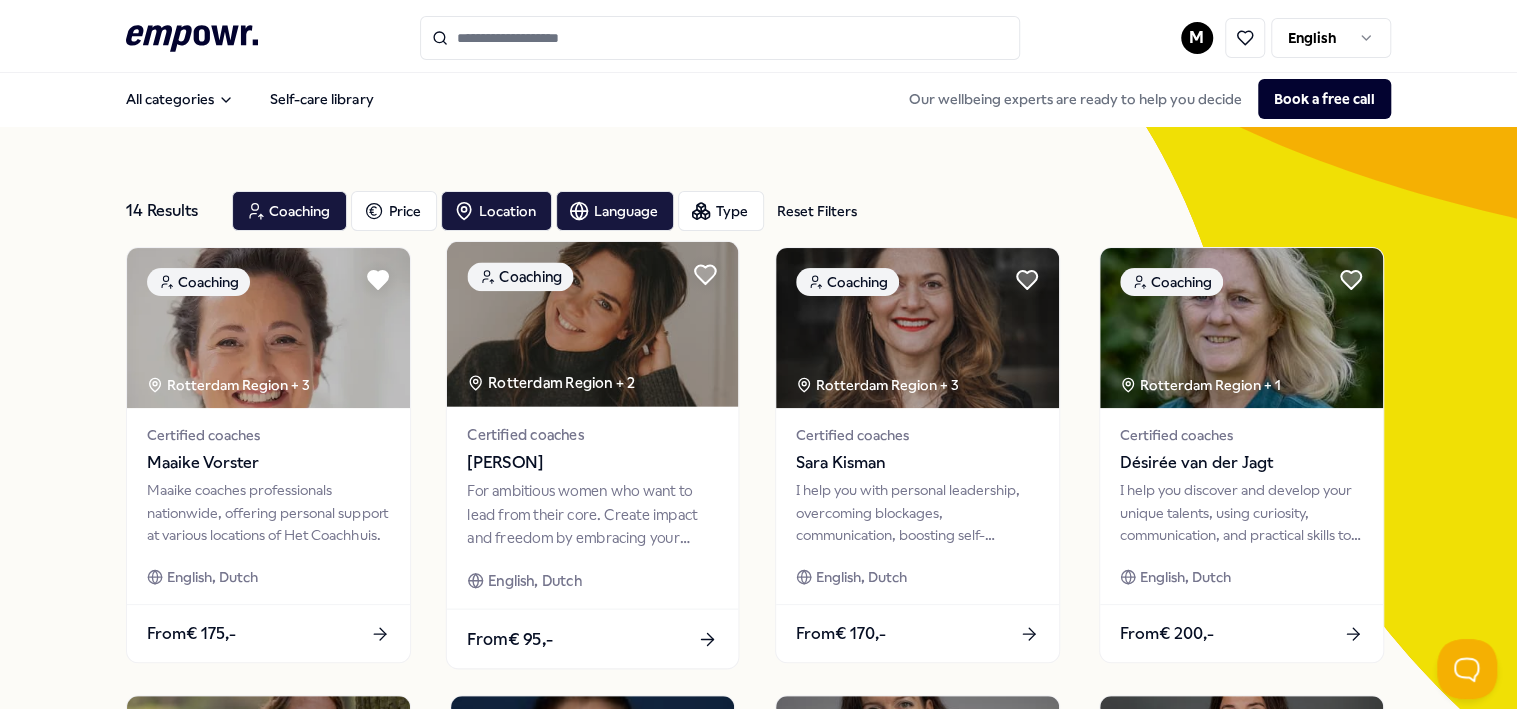 scroll, scrollTop: 0, scrollLeft: 0, axis: both 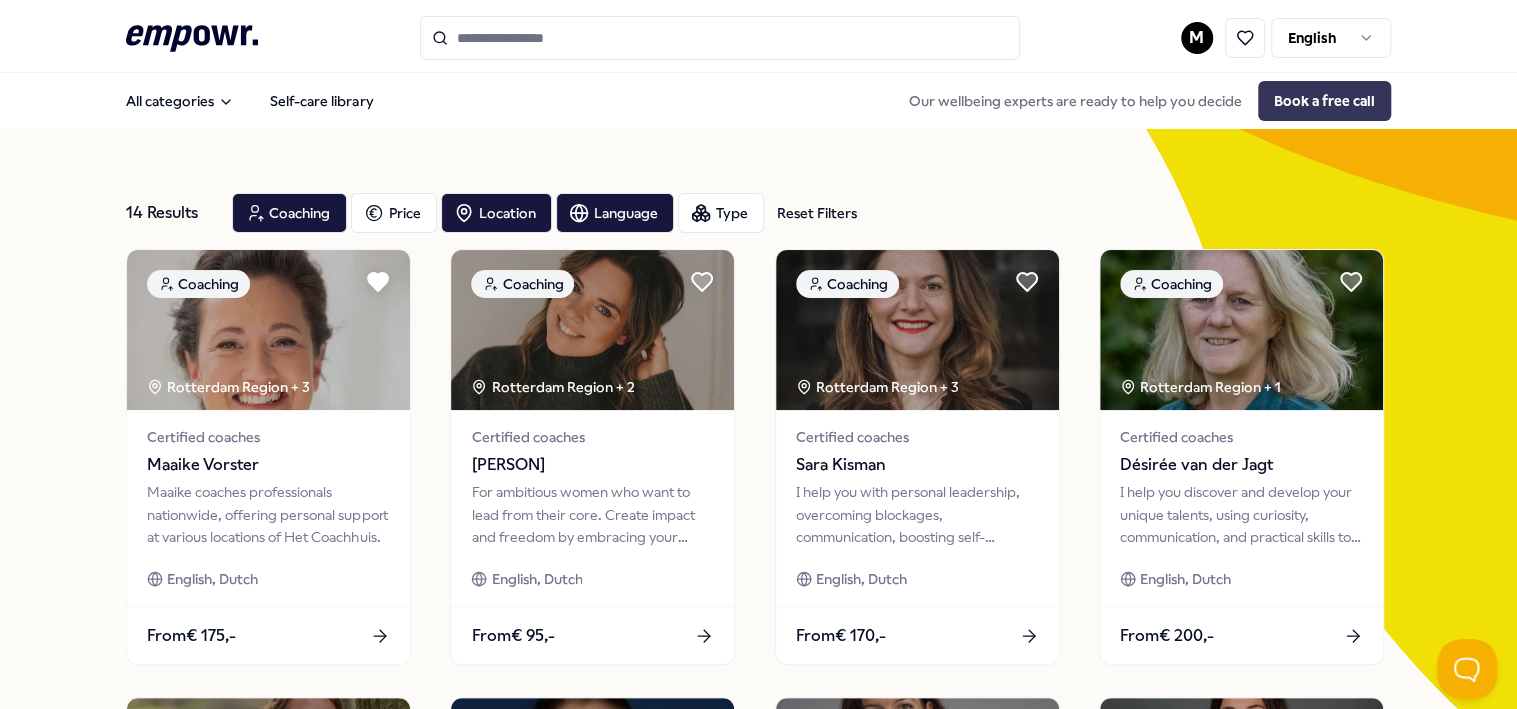 click on "Book a free call" at bounding box center (1324, 101) 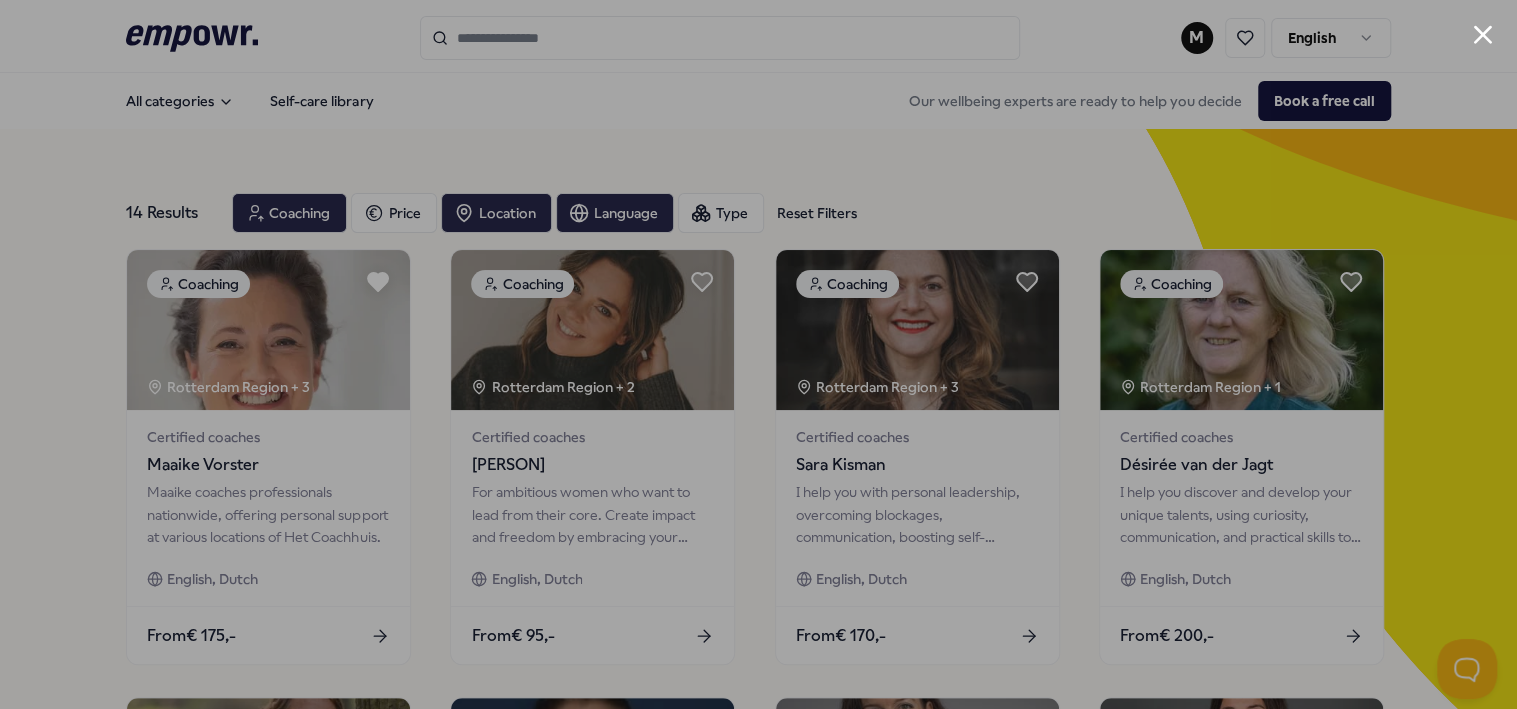 click at bounding box center [758, 354] 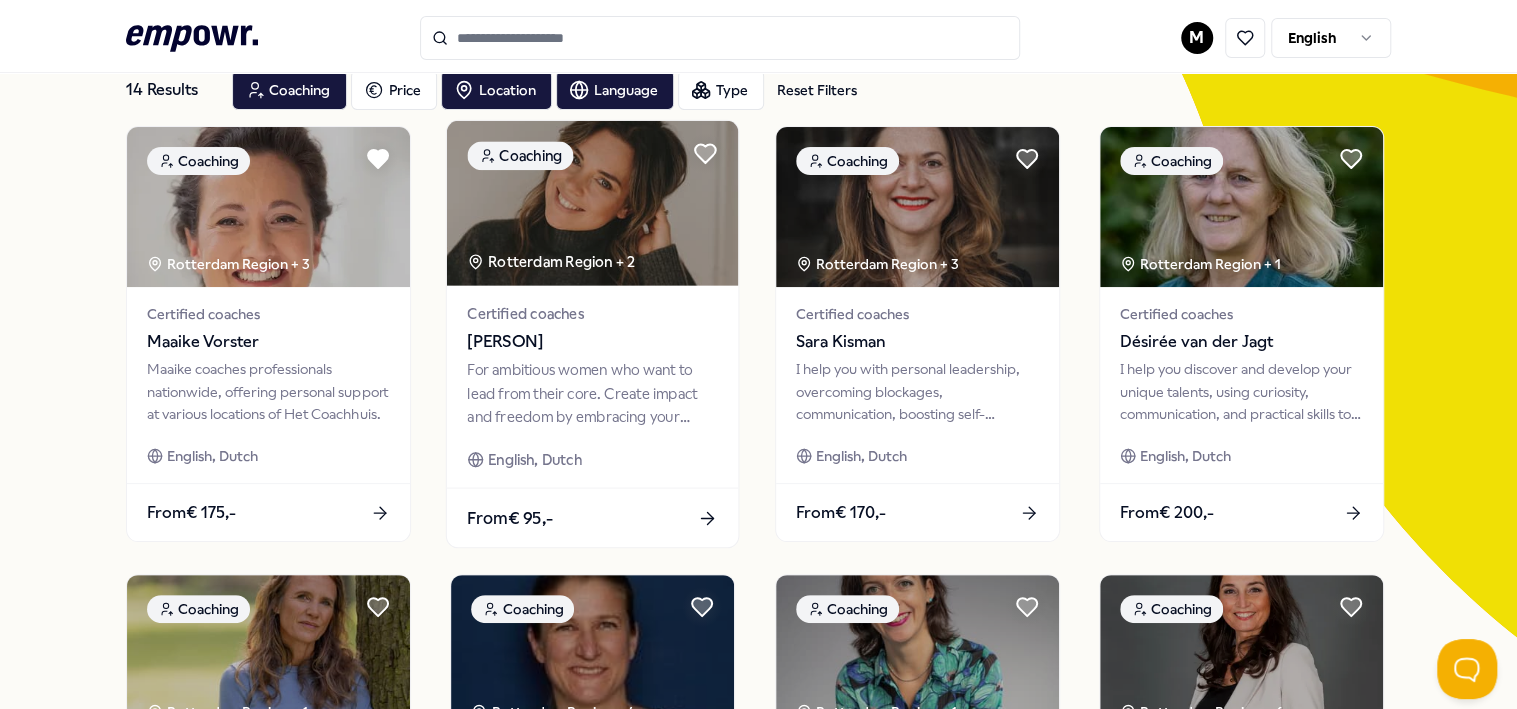 scroll, scrollTop: 0, scrollLeft: 0, axis: both 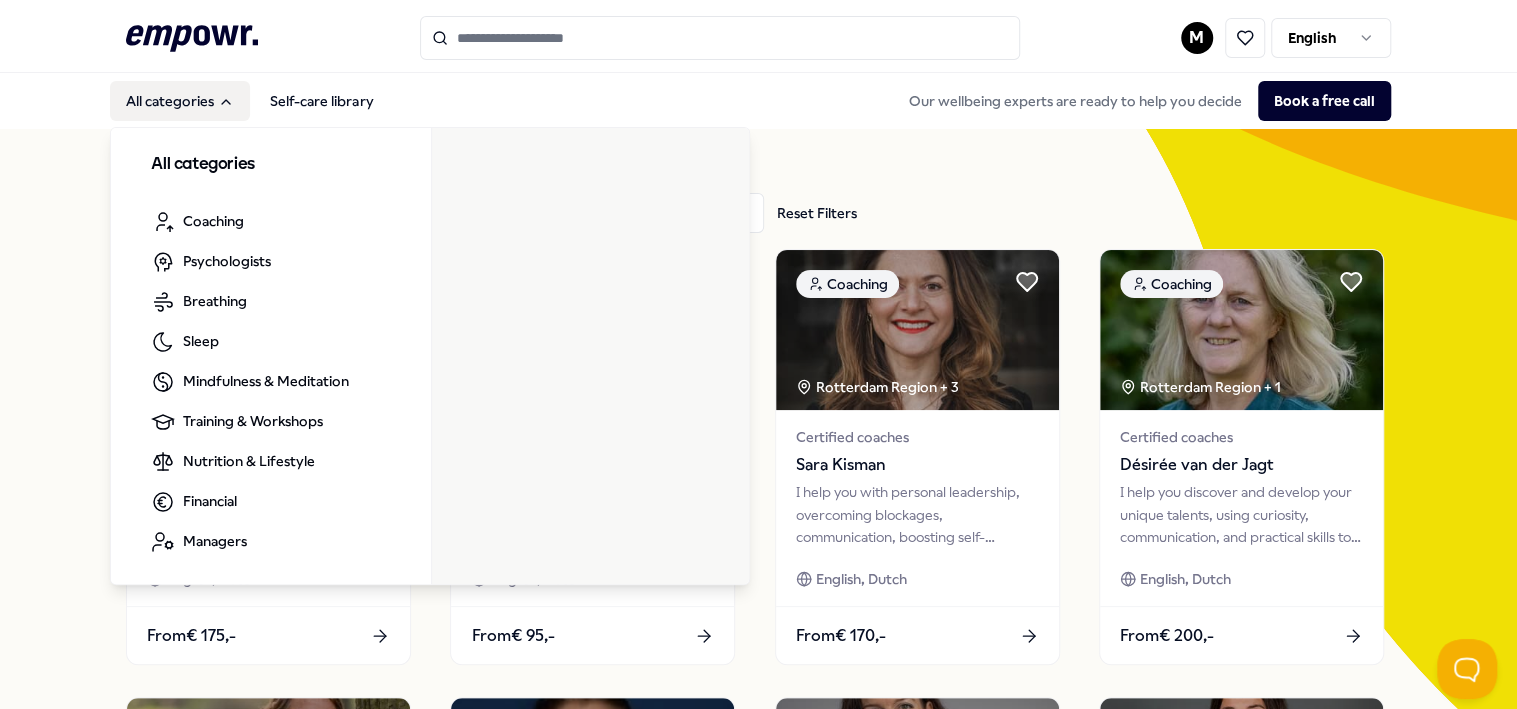 click on "All categories" at bounding box center (180, 101) 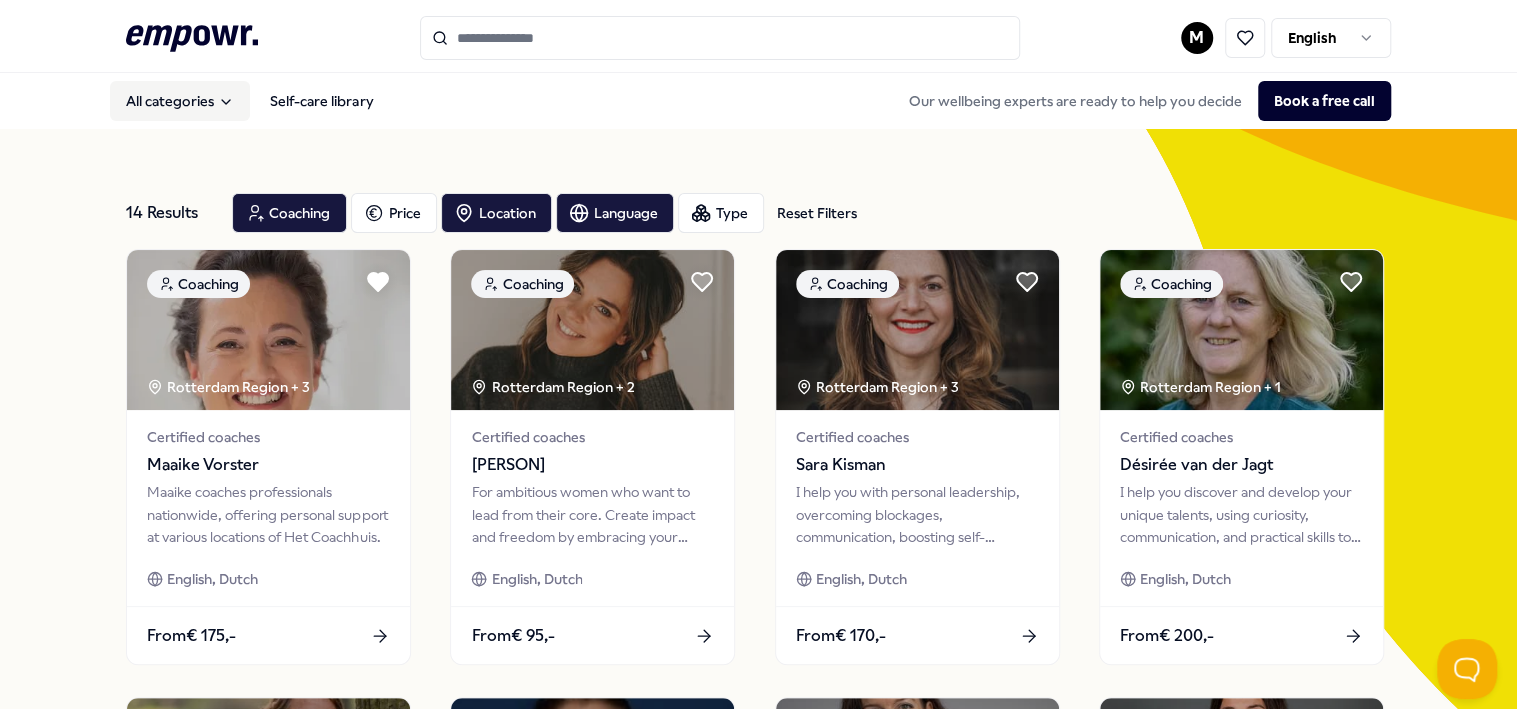 click on "All categories" at bounding box center (180, 101) 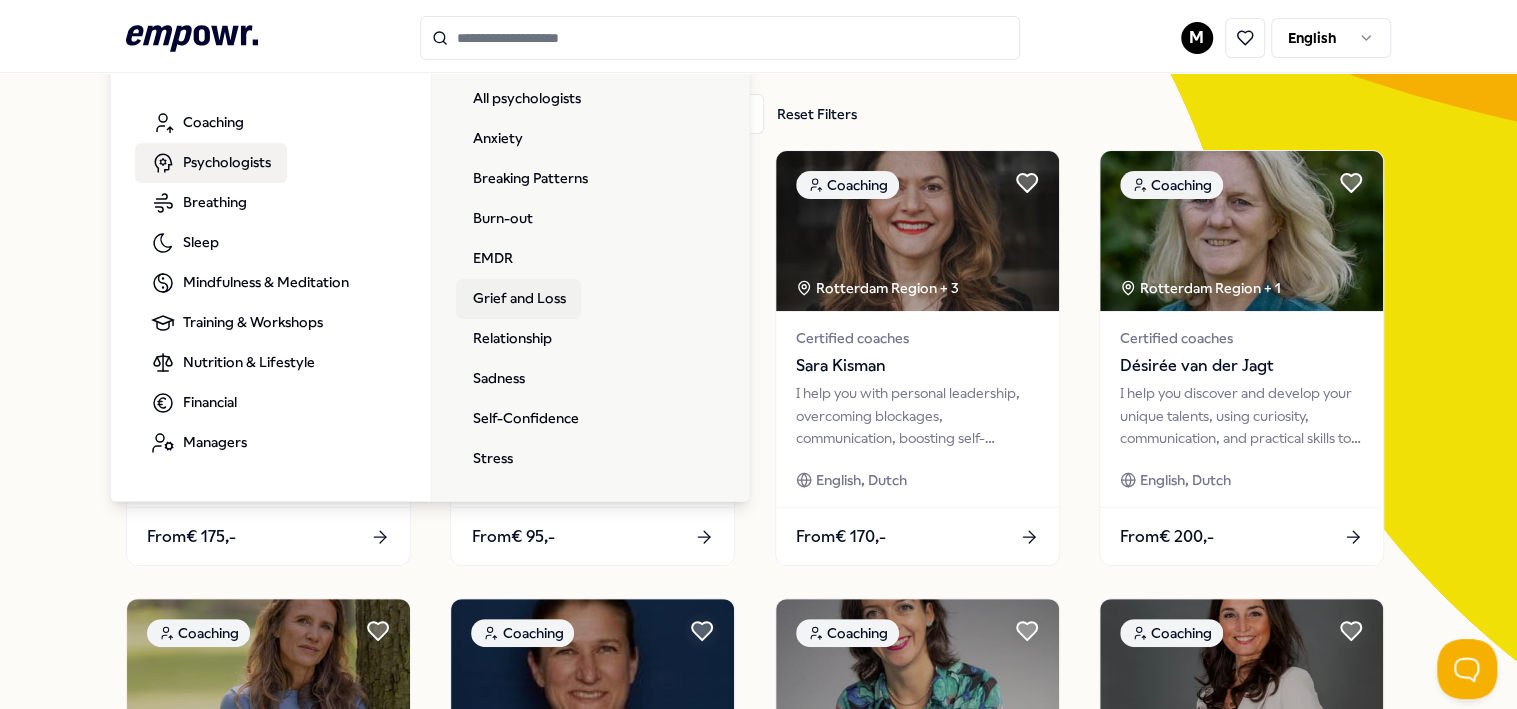 scroll, scrollTop: 100, scrollLeft: 0, axis: vertical 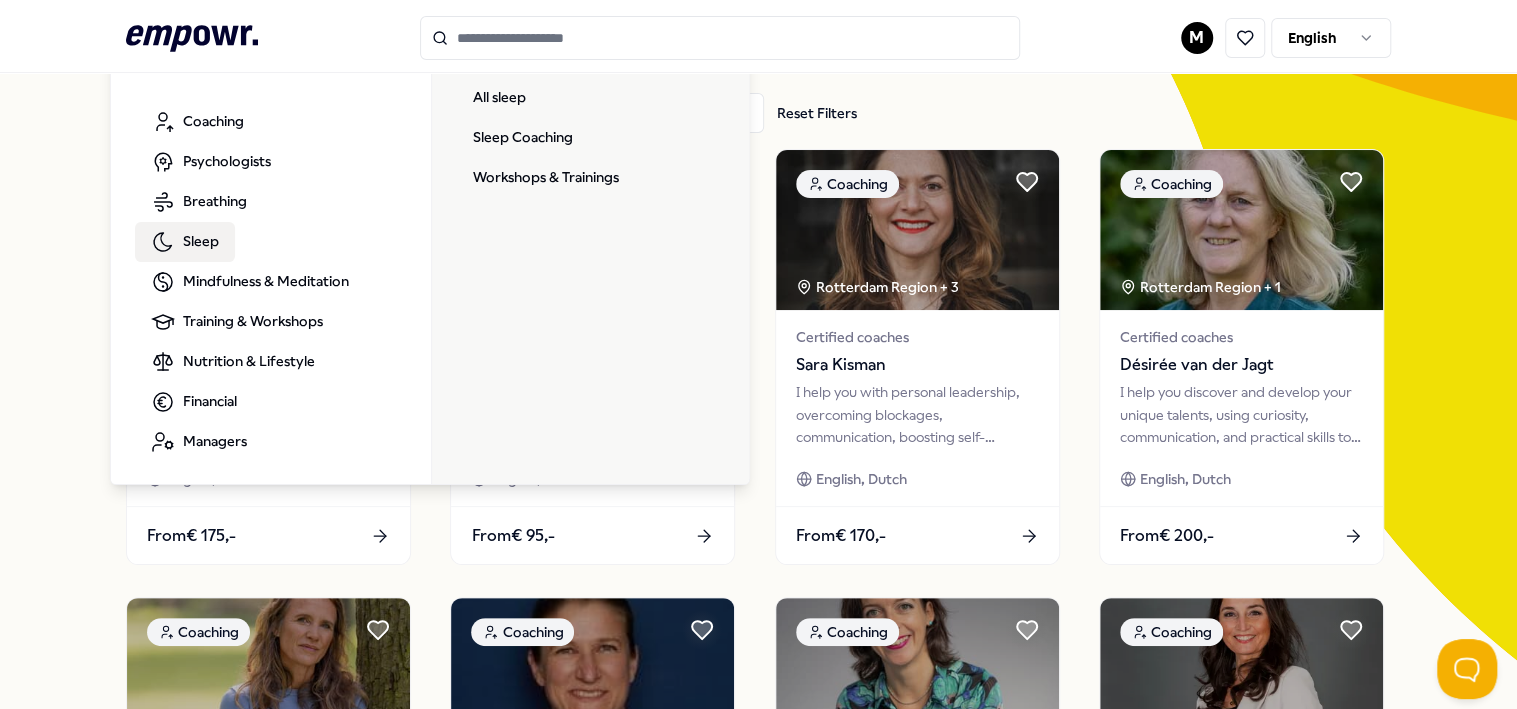 type 